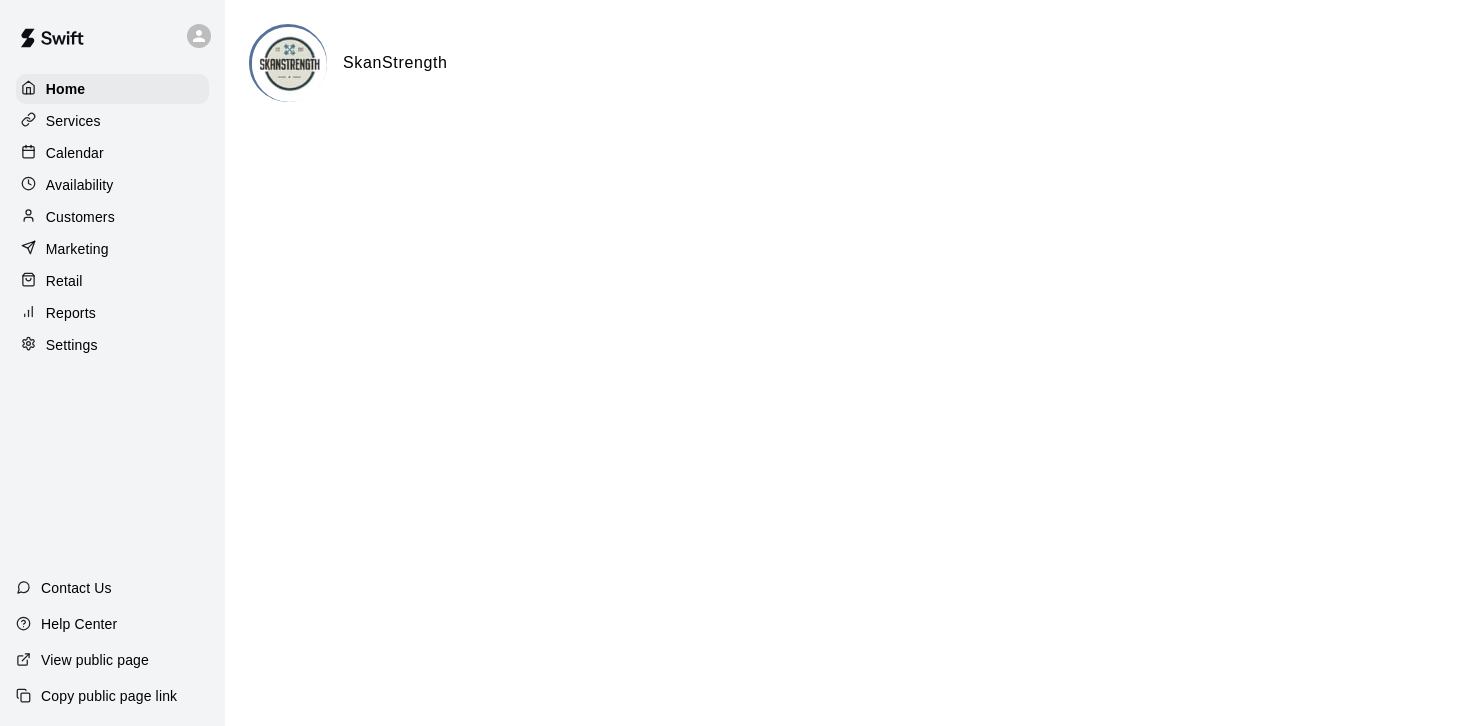 scroll, scrollTop: 0, scrollLeft: 0, axis: both 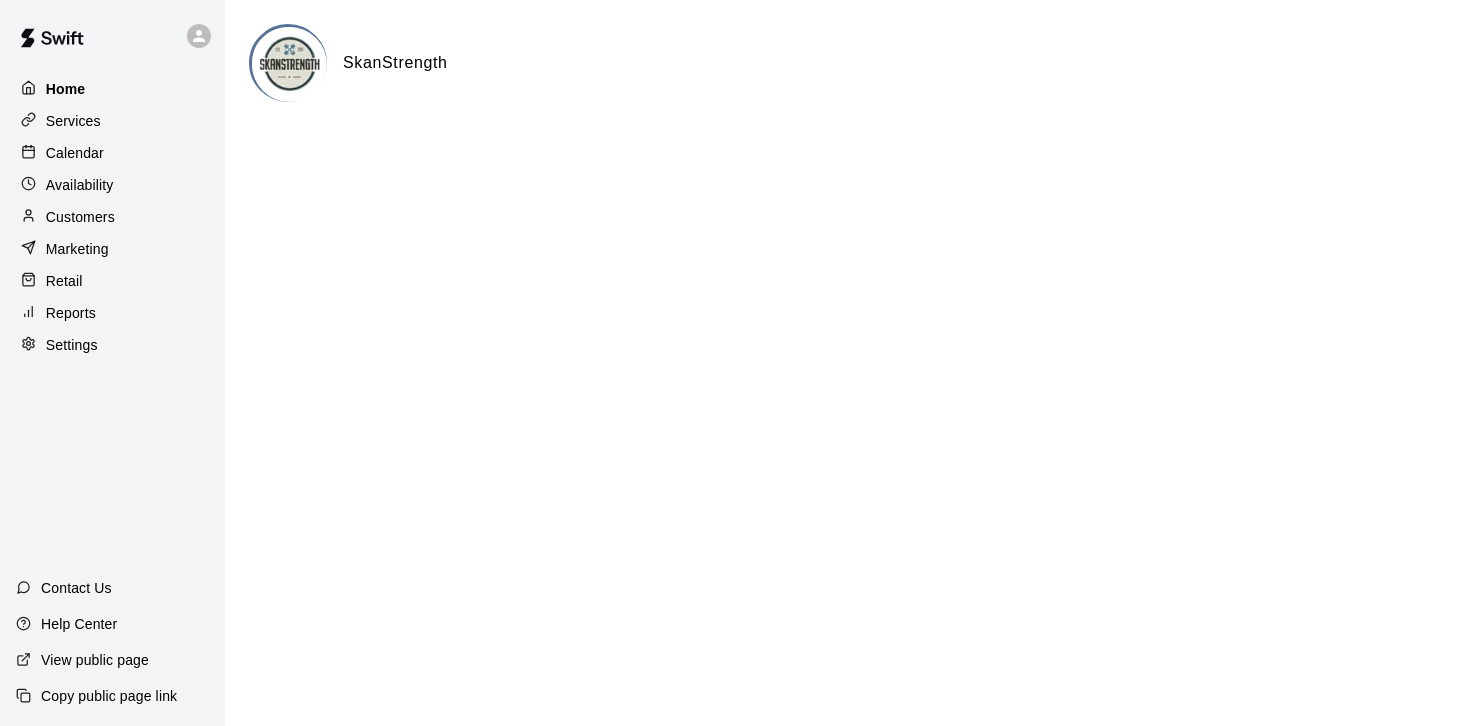 click on "Home" at bounding box center [112, 89] 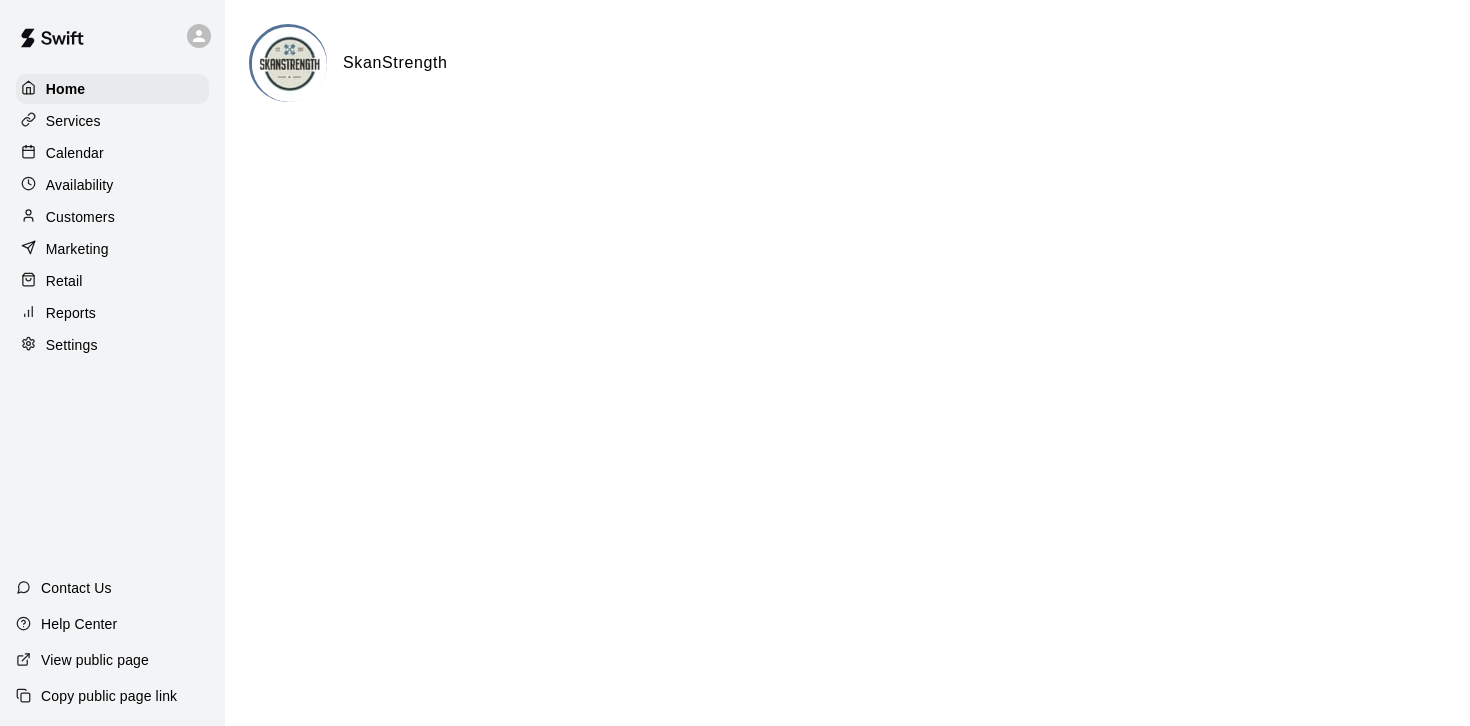 click on "Customers" at bounding box center [80, 217] 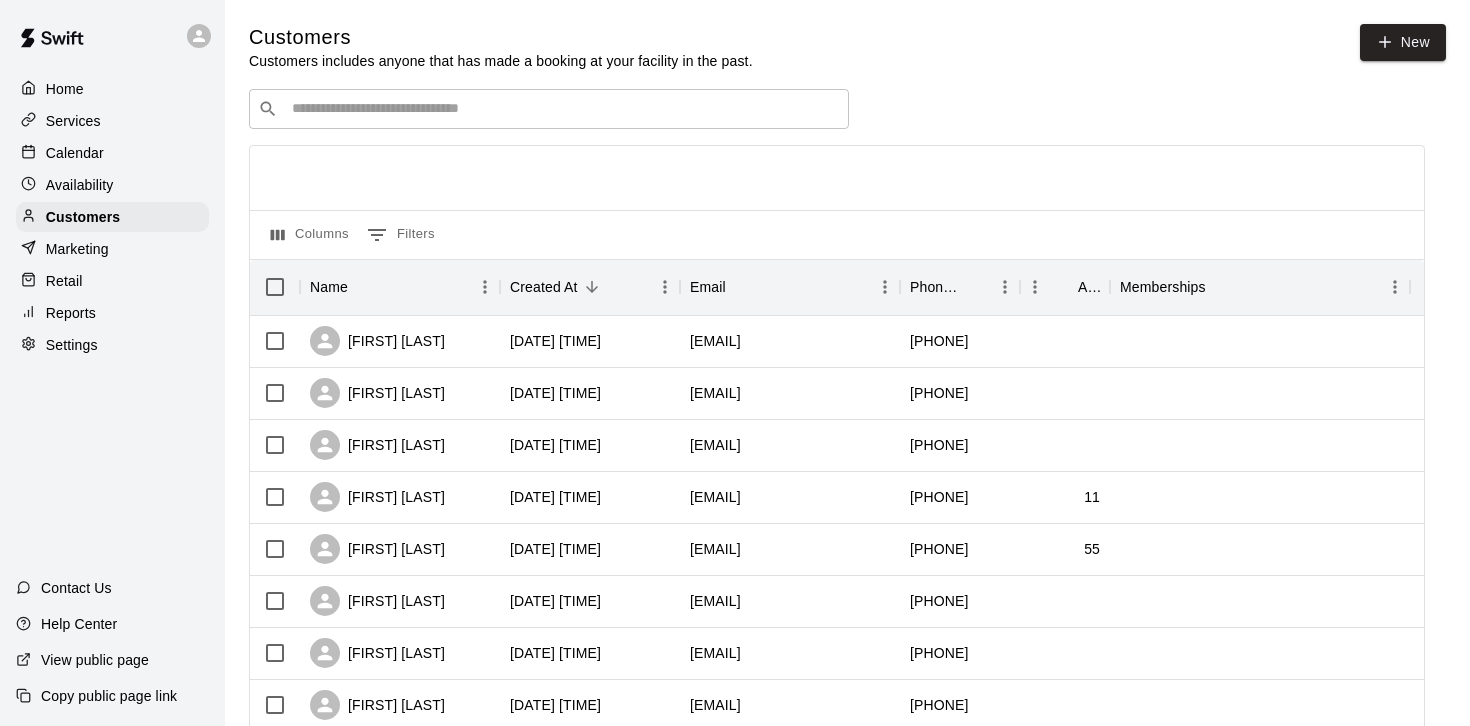 click at bounding box center (563, 109) 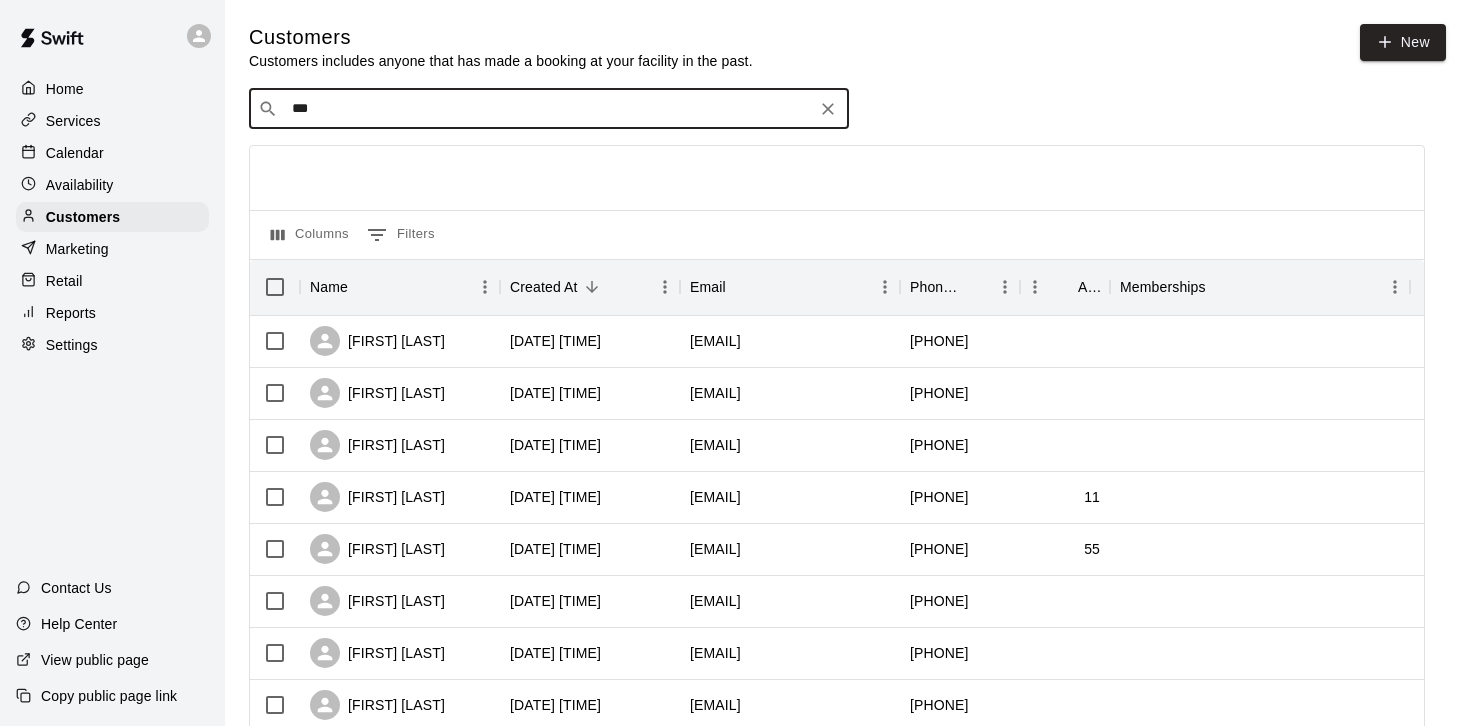 type on "****" 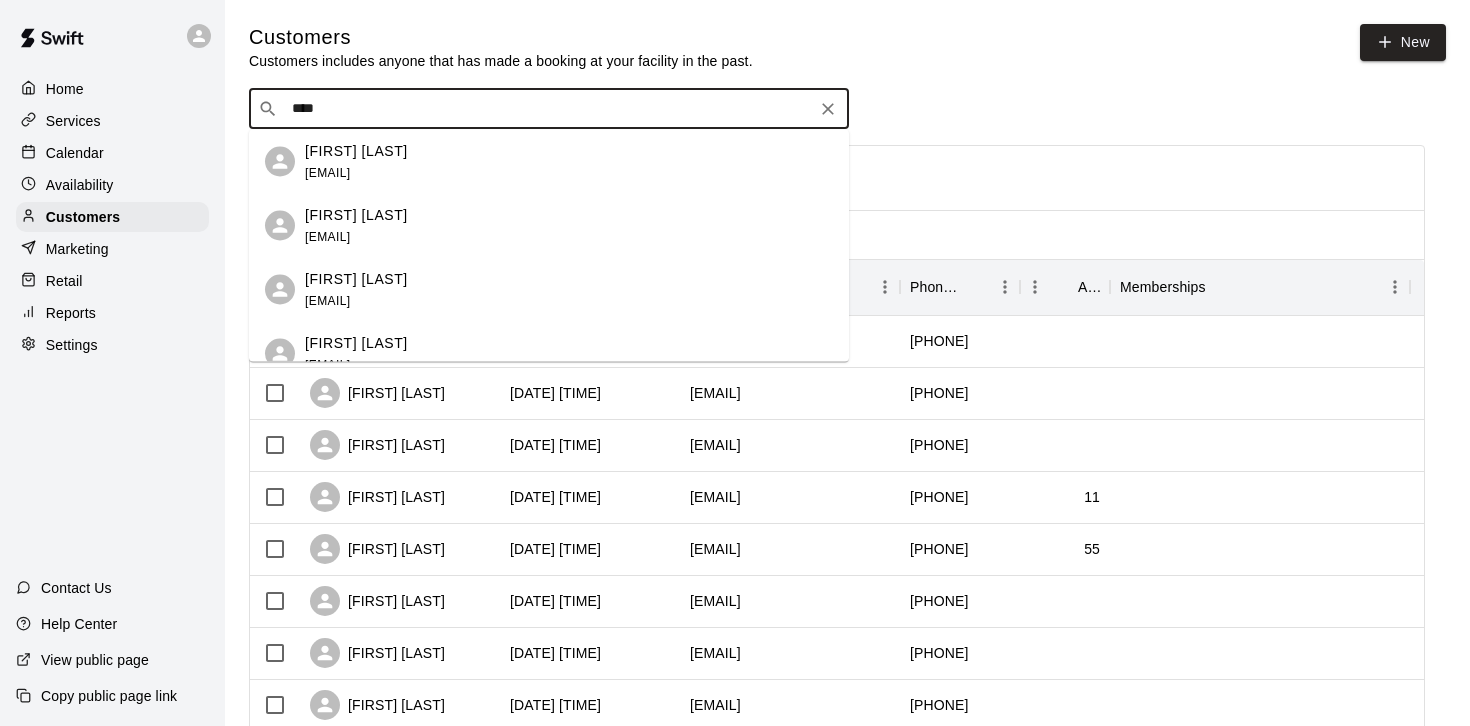 click on "[FIRST] [LAST]" at bounding box center [356, 278] 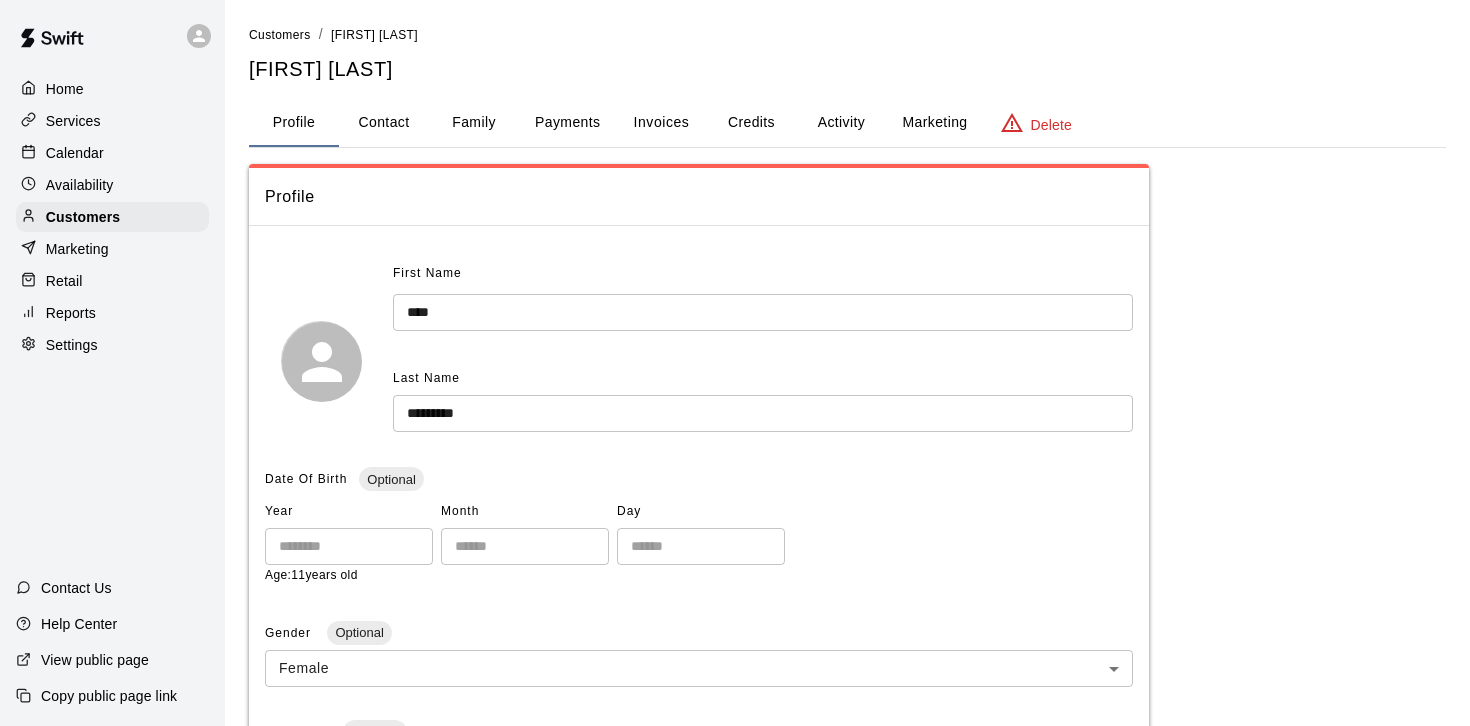click on "Activity" at bounding box center (841, 123) 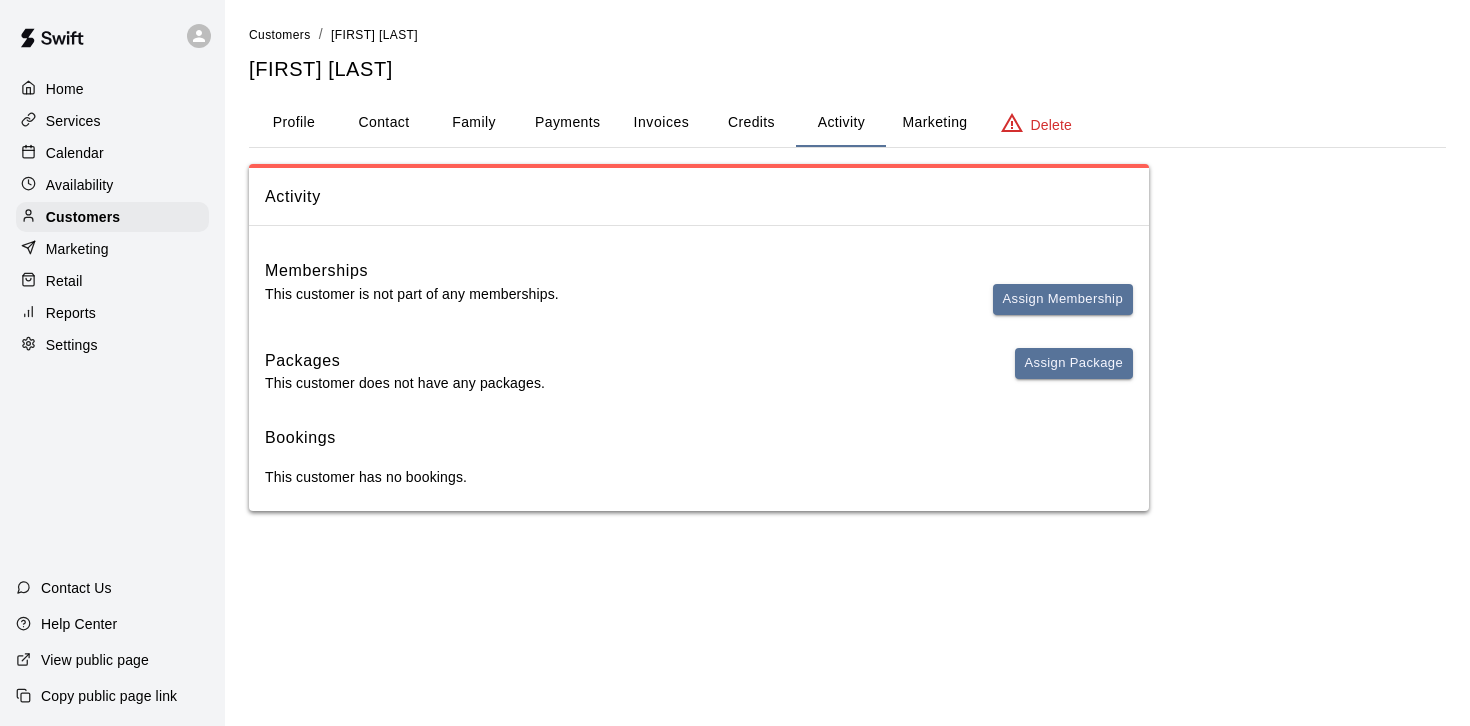 click on "Credits" at bounding box center (751, 123) 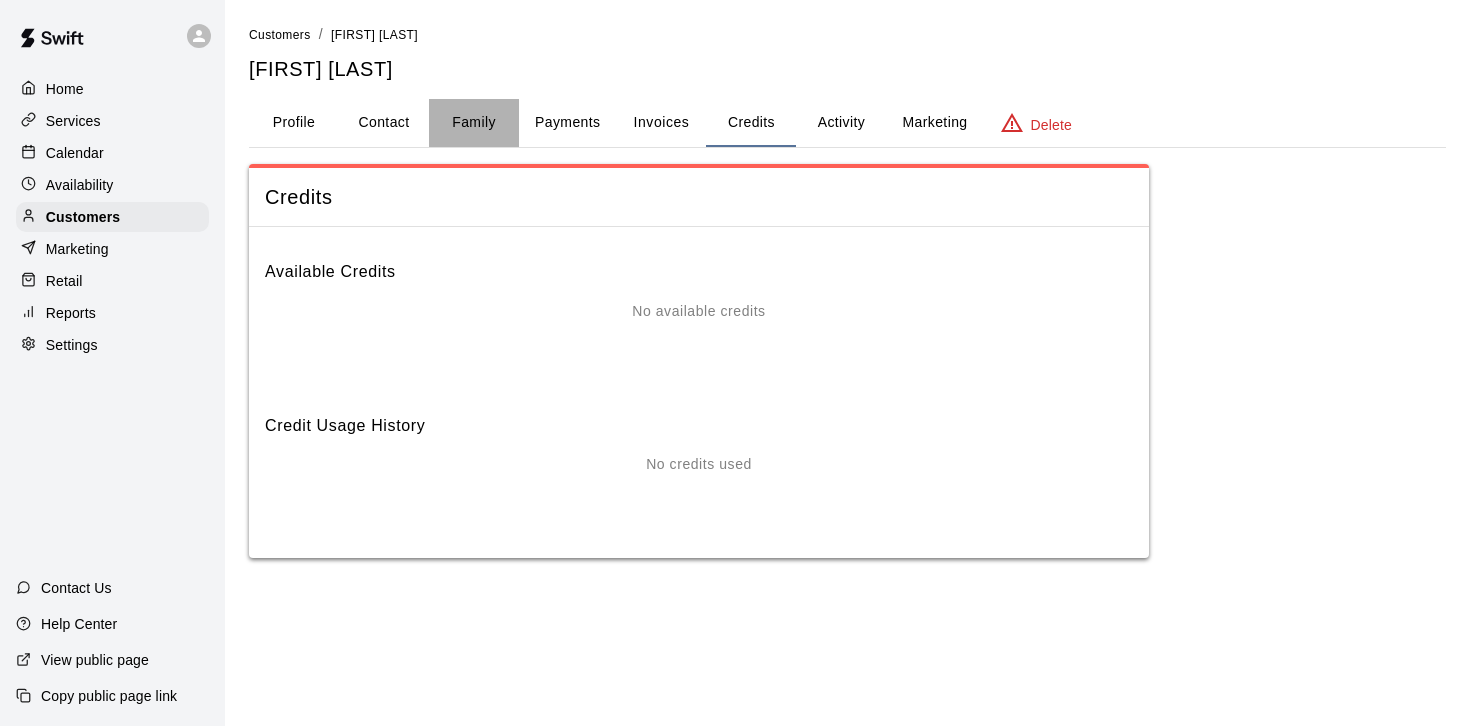 click on "Family" at bounding box center [474, 123] 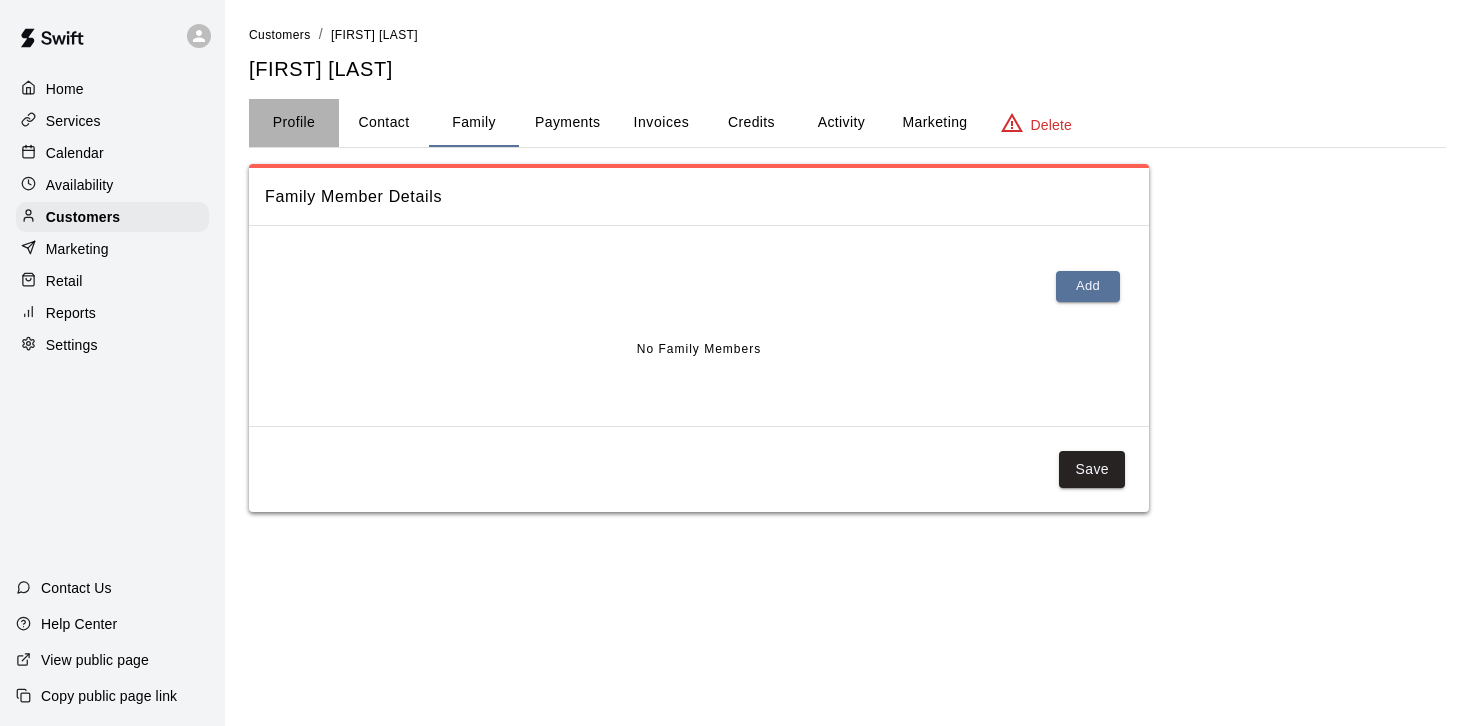 click on "Profile" at bounding box center (294, 123) 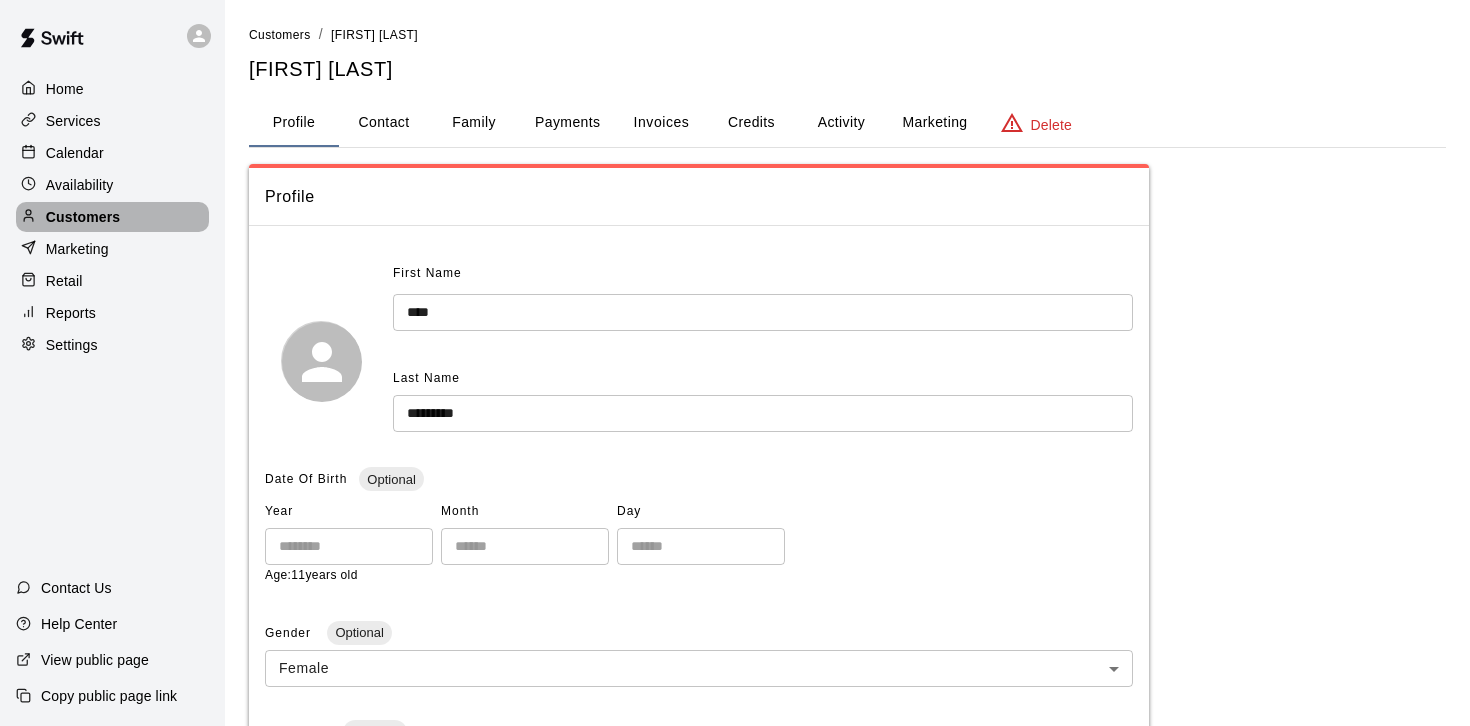 click on "Customers" at bounding box center (83, 217) 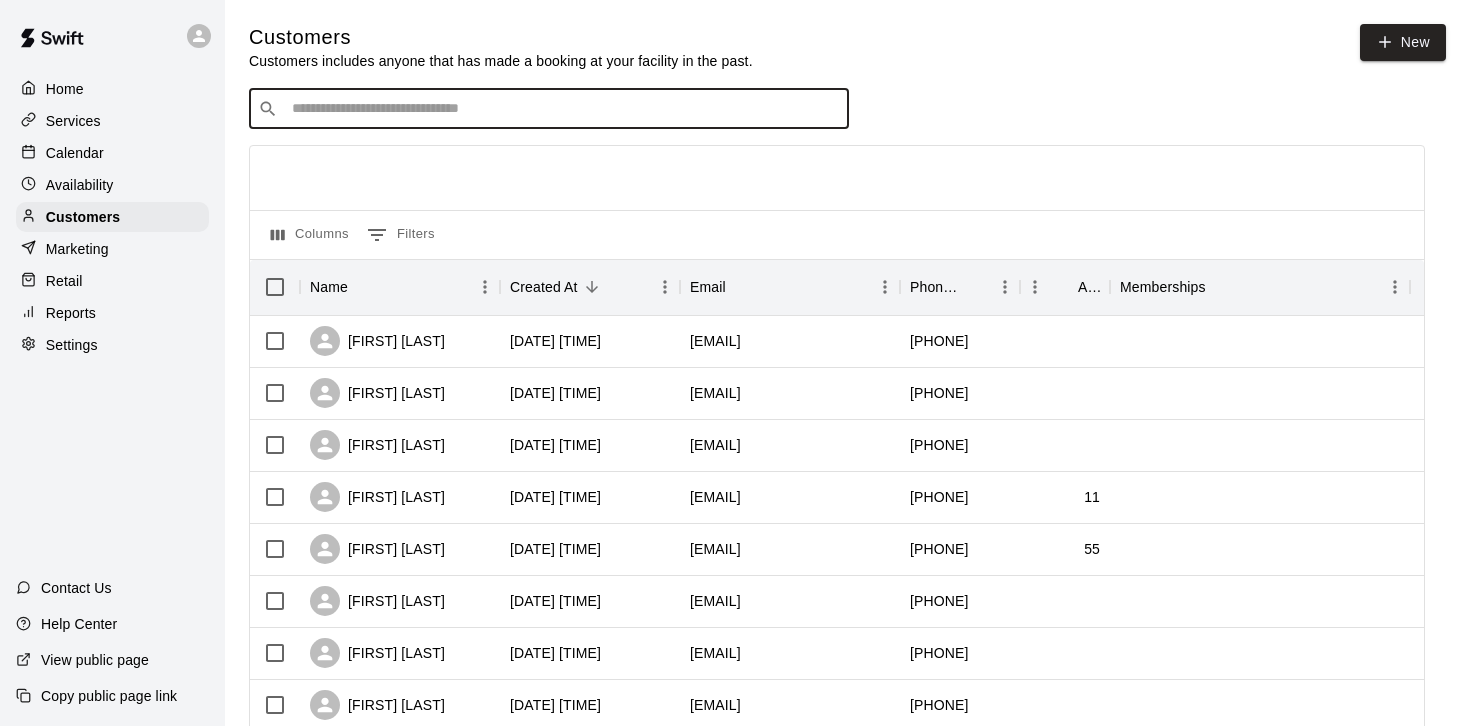 click at bounding box center [563, 109] 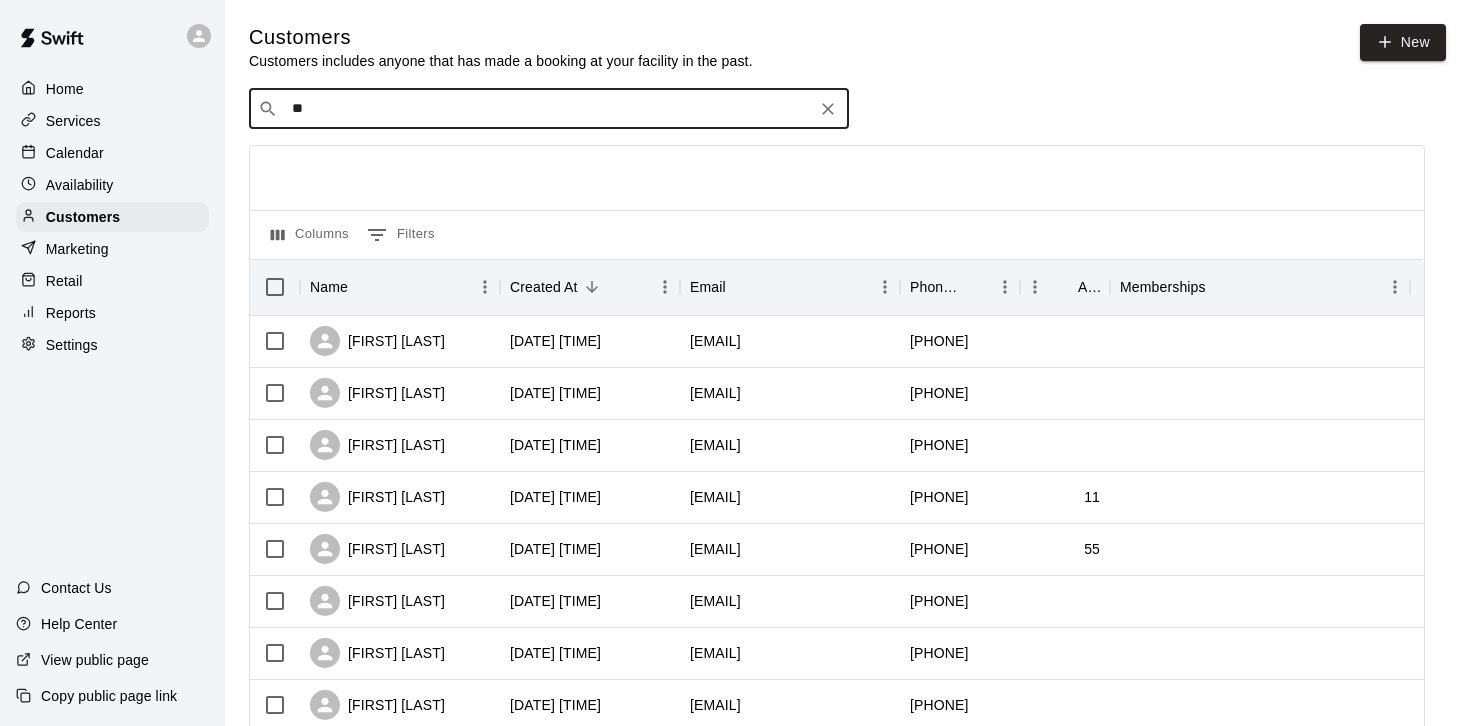 type on "***" 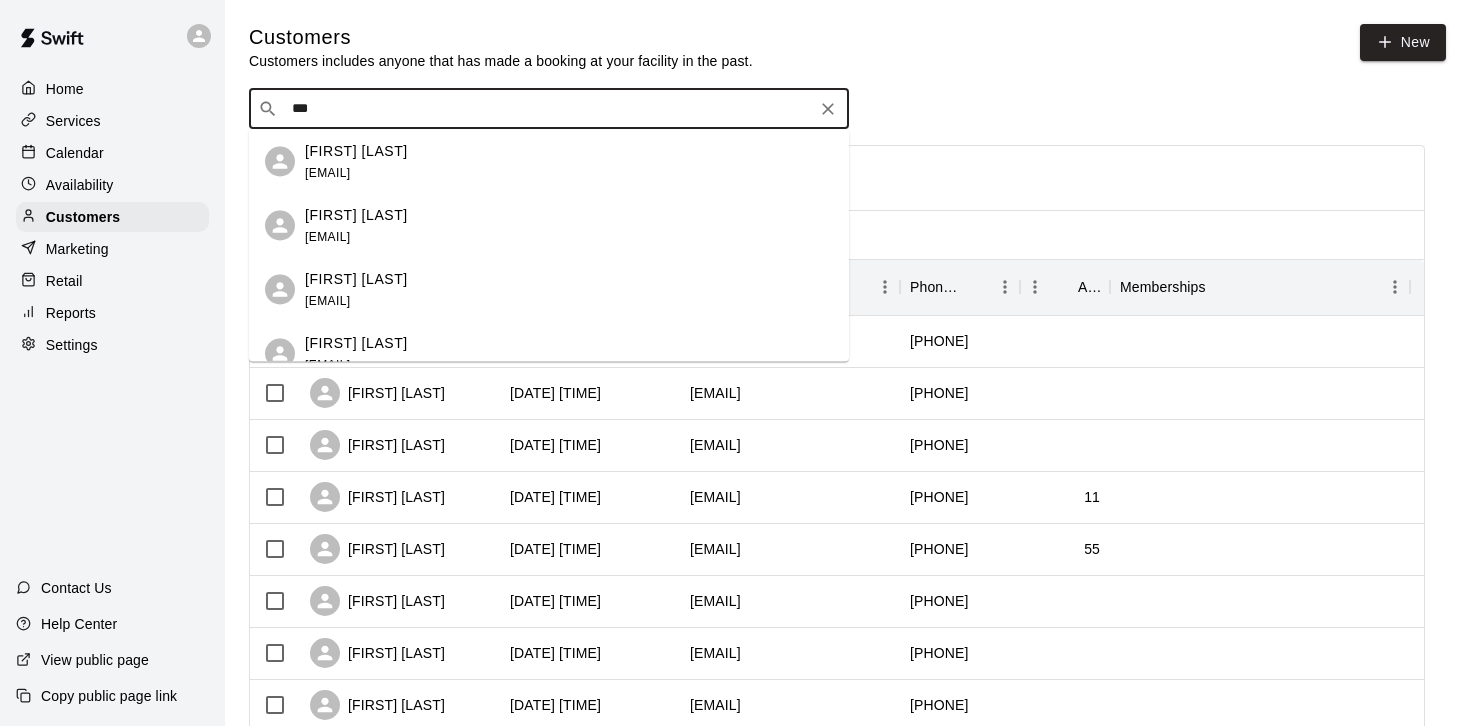 click on "[FIRST] [LAST]" at bounding box center (356, 150) 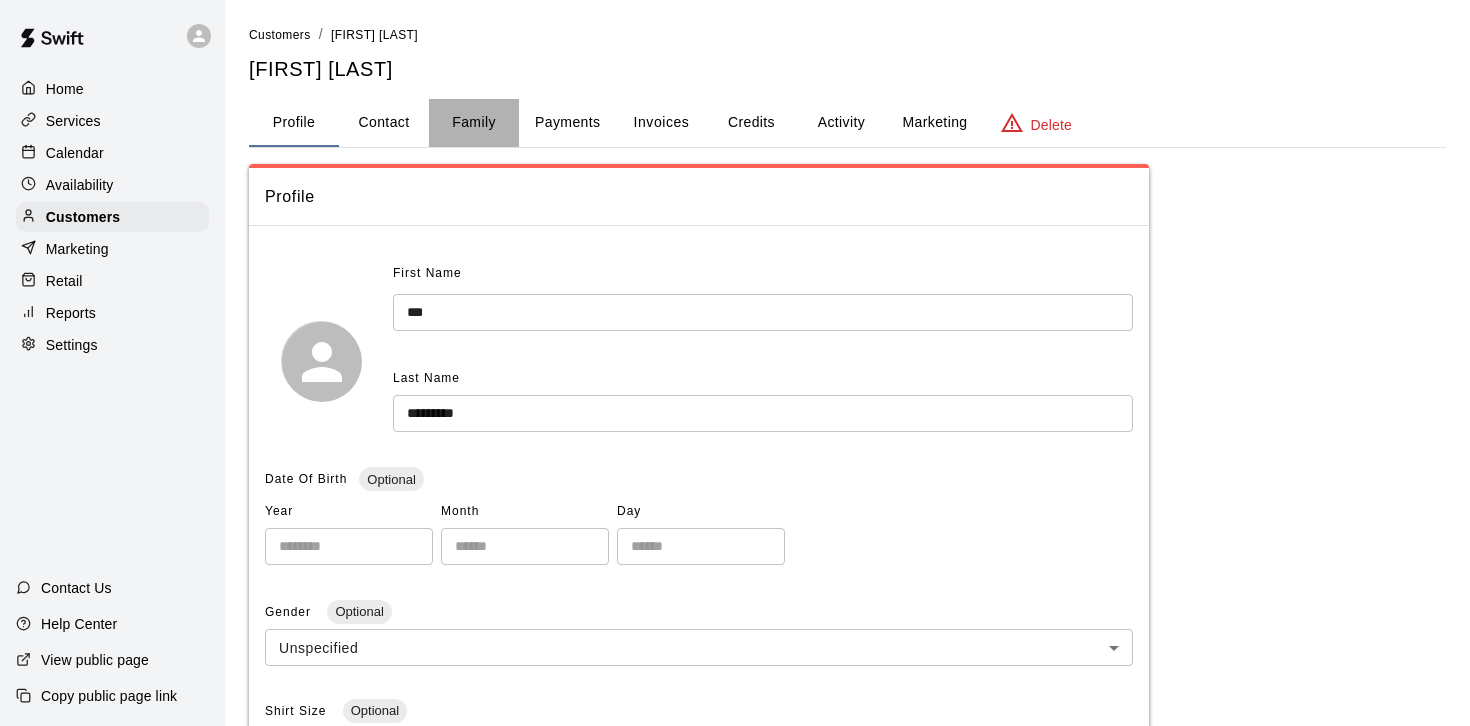 click on "Family" at bounding box center [474, 123] 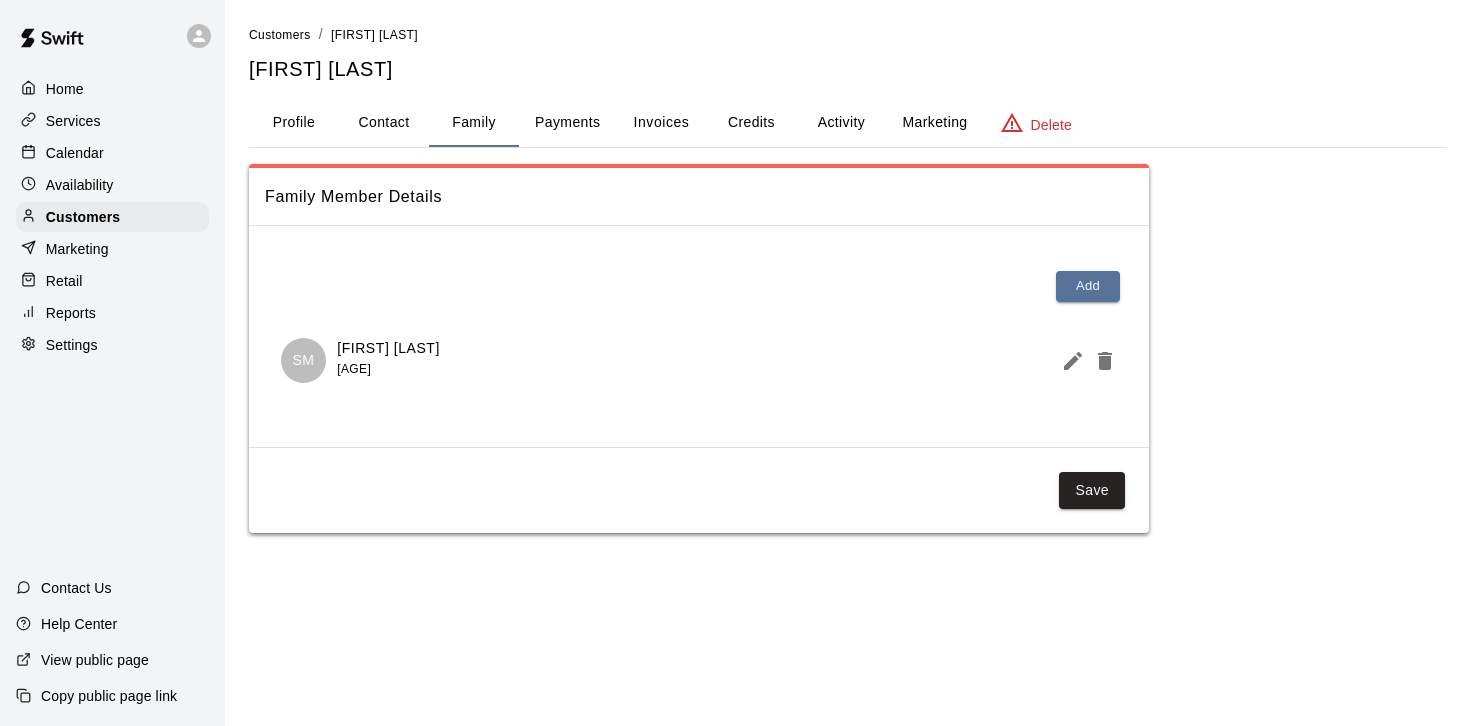 click on "Activity" at bounding box center (841, 123) 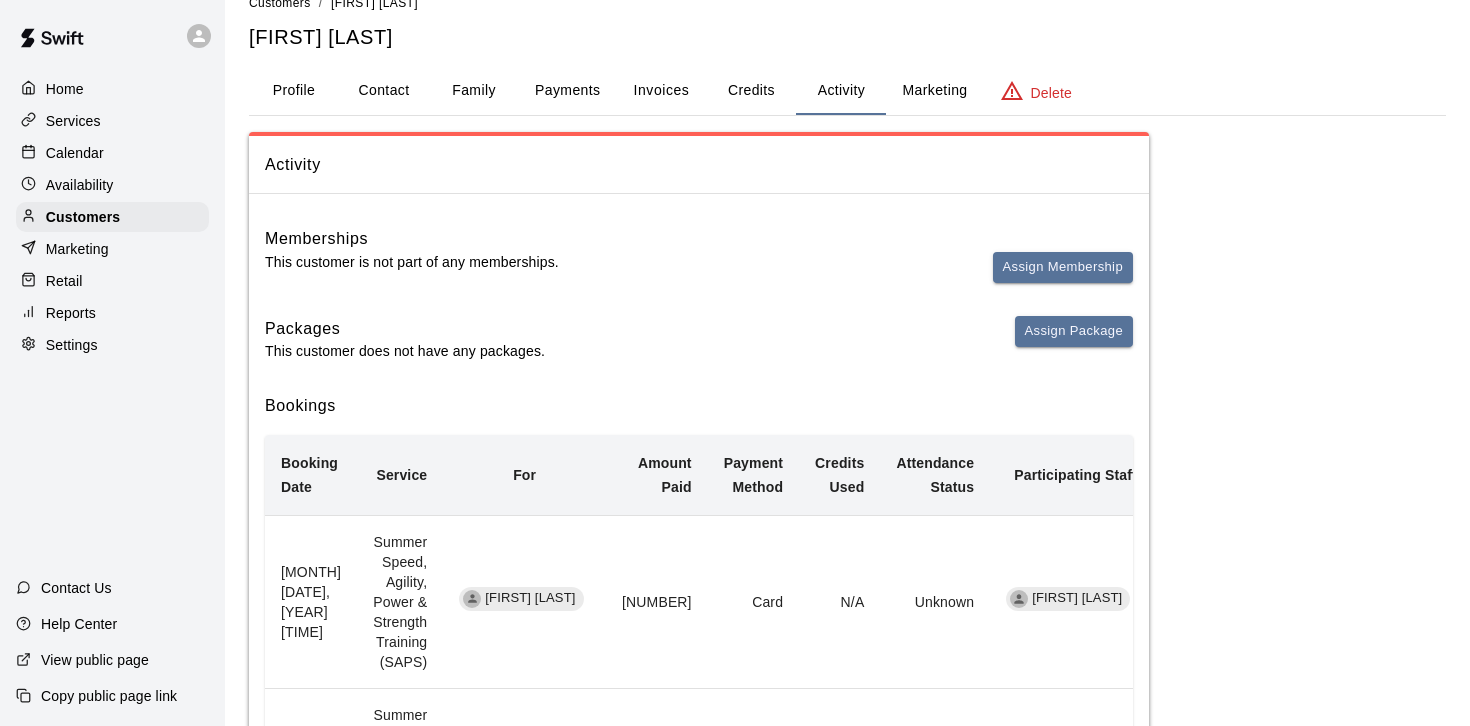 scroll, scrollTop: 31, scrollLeft: 0, axis: vertical 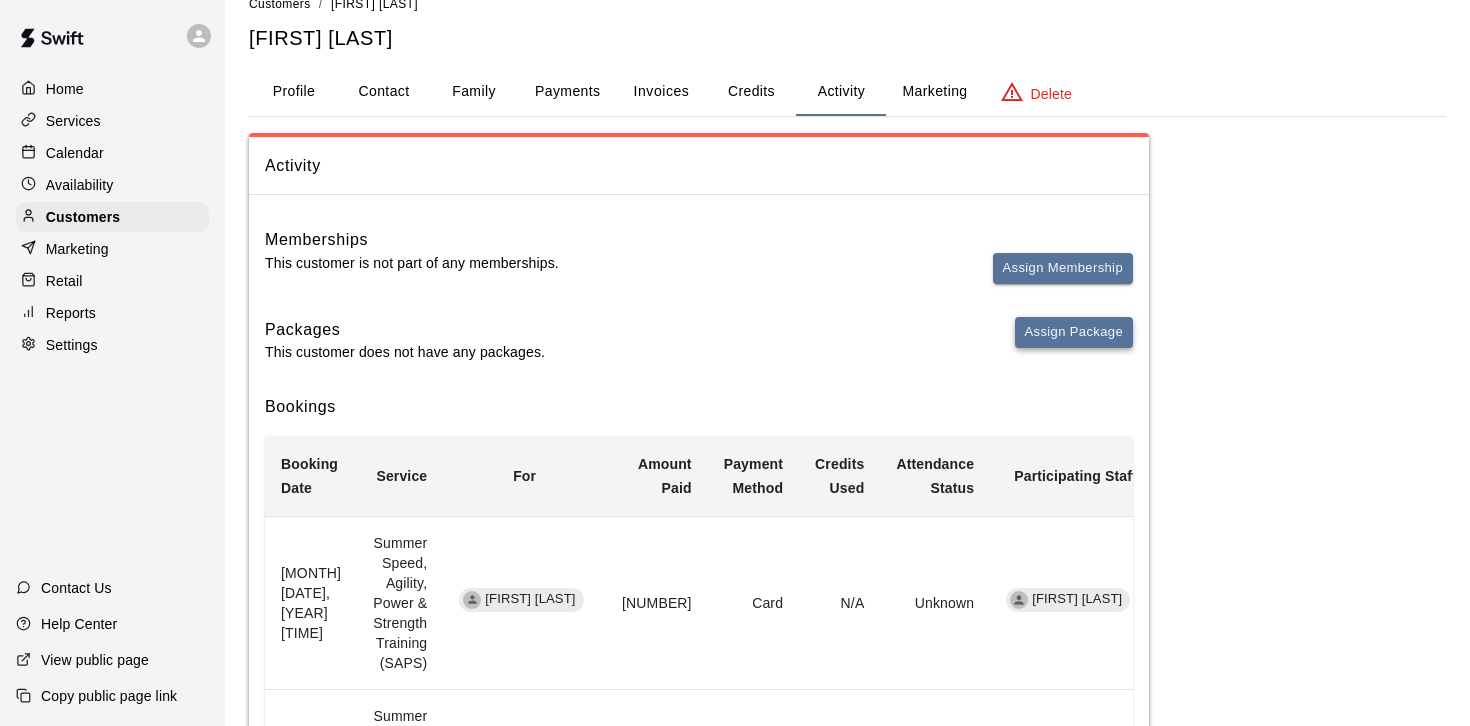 click on "Assign Package" at bounding box center (1074, 332) 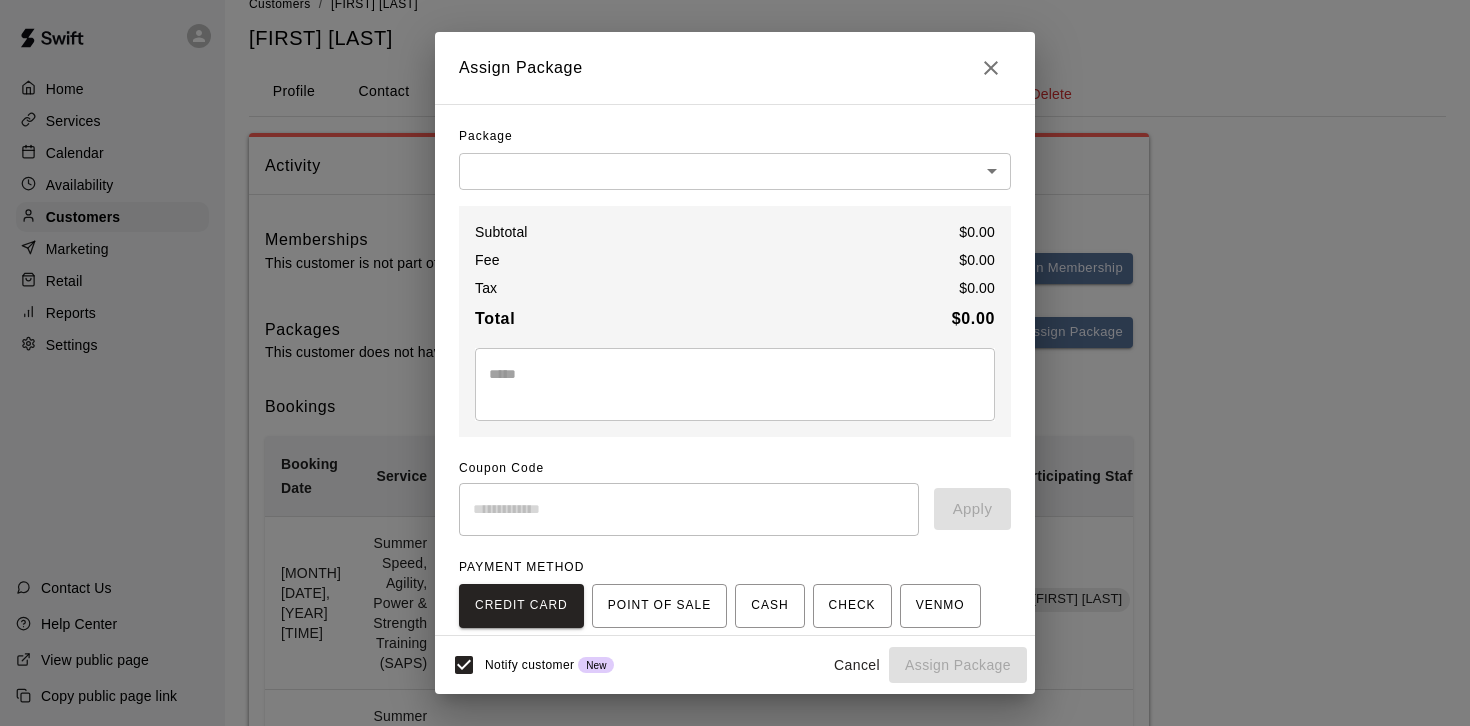click on "Home Services Calendar Availability Customers Marketing Retail Reports Settings Contact Us Help Center View public page Copy public page link Customers / Amy MacDonald Amy MacDonald Profile Contact Family Payments Invoices Credits Activity Marketing Delete Activity Memberships This customer is not part of any memberships. Assign Membership Packages This customer does not have any packages. Assign Package Bookings Booking Date   Service For Amount Paid Payment Method Credits Used Attendance Status Participating Staff August 06, 2025 11:45 AM Summer Speed, Agility, Power & Strength Training (SAPS) Shea MacDonald 22.5 Card N/A Unknown Daniel Flanick August 04, 2025 11:45 AM Summer Speed, Agility, Power & Strength Training (SAPS) Shea MacDonald 22.5 Card N/A Unknown Daniel Flanick August 01, 2025 11:45 AM Summer Speed, Agility, Power & Strength Training (SAPS) Shea MacDonald 22.5 Card N/A Unknown Daniel Flanick July 23, 2025 11:45 AM Summer Speed, Agility, Power & Strength Training (SAPS) Shea MacDonald 22.5 Card" at bounding box center [735, 820] 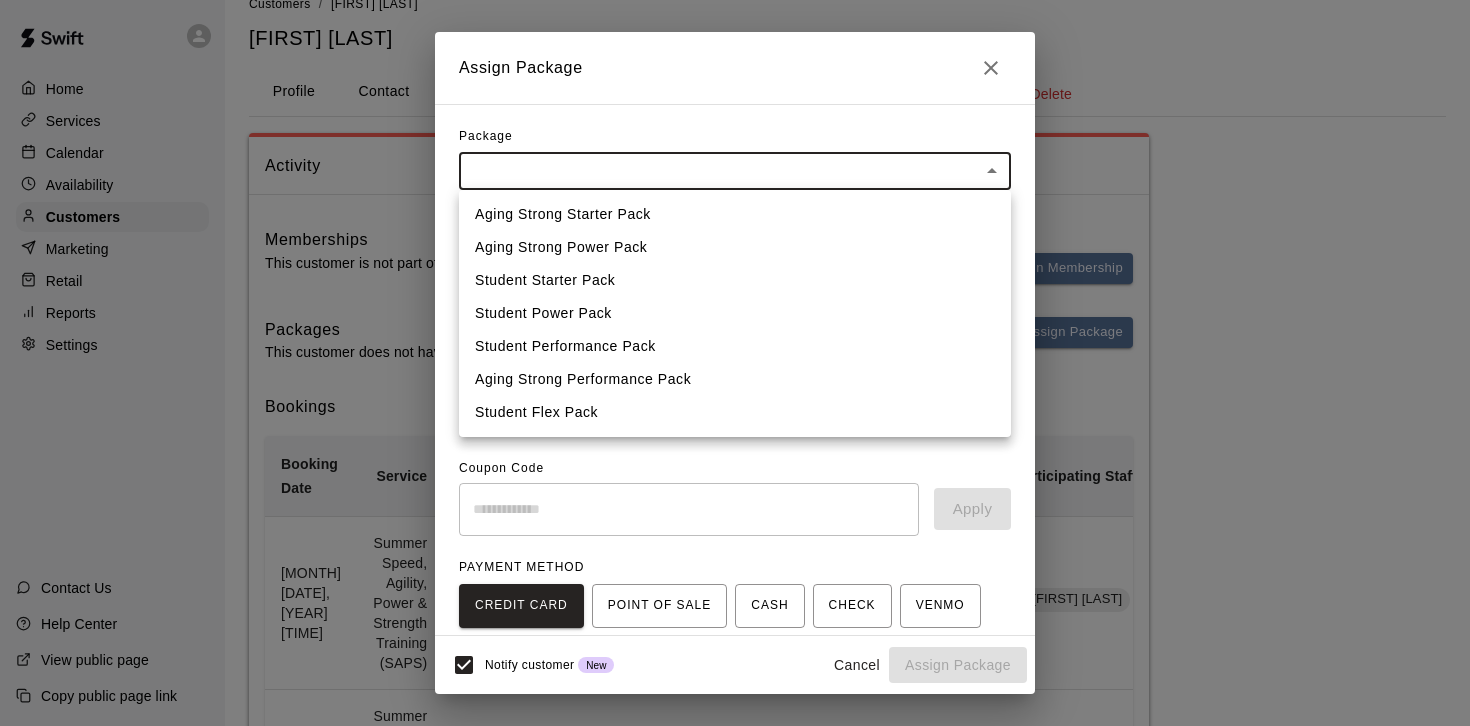 click at bounding box center [735, 363] 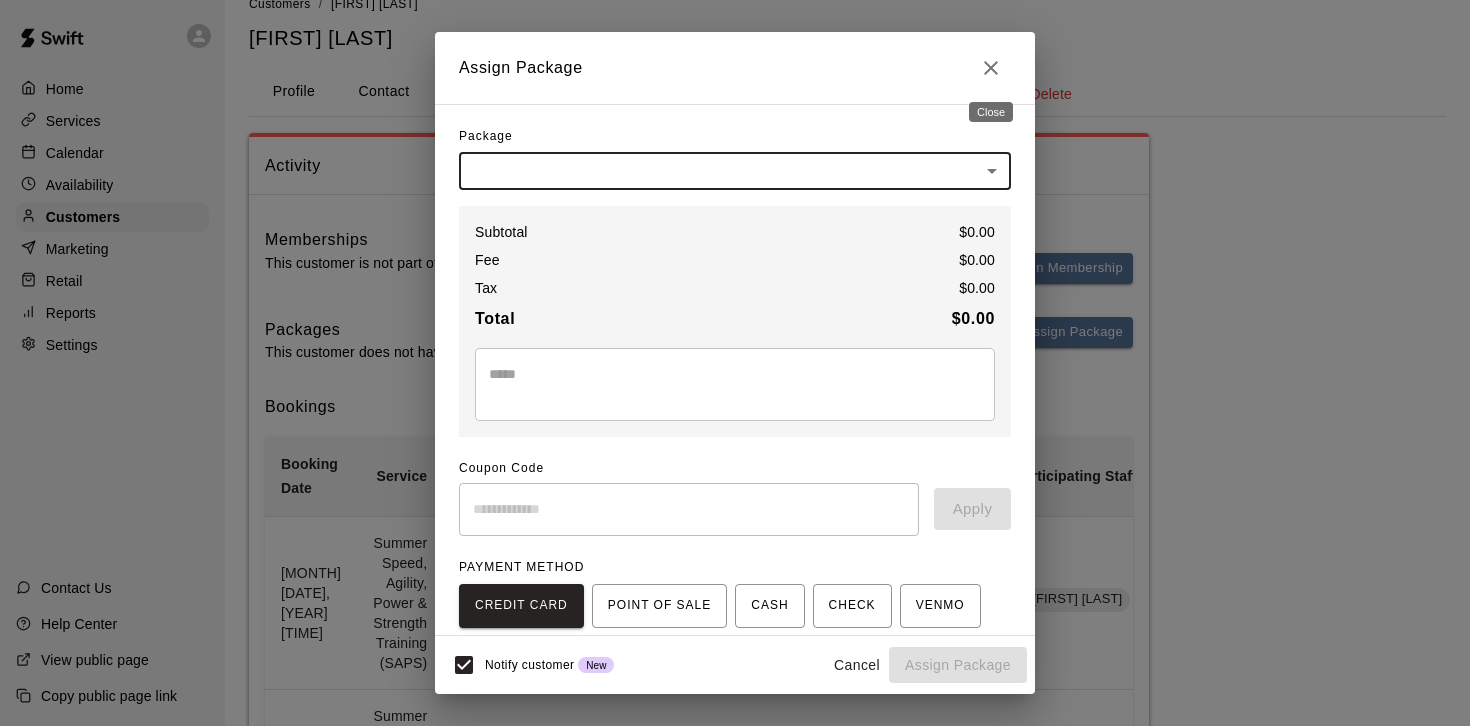 click 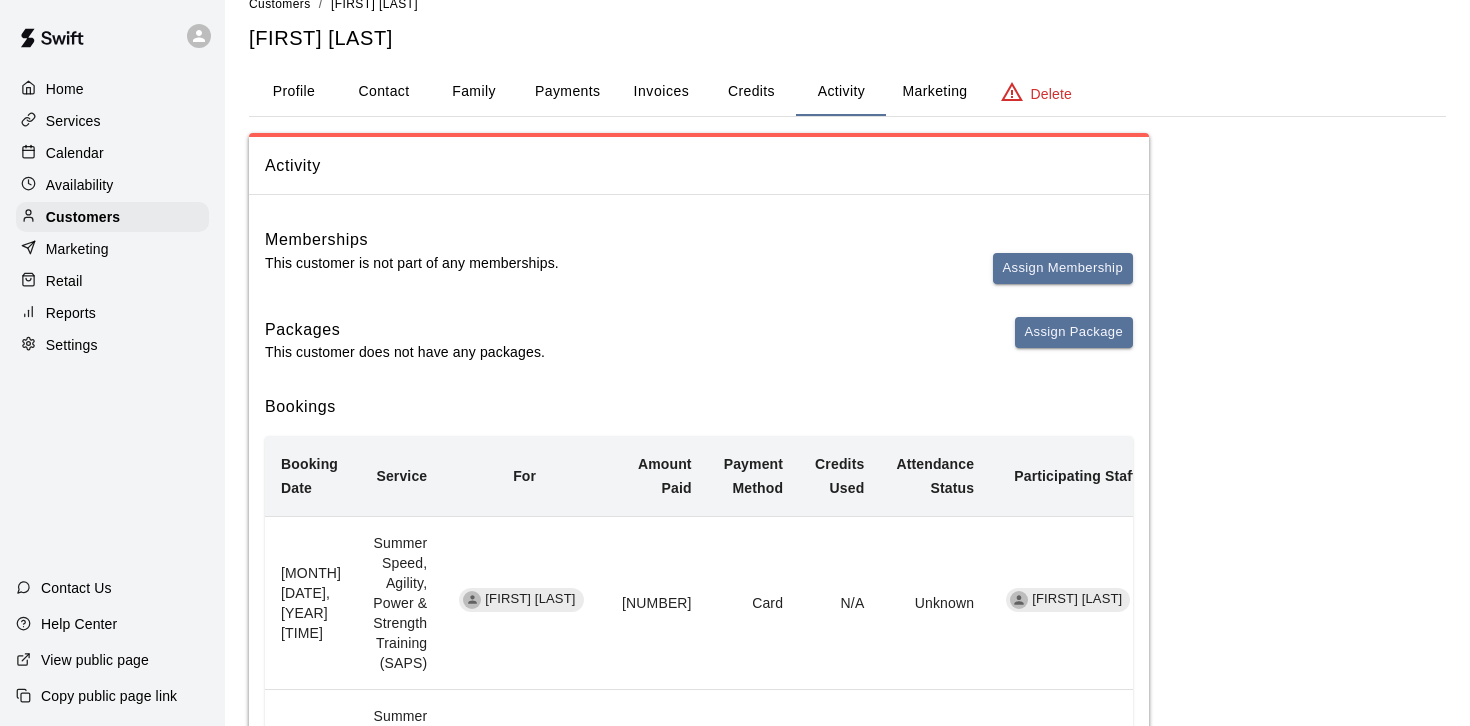 click on "Credits" at bounding box center (751, 92) 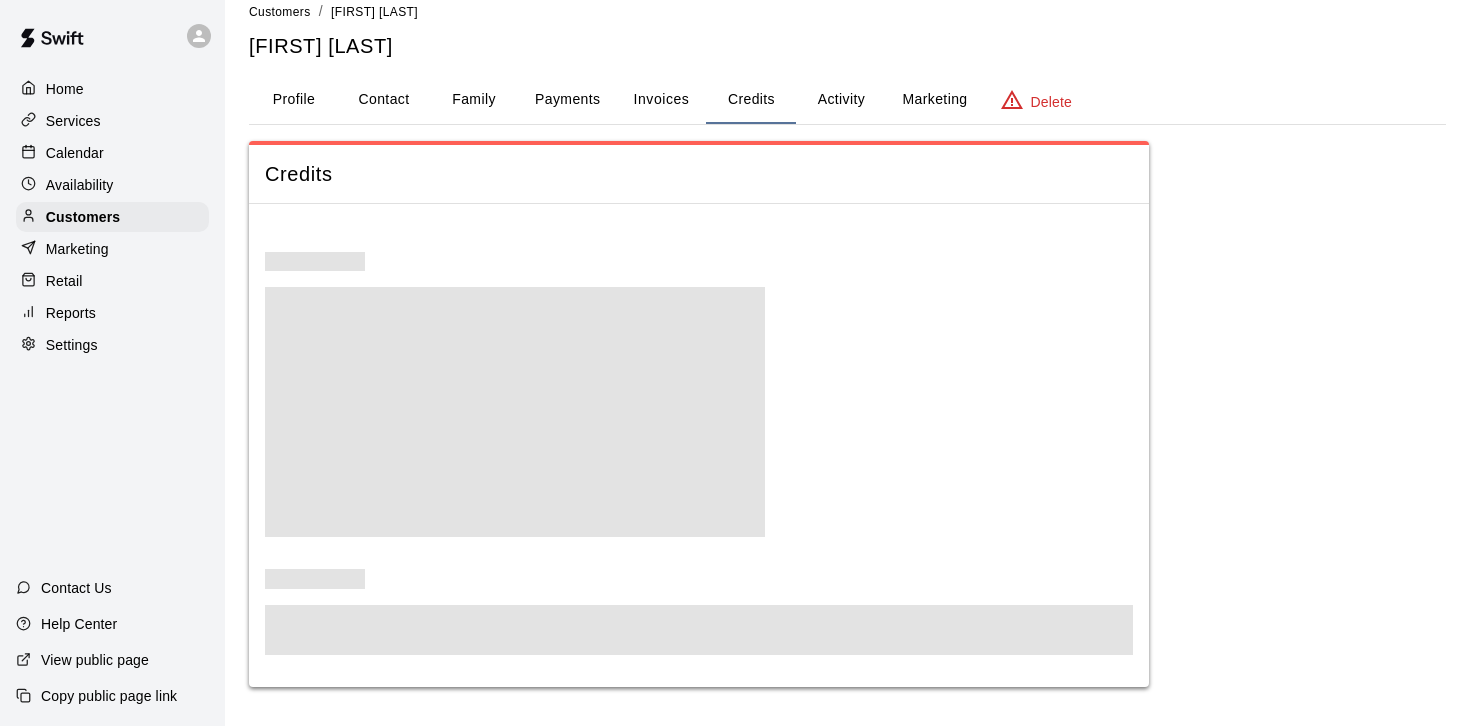 scroll, scrollTop: 0, scrollLeft: 0, axis: both 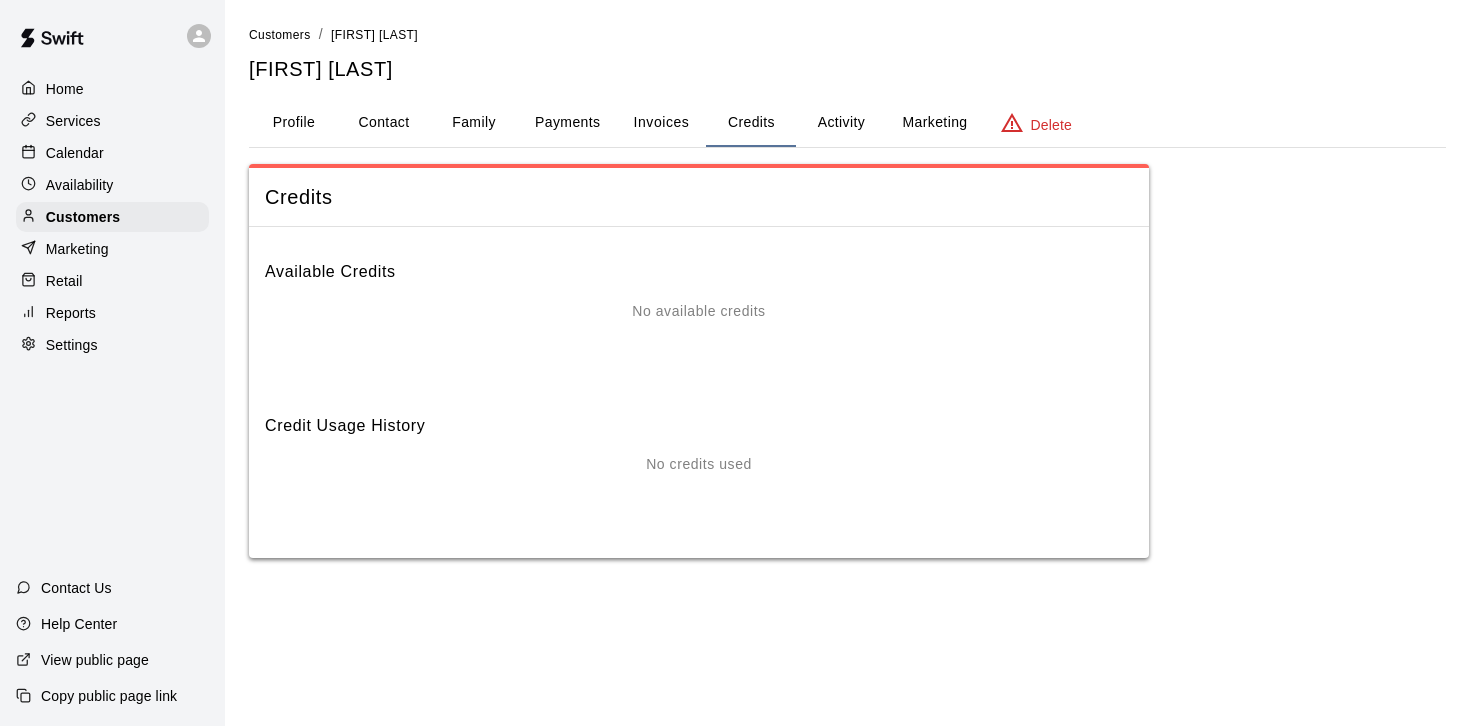 click on "Activity" at bounding box center [841, 123] 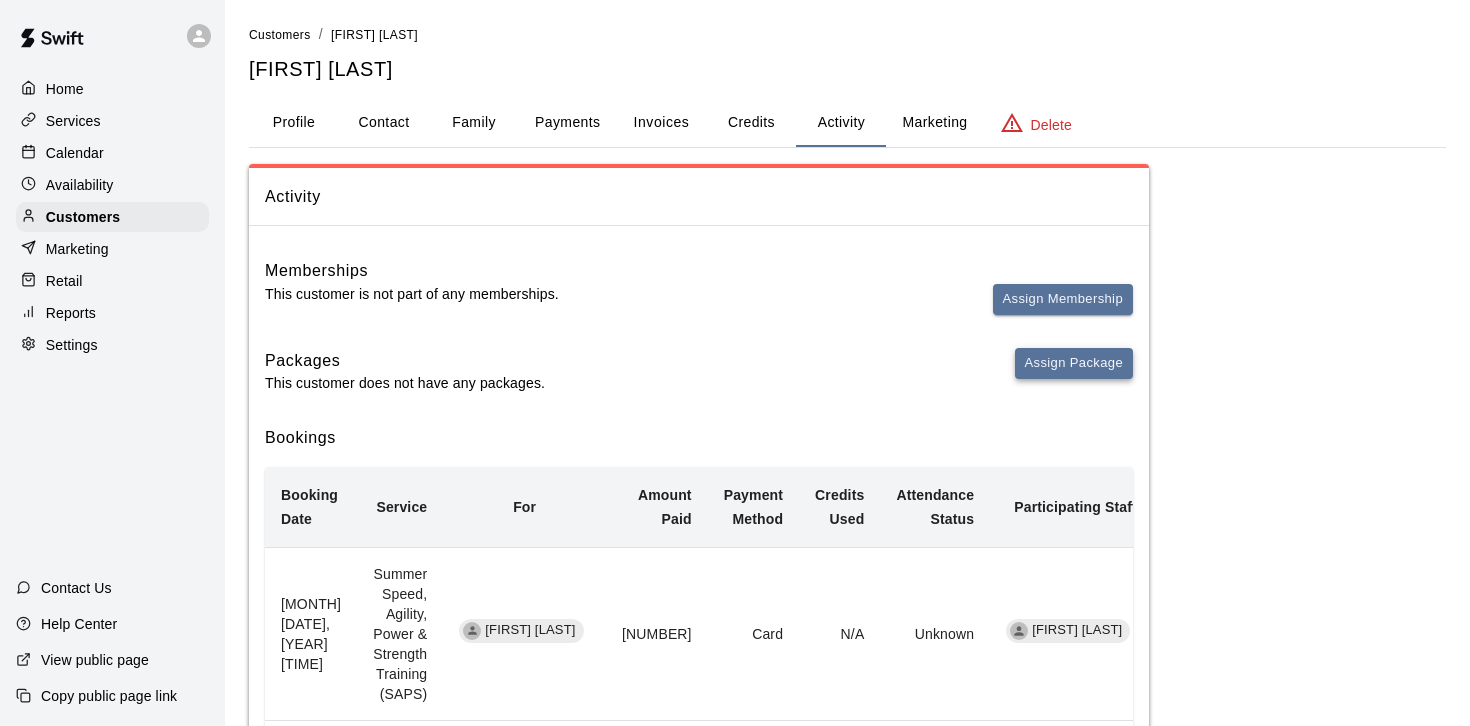 click on "Assign Package" at bounding box center (1074, 363) 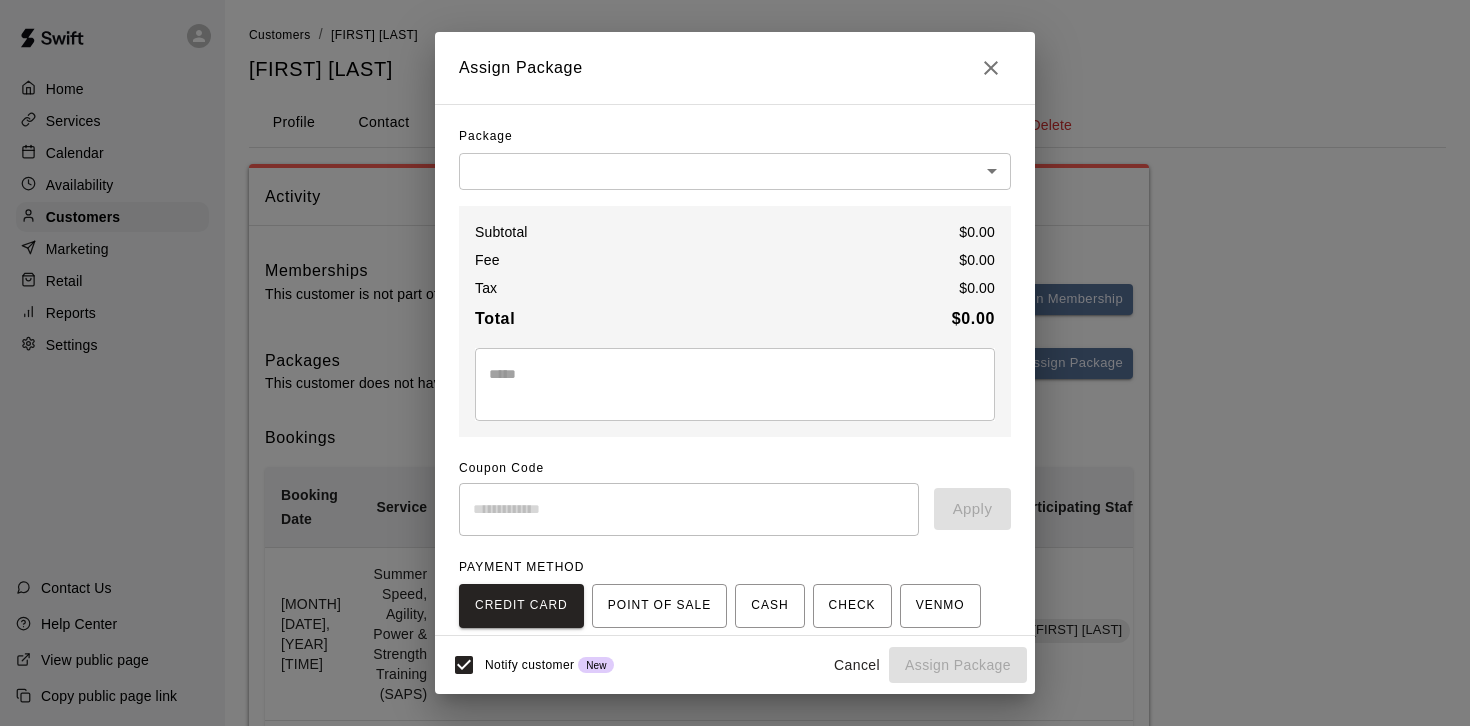 click on "Home Services Calendar Availability Customers Marketing Retail Reports Settings Contact Us Help Center View public page Copy public page link Customers / Amy MacDonald Amy MacDonald Profile Contact Family Payments Invoices Credits Activity Marketing Delete Activity Memberships This customer is not part of any memberships. Assign Membership Packages This customer does not have any packages. Assign Package Bookings Booking Date   Service For Amount Paid Payment Method Credits Used Attendance Status Participating Staff August 06, 2025 11:45 AM Summer Speed, Agility, Power & Strength Training (SAPS) Shea MacDonald 22.5 Card N/A Unknown Daniel Flanick August 04, 2025 11:45 AM Summer Speed, Agility, Power & Strength Training (SAPS) Shea MacDonald 22.5 Card N/A Unknown Daniel Flanick August 01, 2025 11:45 AM Summer Speed, Agility, Power & Strength Training (SAPS) Shea MacDonald 22.5 Card N/A Unknown Daniel Flanick July 23, 2025 11:45 AM Summer Speed, Agility, Power & Strength Training (SAPS) Shea MacDonald 22.5 Card" at bounding box center [735, 851] 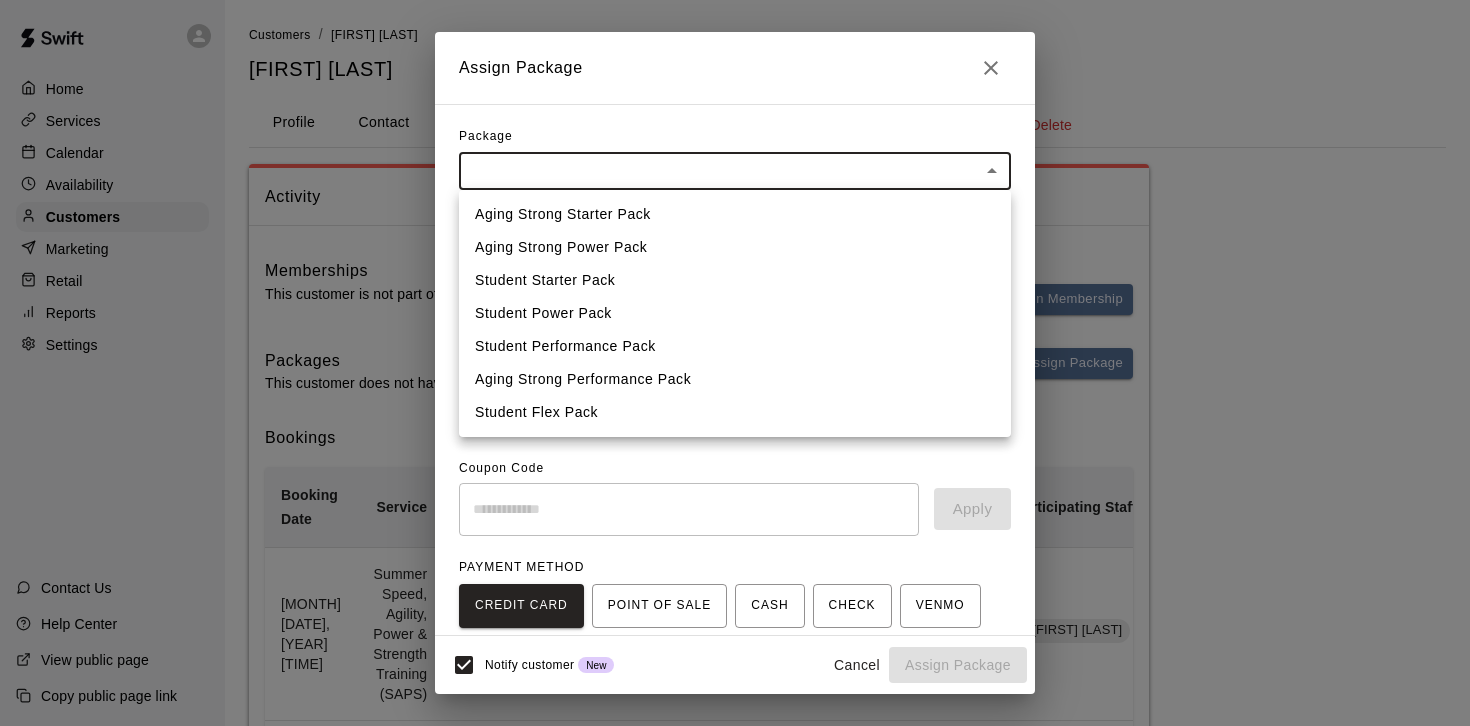 click on "Student Flex Pack" at bounding box center [735, 412] 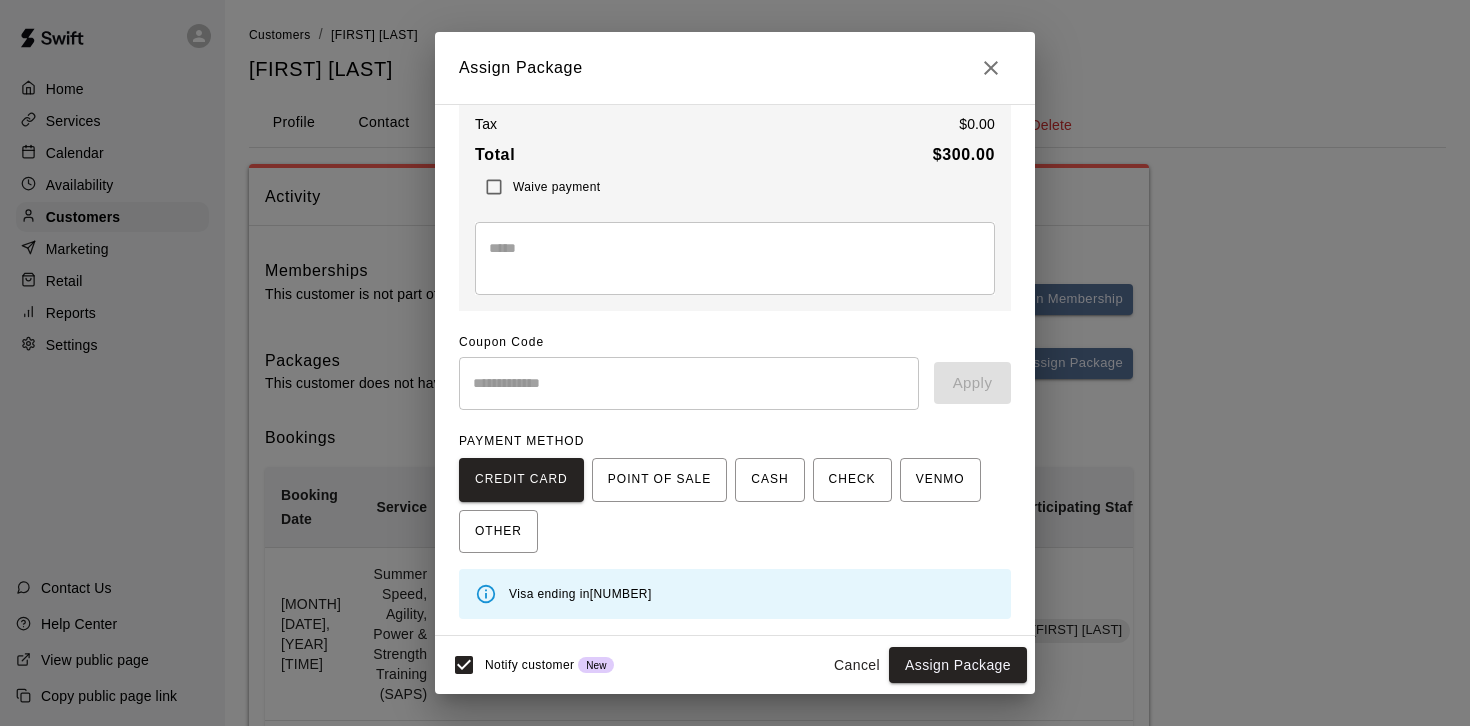 scroll, scrollTop: 0, scrollLeft: 0, axis: both 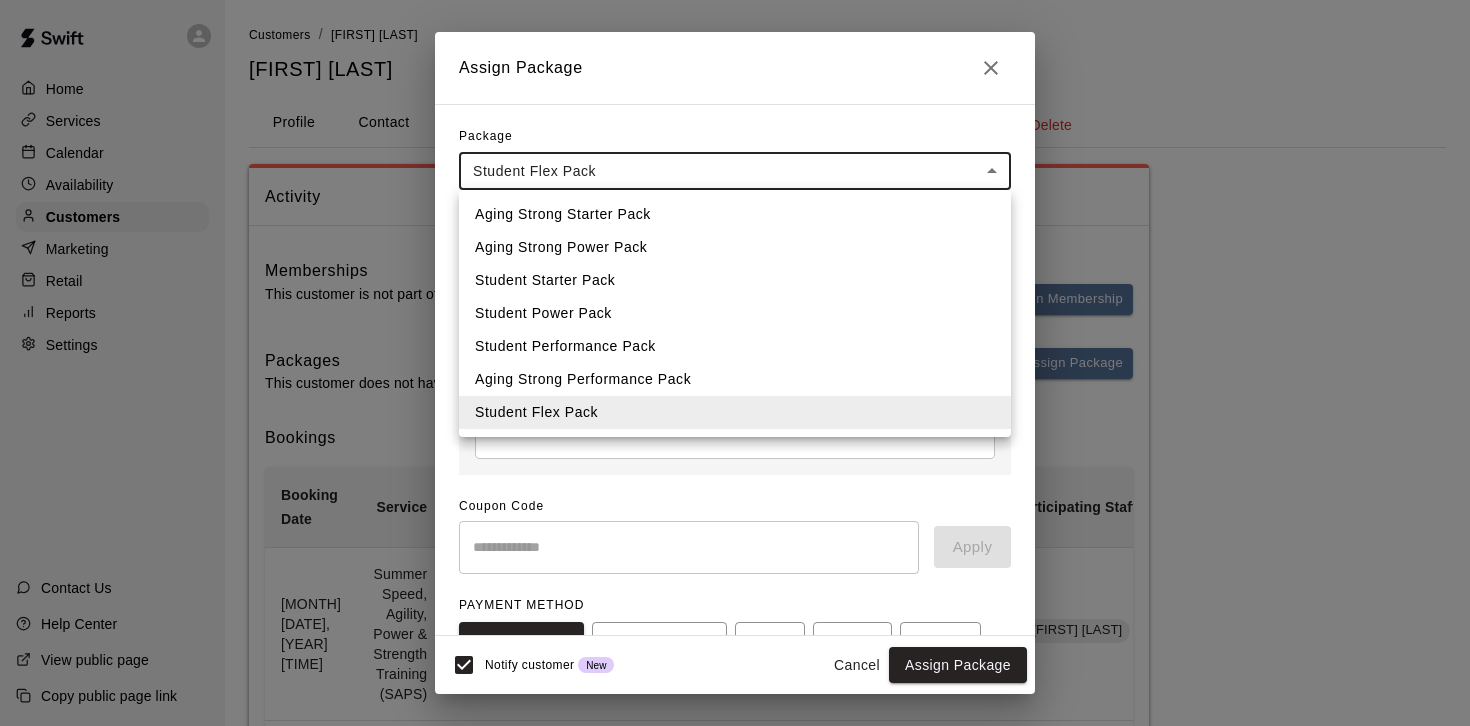 click on "Home Services Calendar Availability Customers Marketing Retail Reports Settings Contact Us Help Center View public page Copy public page link Customers / Amy MacDonald Amy MacDonald Profile Contact Family Payments Invoices Credits Activity Marketing Delete Activity Memberships This customer is not part of any memberships. Assign Membership Packages This customer does not have any packages. Assign Package Bookings Booking Date   Service For Amount Paid Payment Method Credits Used Attendance Status Participating Staff August 06, 2025 11:45 AM Summer Speed, Agility, Power & Strength Training (SAPS) Shea MacDonald 22.5 Card N/A Unknown Daniel Flanick August 04, 2025 11:45 AM Summer Speed, Agility, Power & Strength Training (SAPS) Shea MacDonald 22.5 Card N/A Unknown Daniel Flanick August 01, 2025 11:45 AM Summer Speed, Agility, Power & Strength Training (SAPS) Shea MacDonald 22.5 Card N/A Unknown Daniel Flanick July 23, 2025 11:45 AM Summer Speed, Agility, Power & Strength Training (SAPS) Shea MacDonald 22.5 Card" at bounding box center [735, 851] 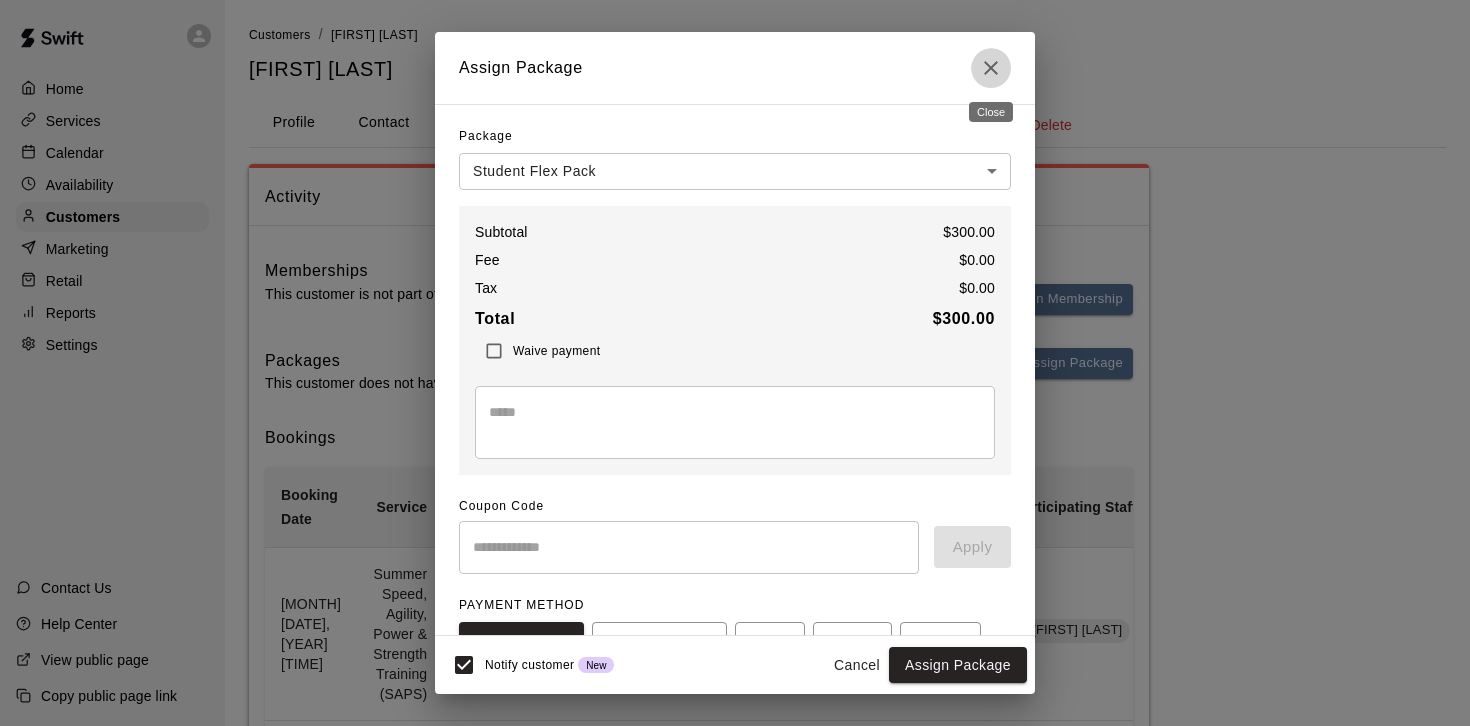 click 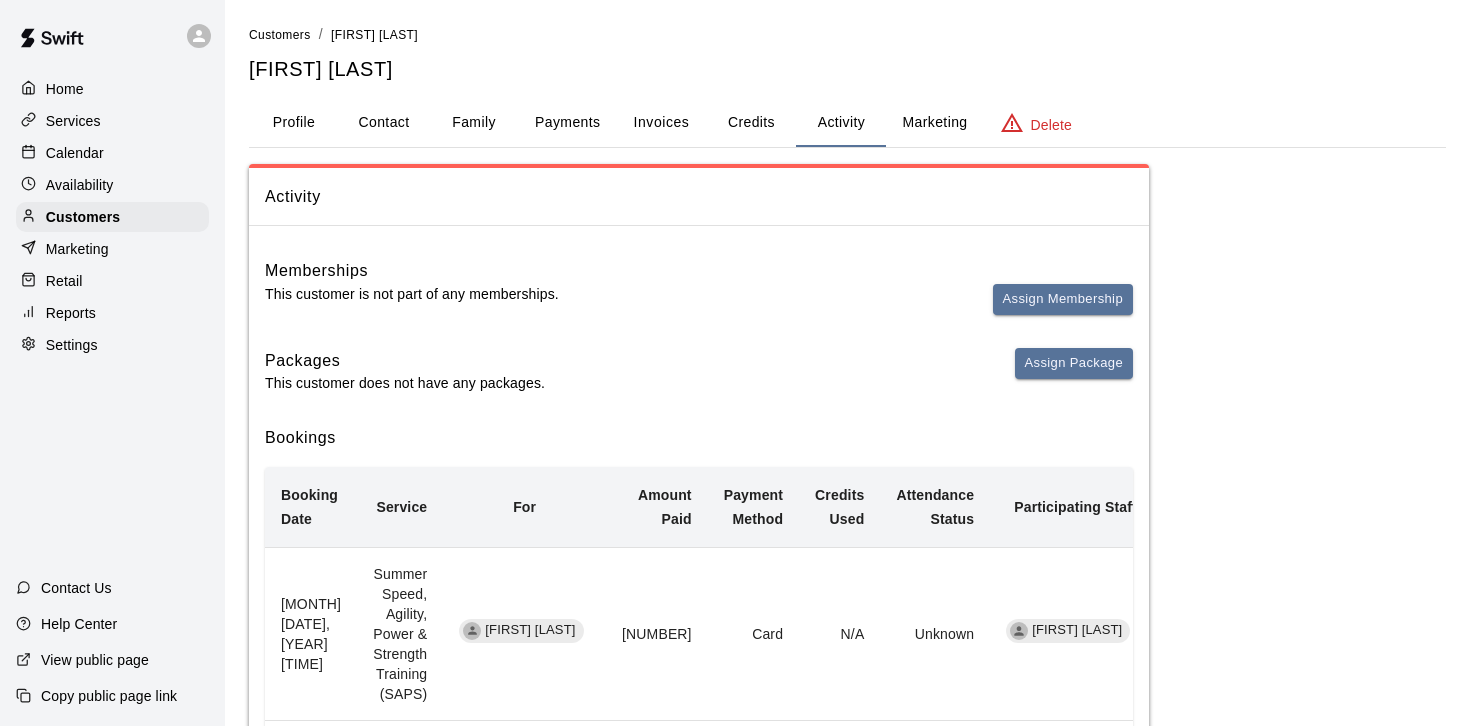 click on "Services" at bounding box center [112, 121] 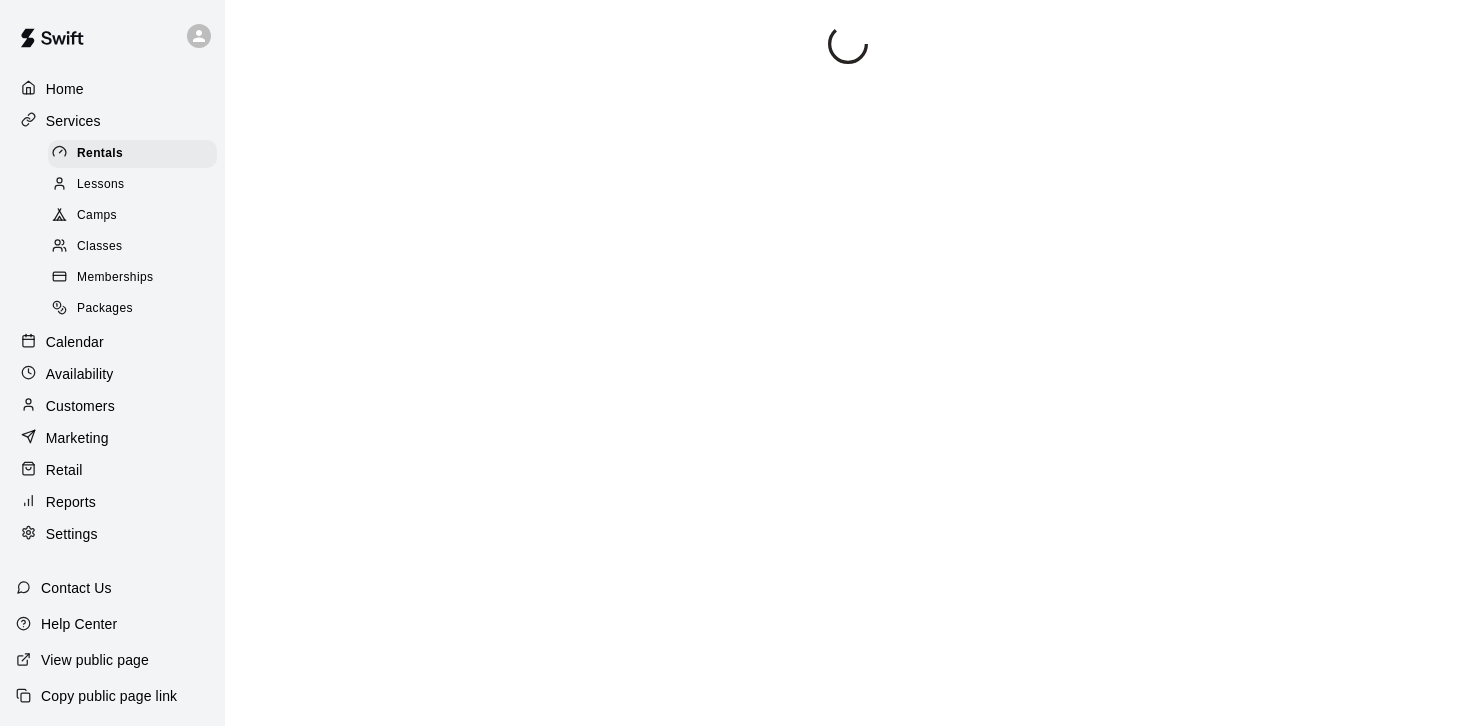 click on "Packages" at bounding box center [105, 309] 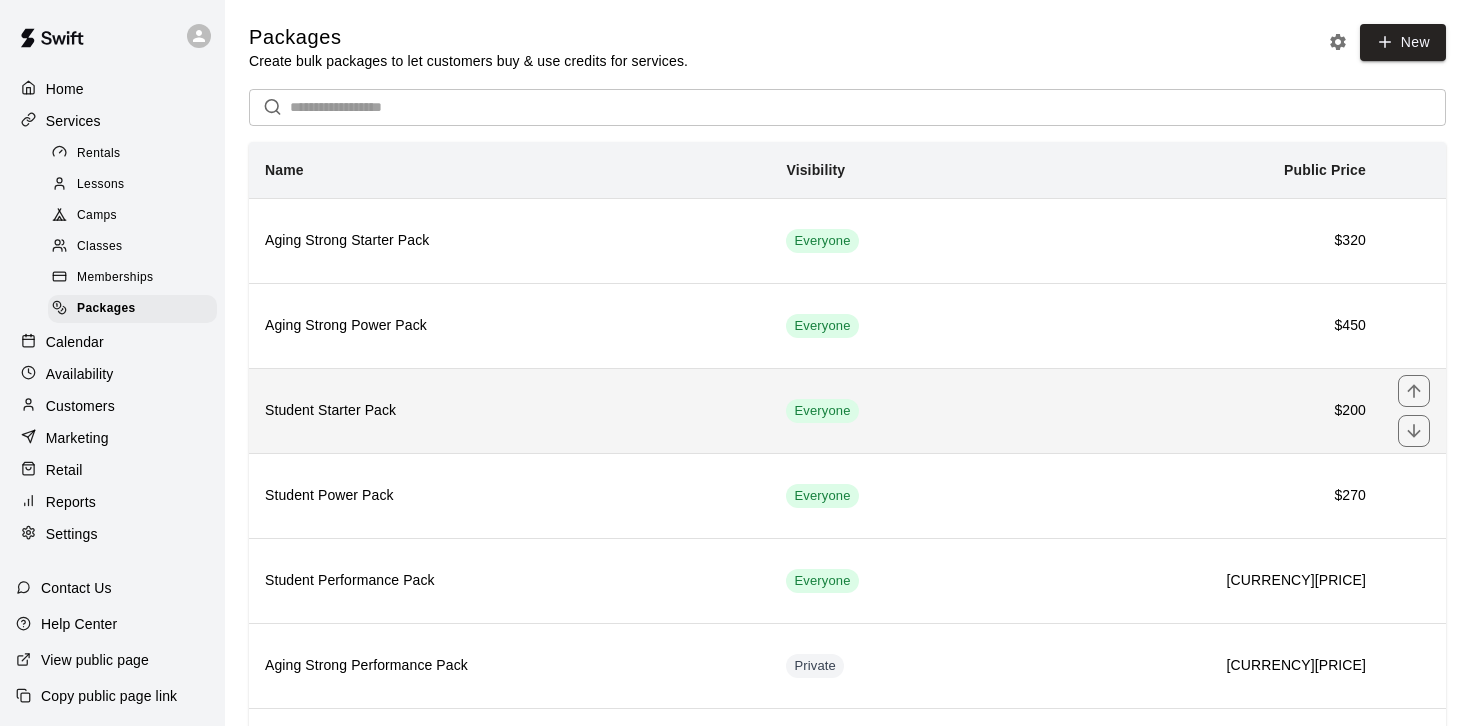 scroll, scrollTop: 124, scrollLeft: 0, axis: vertical 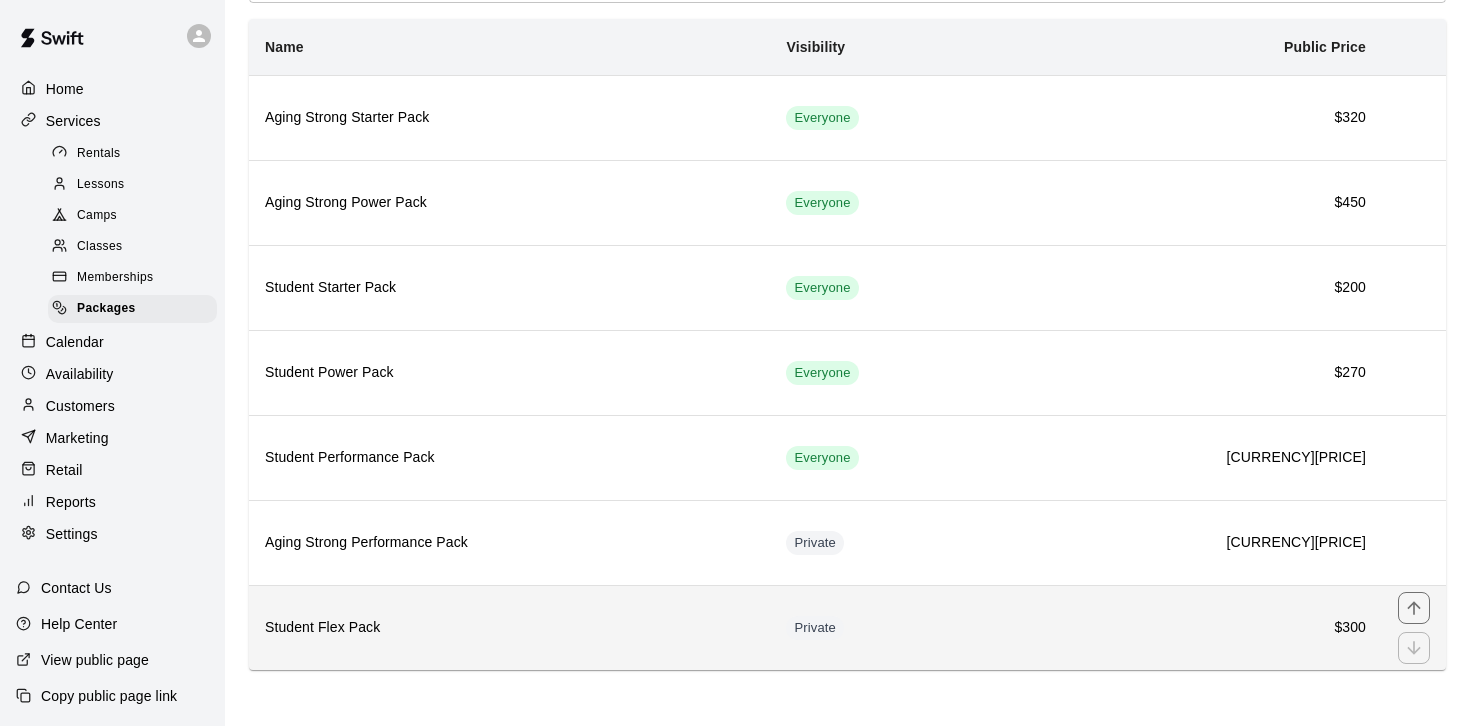 click on "Student Flex Pack" at bounding box center [509, 628] 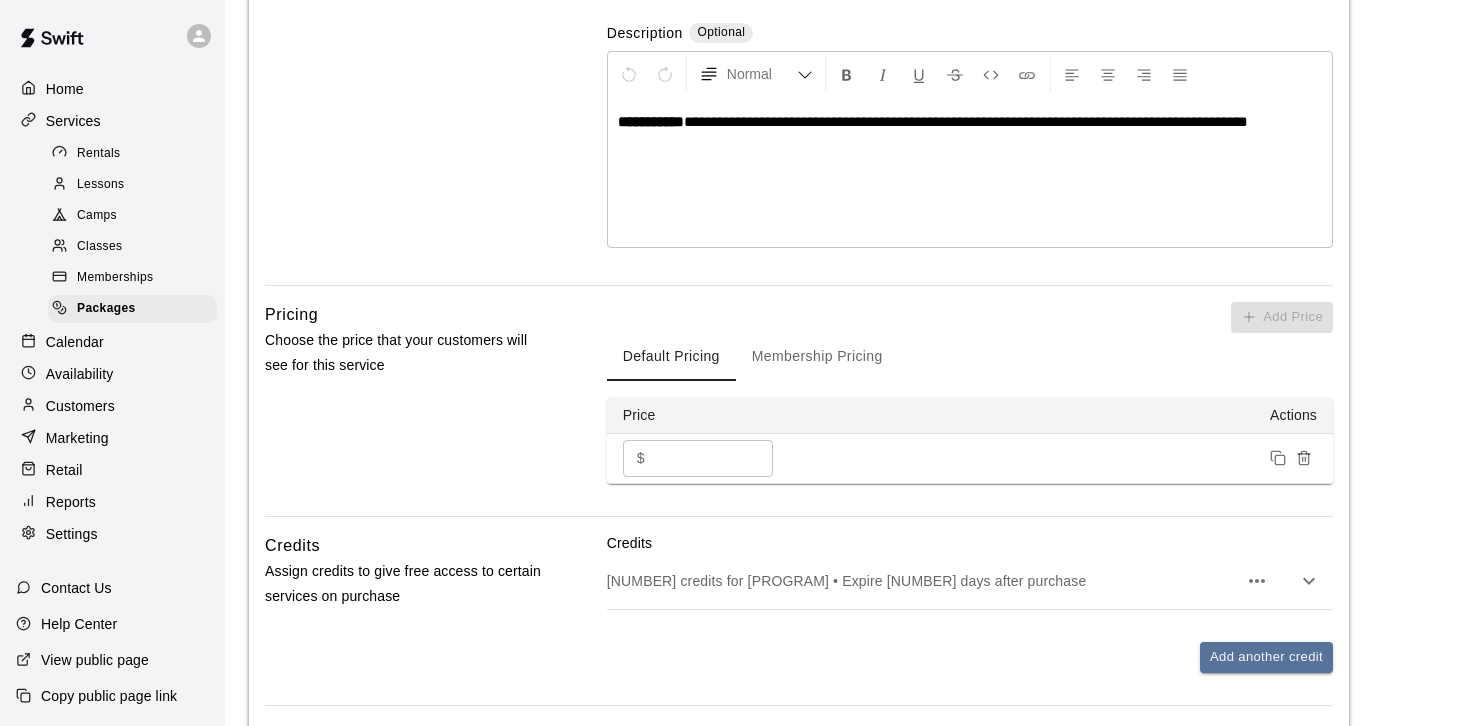 scroll, scrollTop: 0, scrollLeft: 0, axis: both 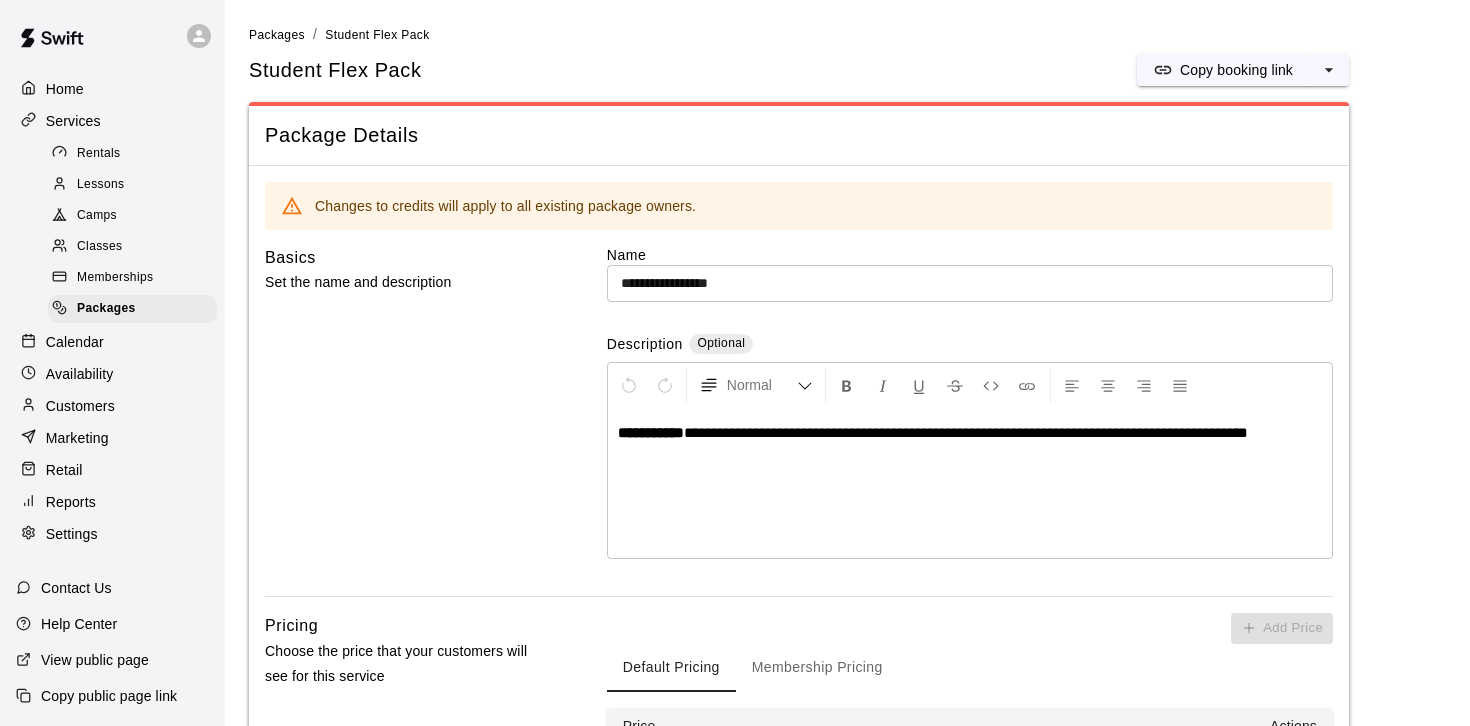 click on "Customers" at bounding box center [80, 406] 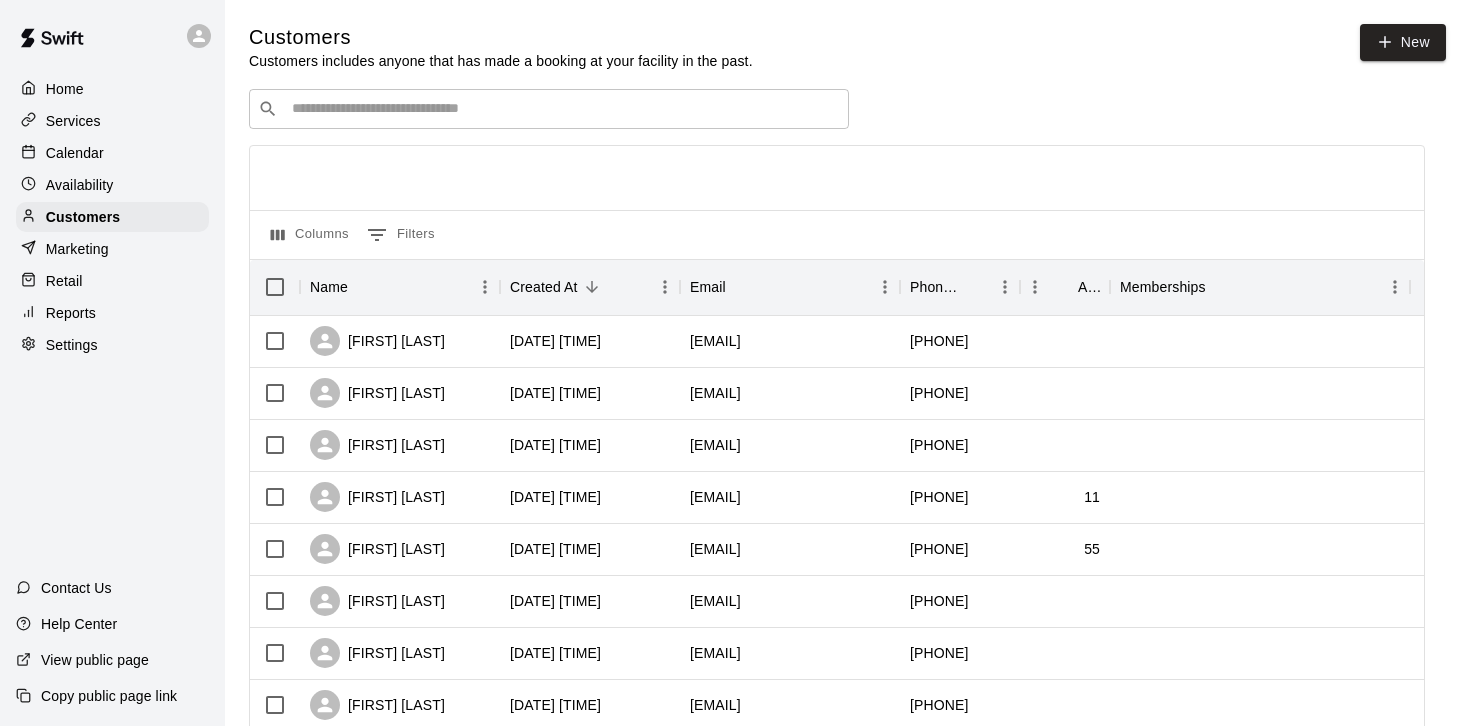click on "​ ​" at bounding box center (549, 109) 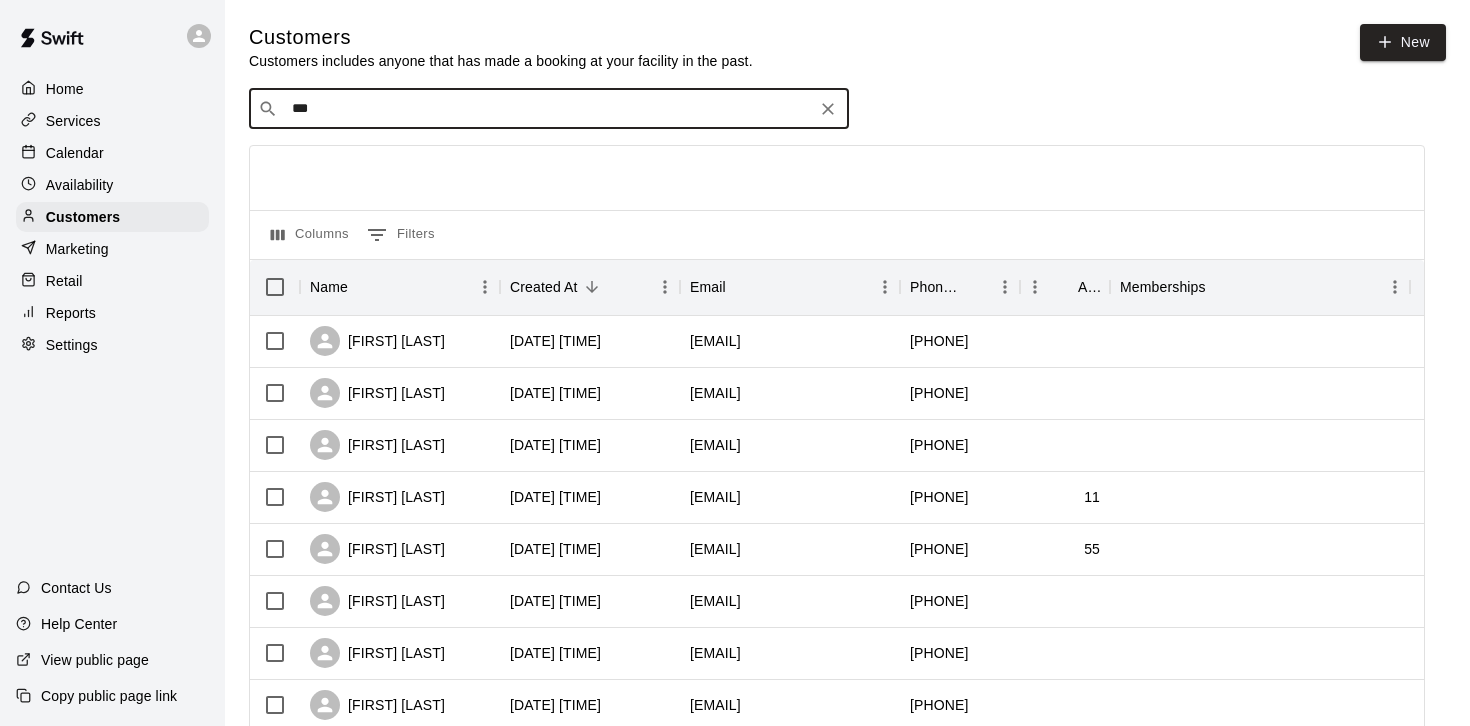 type on "****" 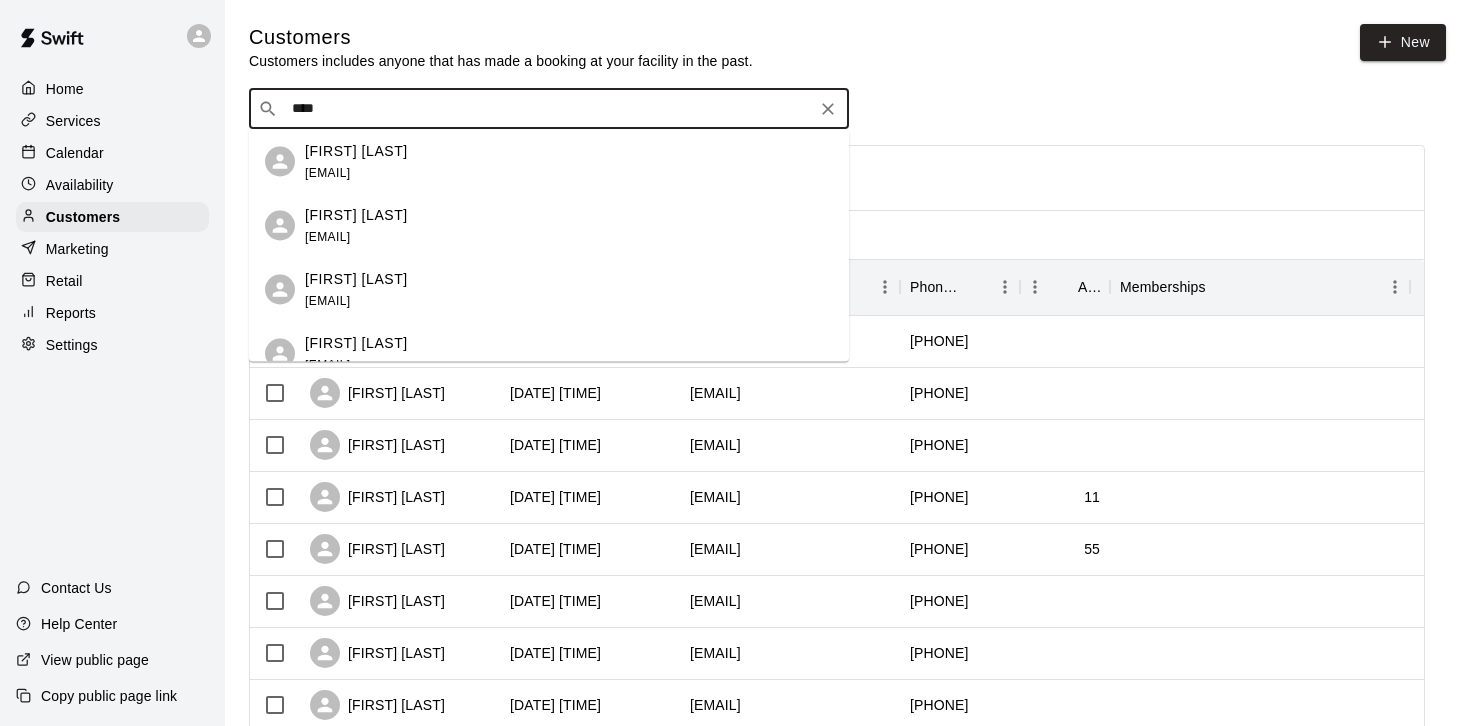 click on "[FIRST] [LAST] [EMAIL]" at bounding box center (356, 161) 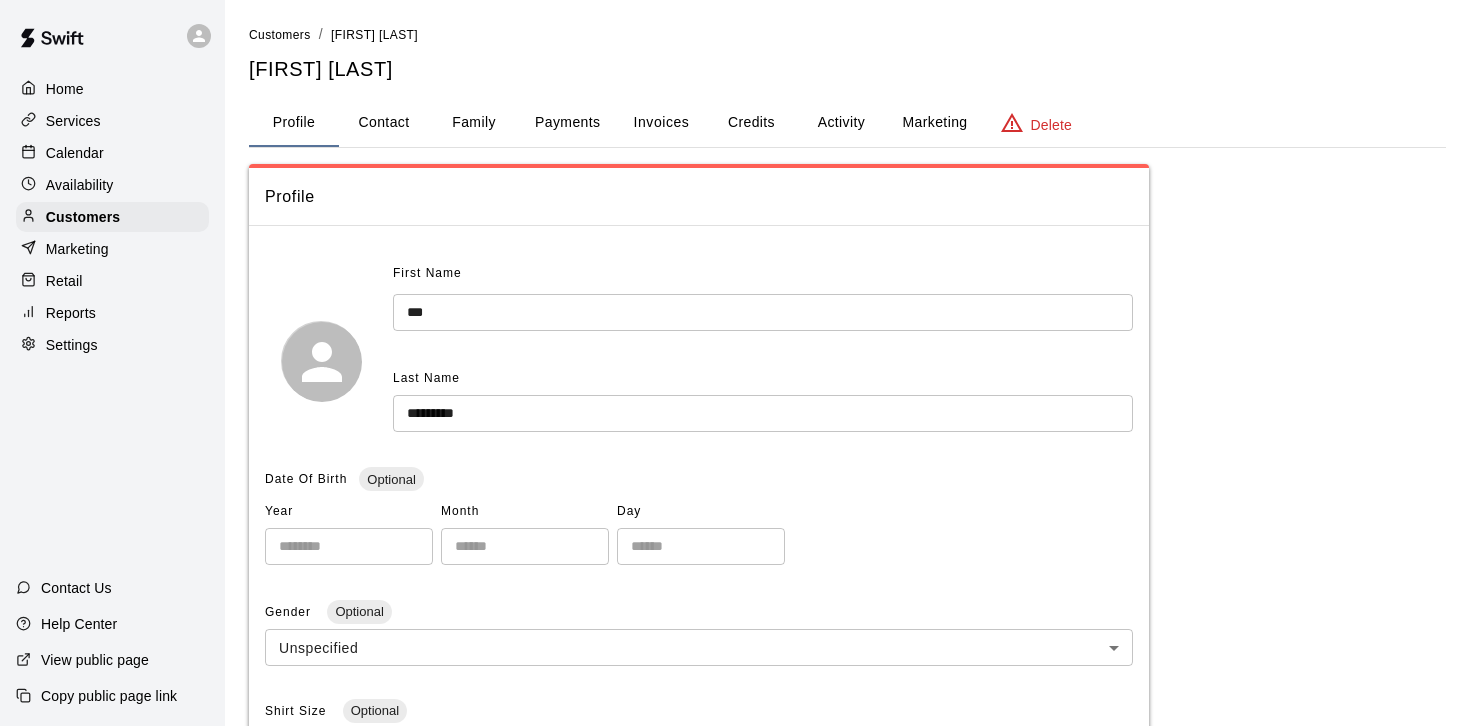 click on "Activity" at bounding box center [841, 123] 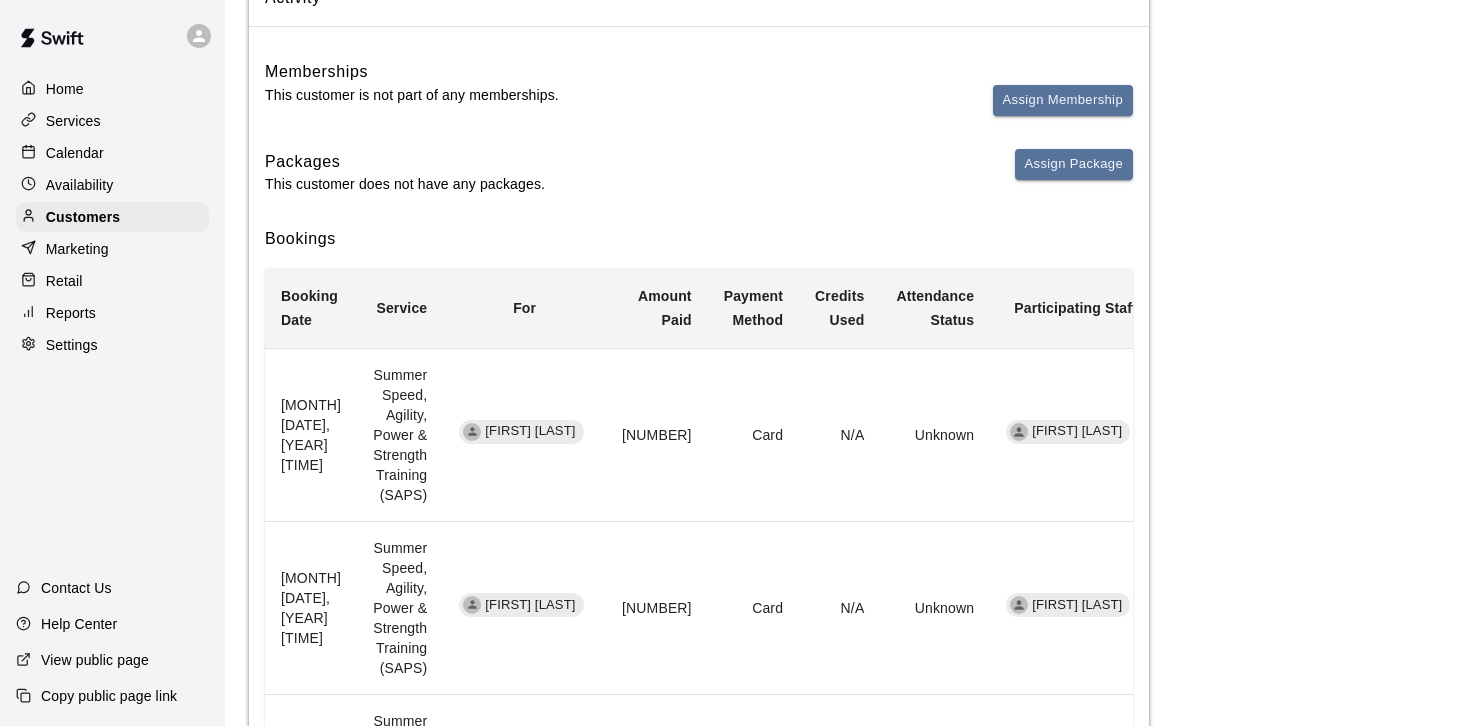 scroll, scrollTop: 200, scrollLeft: 0, axis: vertical 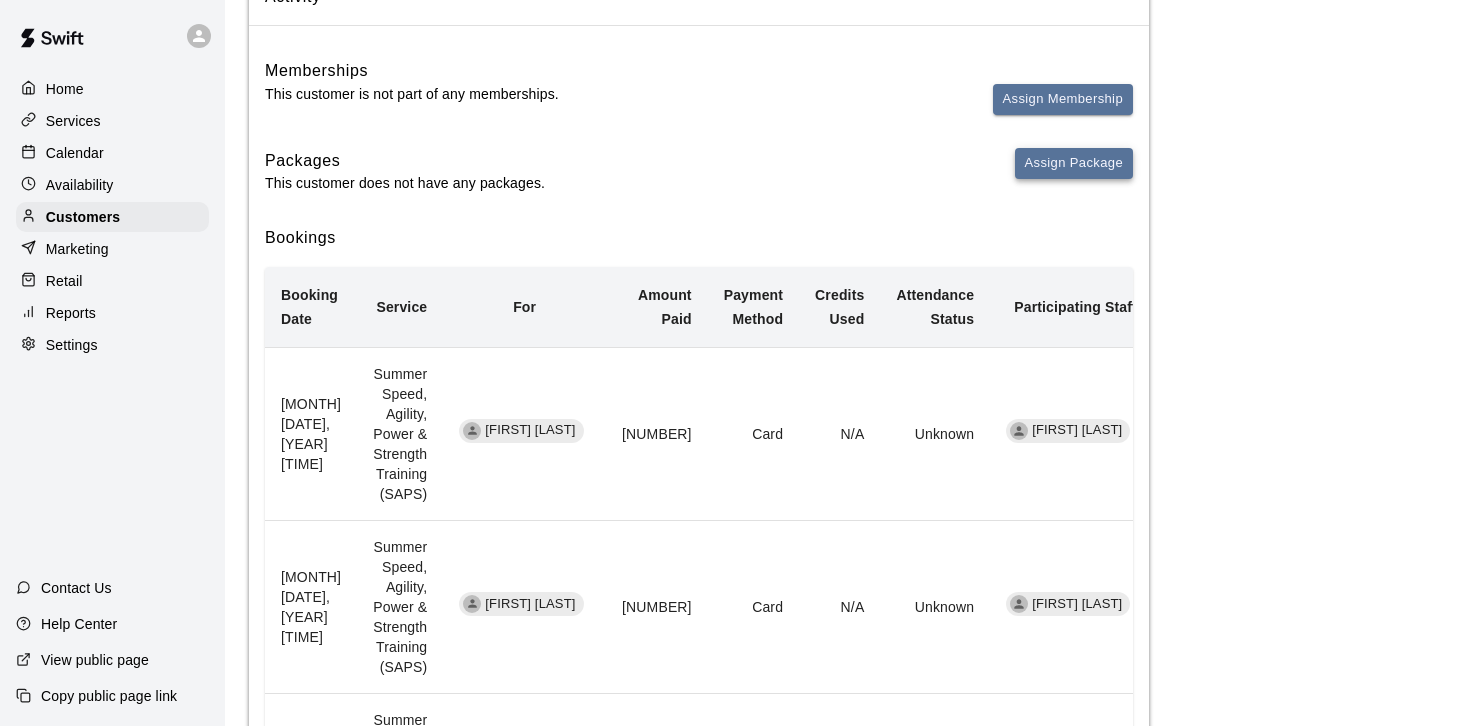 click on "Assign Package" at bounding box center [1074, 163] 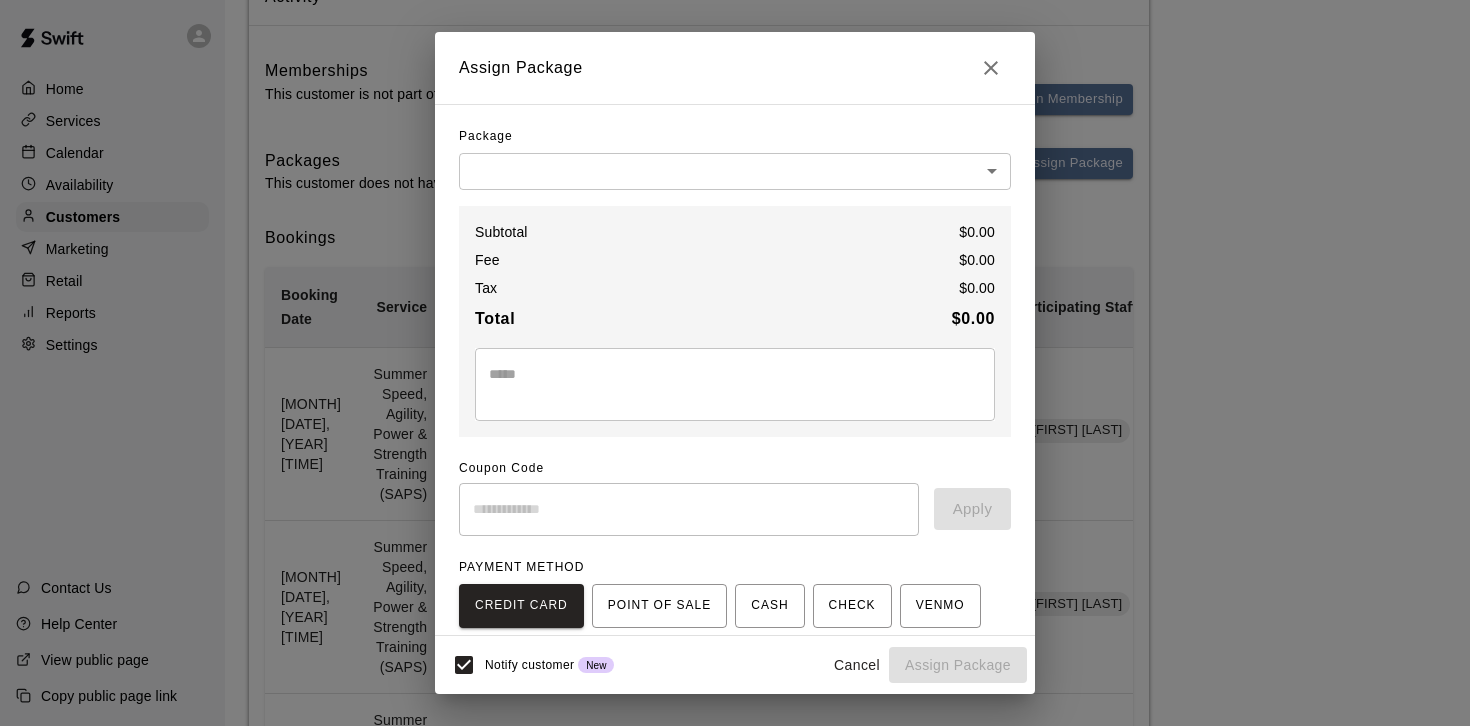 click on "Package" at bounding box center [735, 137] 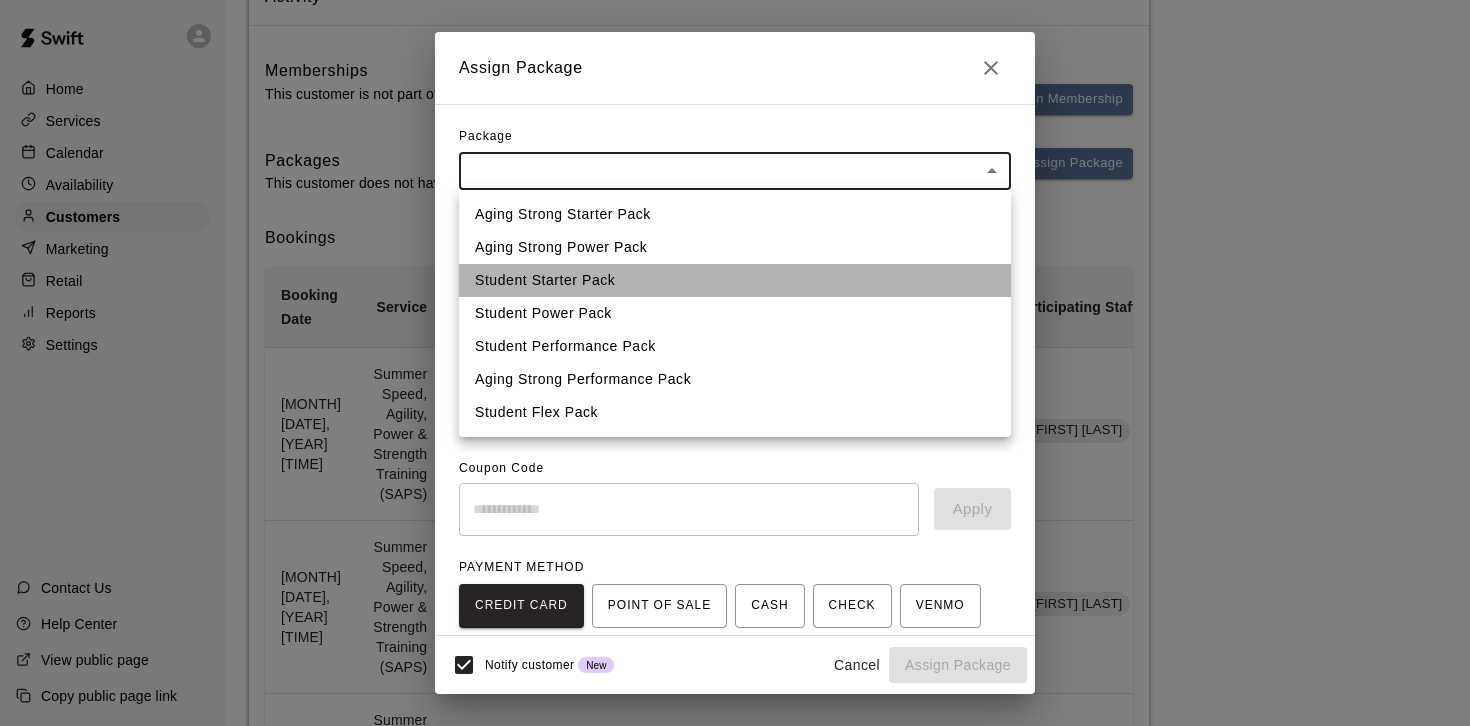 click on "Student Starter Pack" at bounding box center (735, 280) 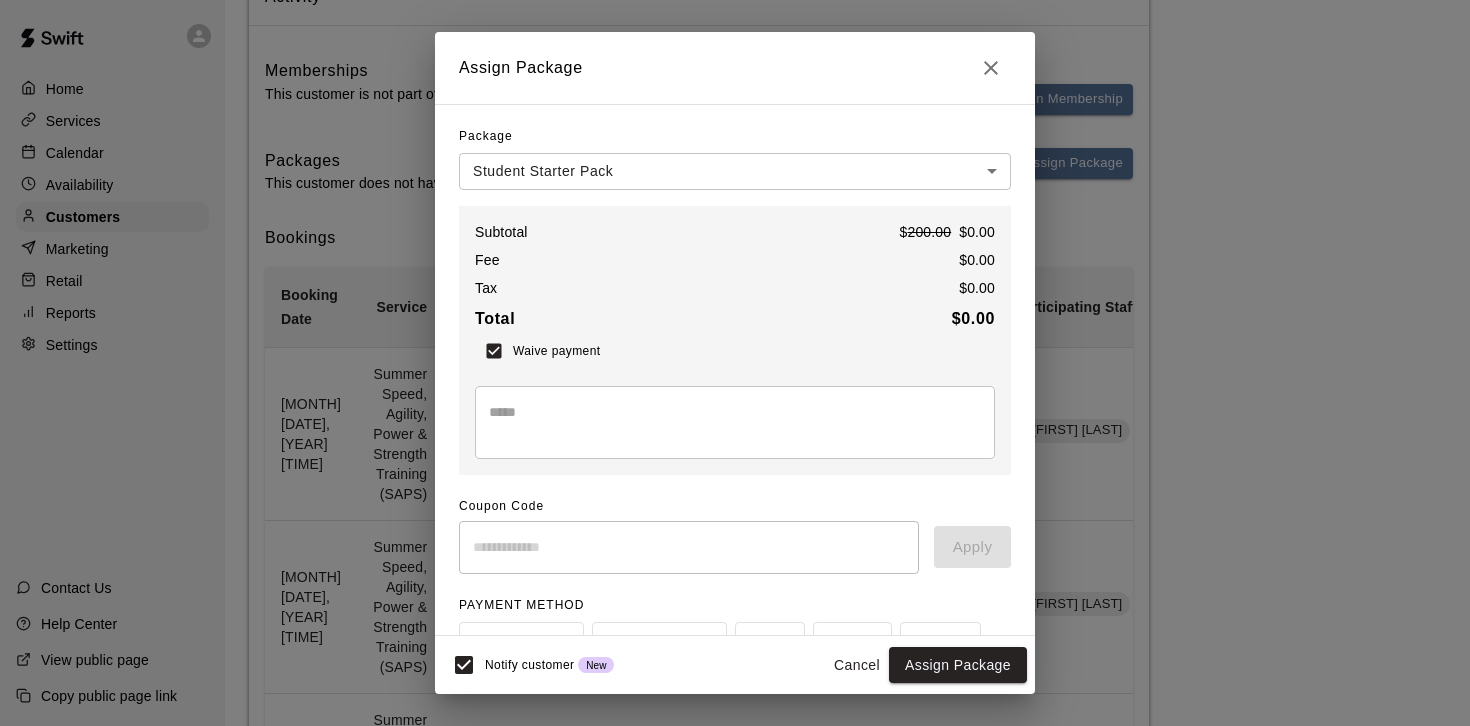 scroll, scrollTop: 164, scrollLeft: 0, axis: vertical 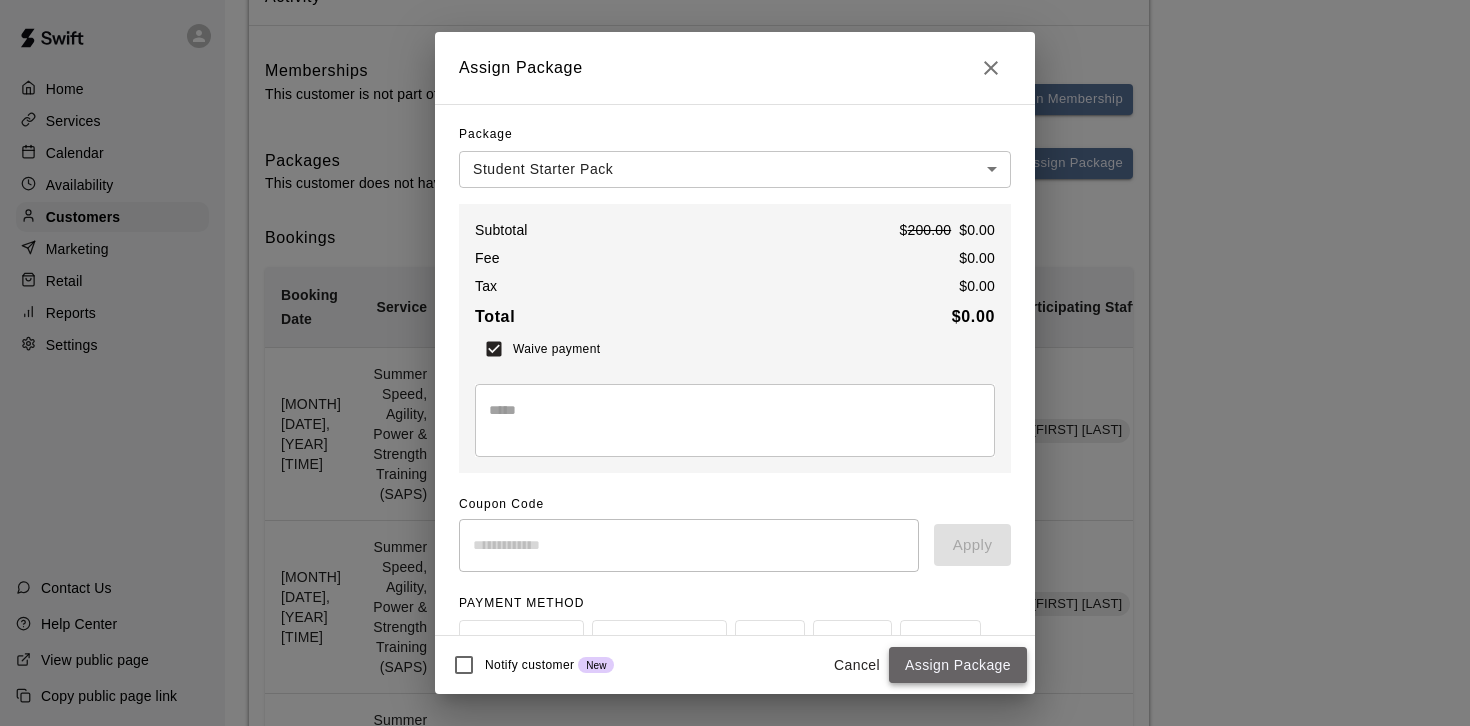 click on "Assign Package" at bounding box center [958, 665] 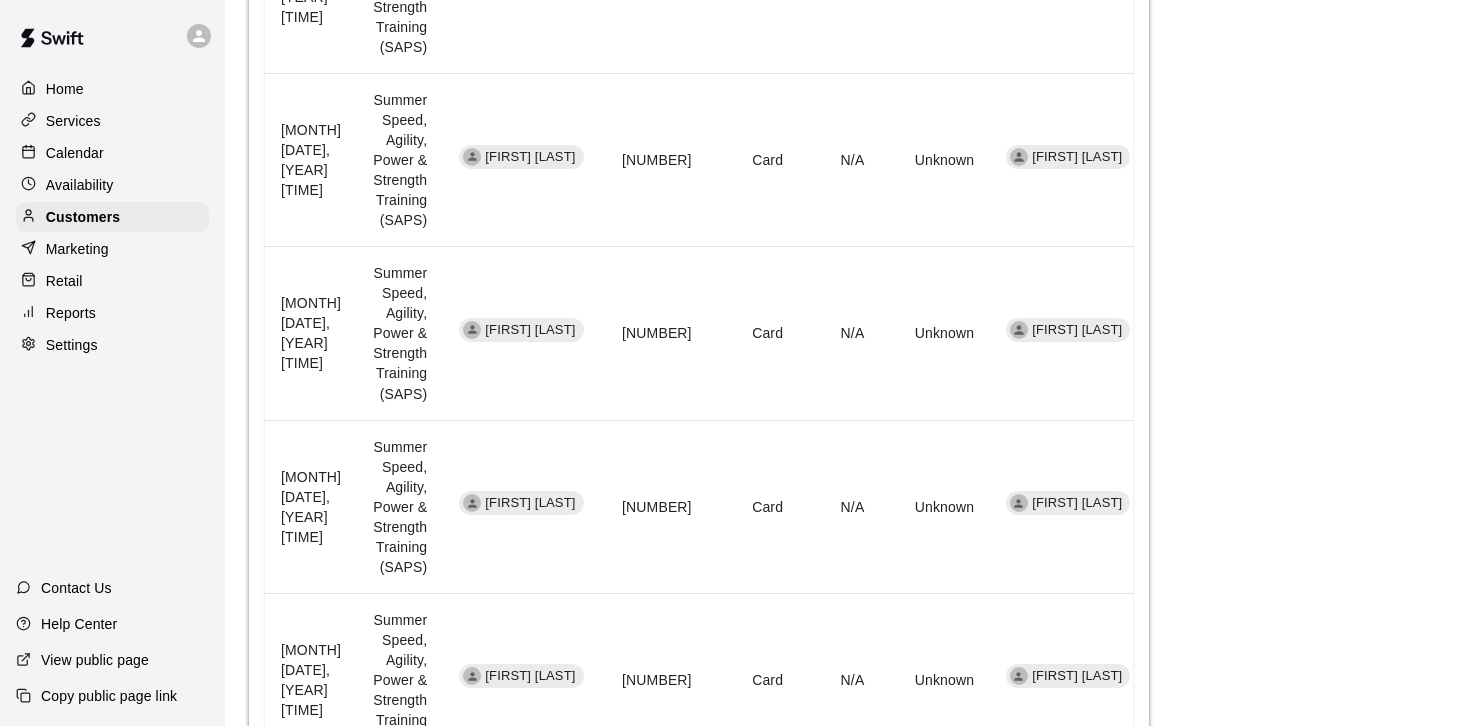 scroll, scrollTop: 1171, scrollLeft: 0, axis: vertical 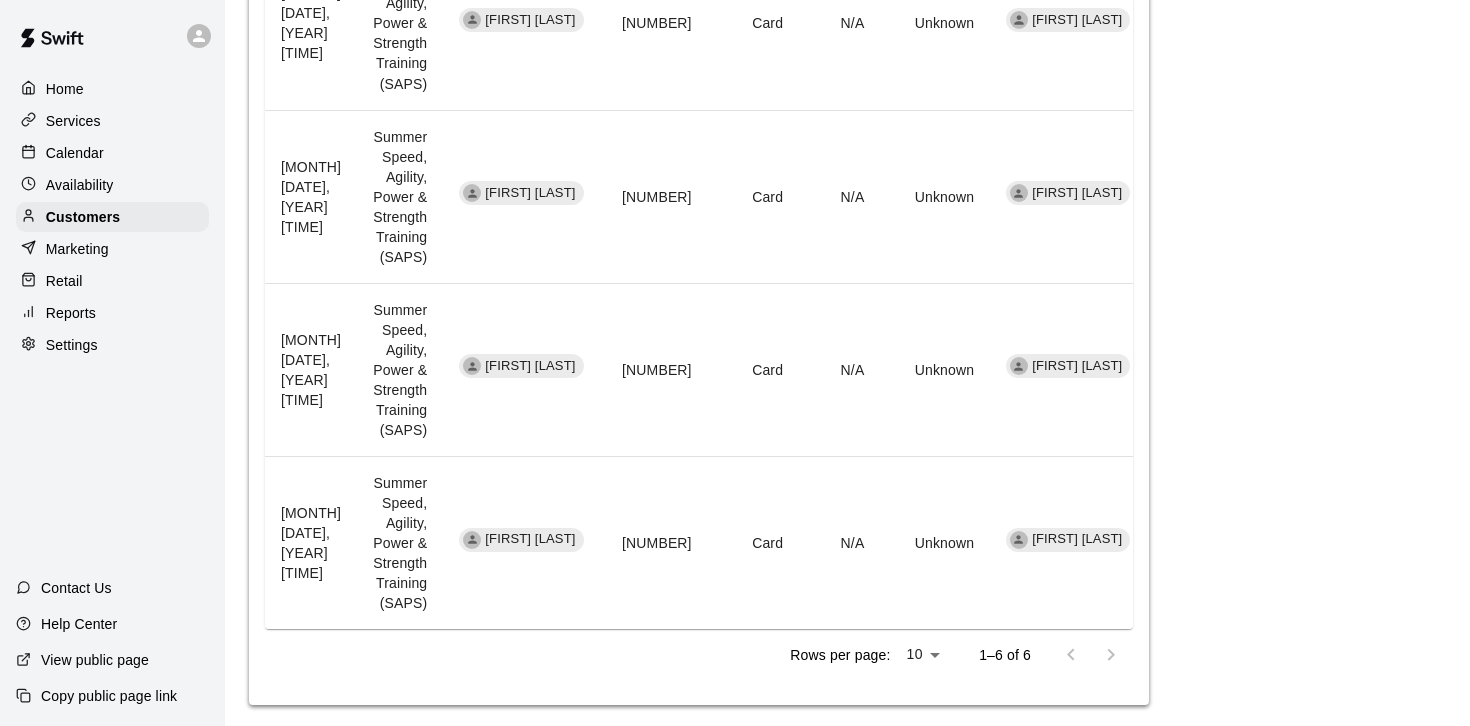 click on "[MONTH] [DAY], [YEAR] [HOUR]:[MINUTE] [AM/PM]" at bounding box center (311, 542) 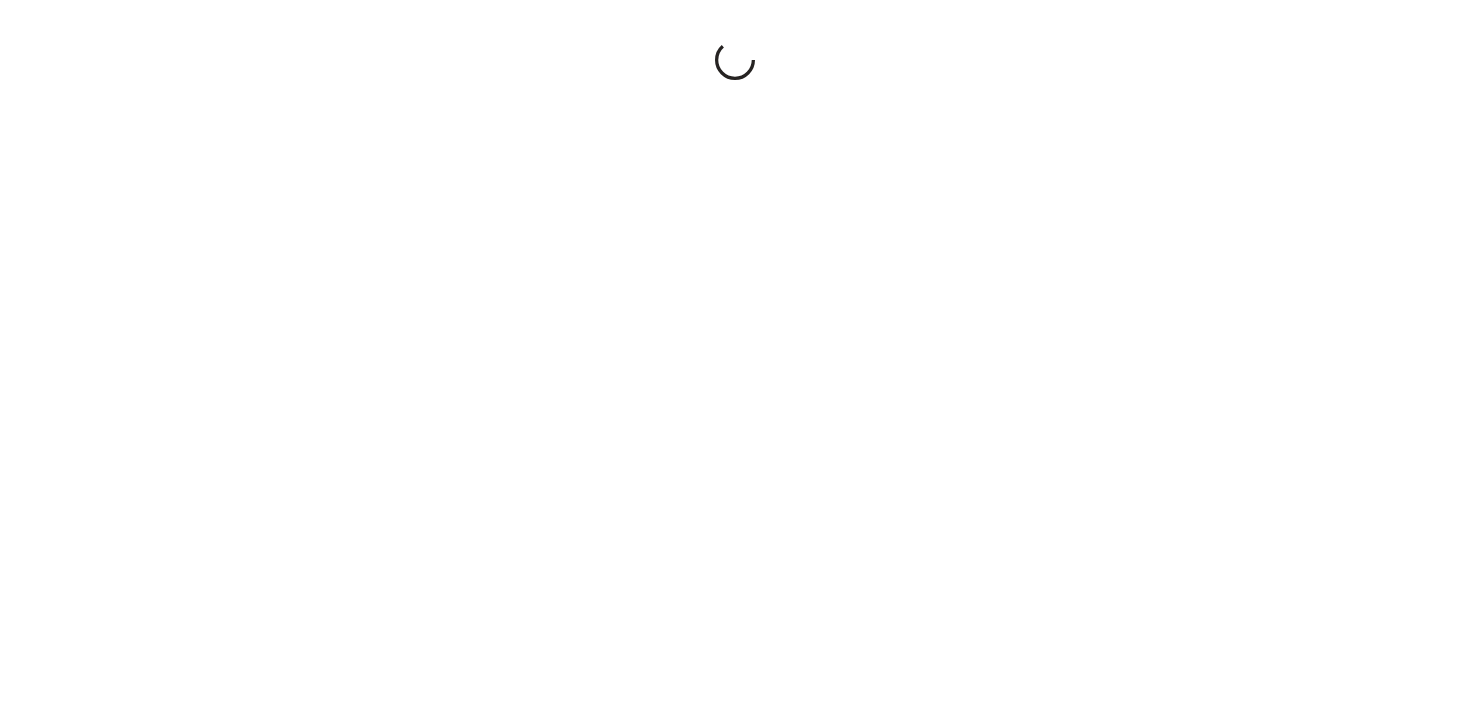 scroll, scrollTop: 0, scrollLeft: 0, axis: both 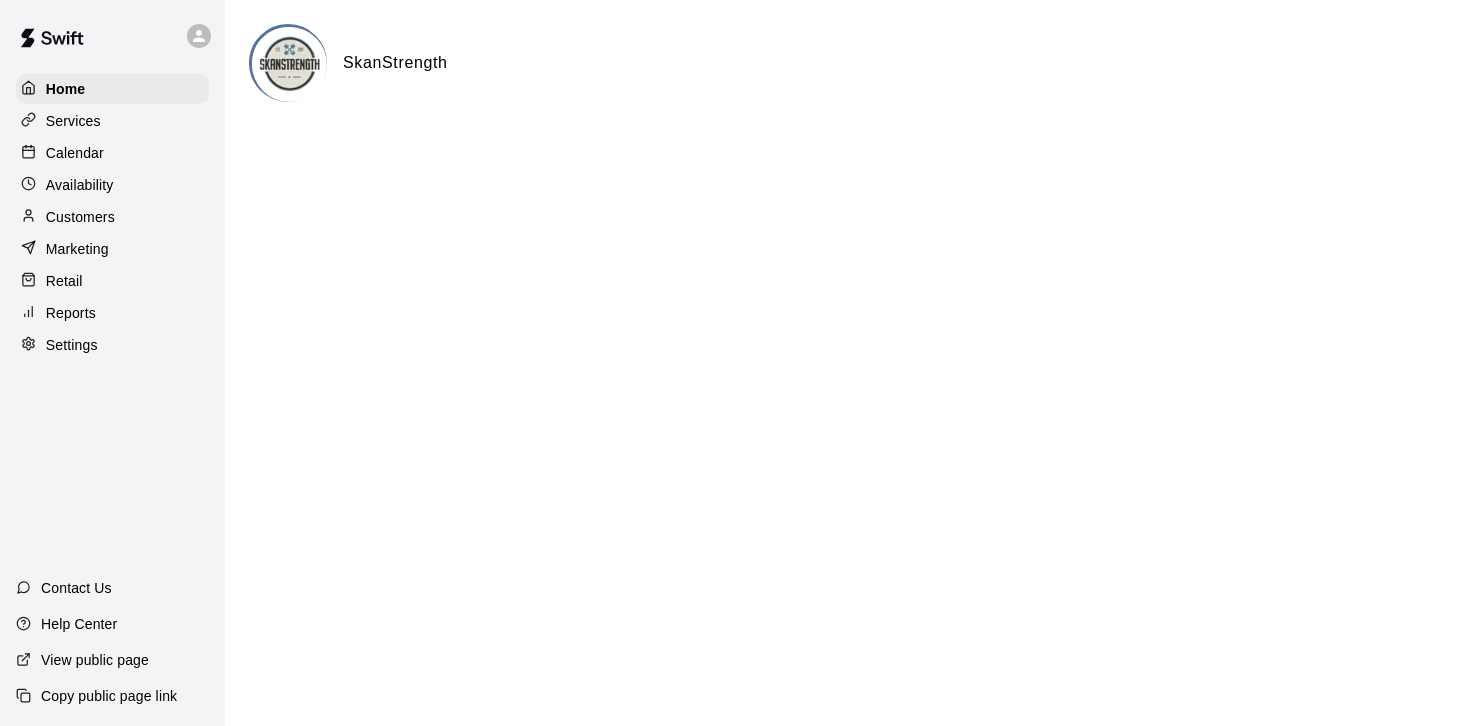 click on "Calendar" at bounding box center [75, 153] 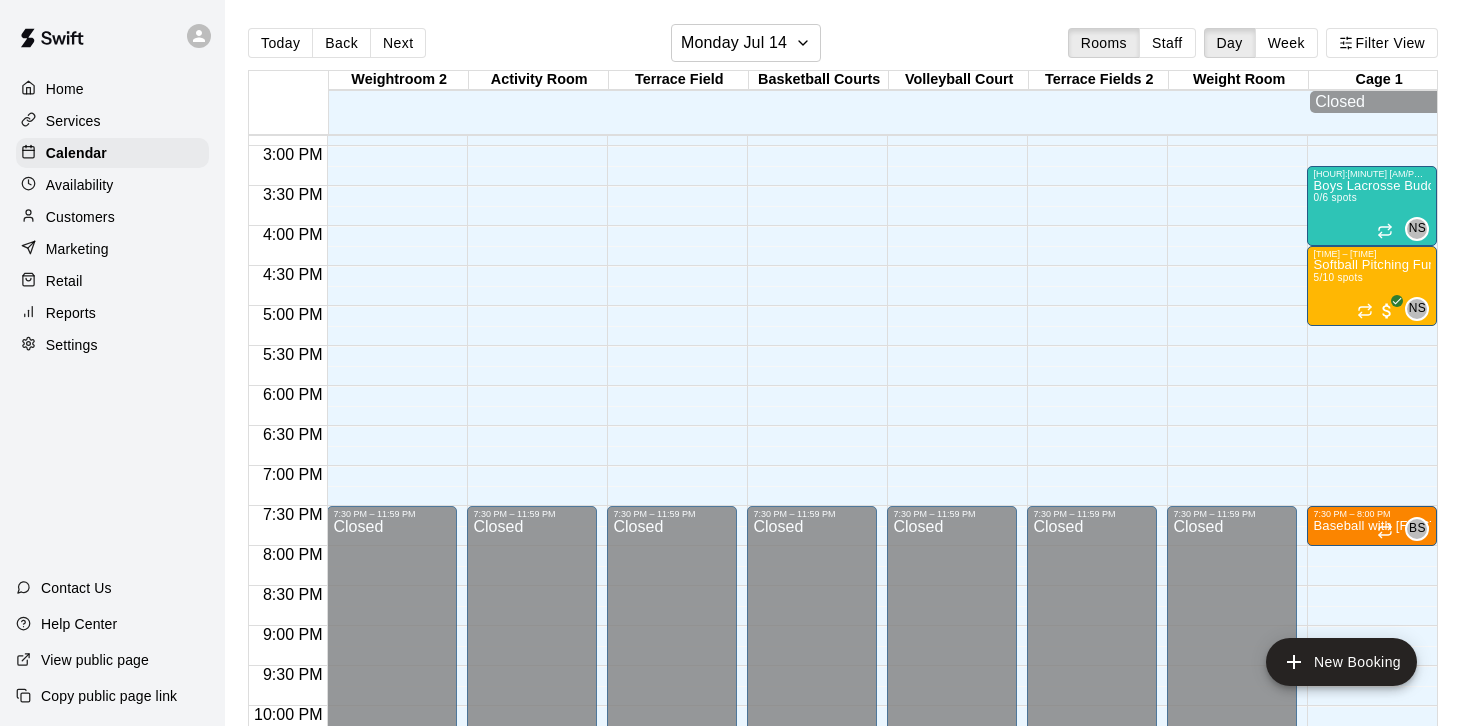 scroll, scrollTop: 1190, scrollLeft: 103, axis: both 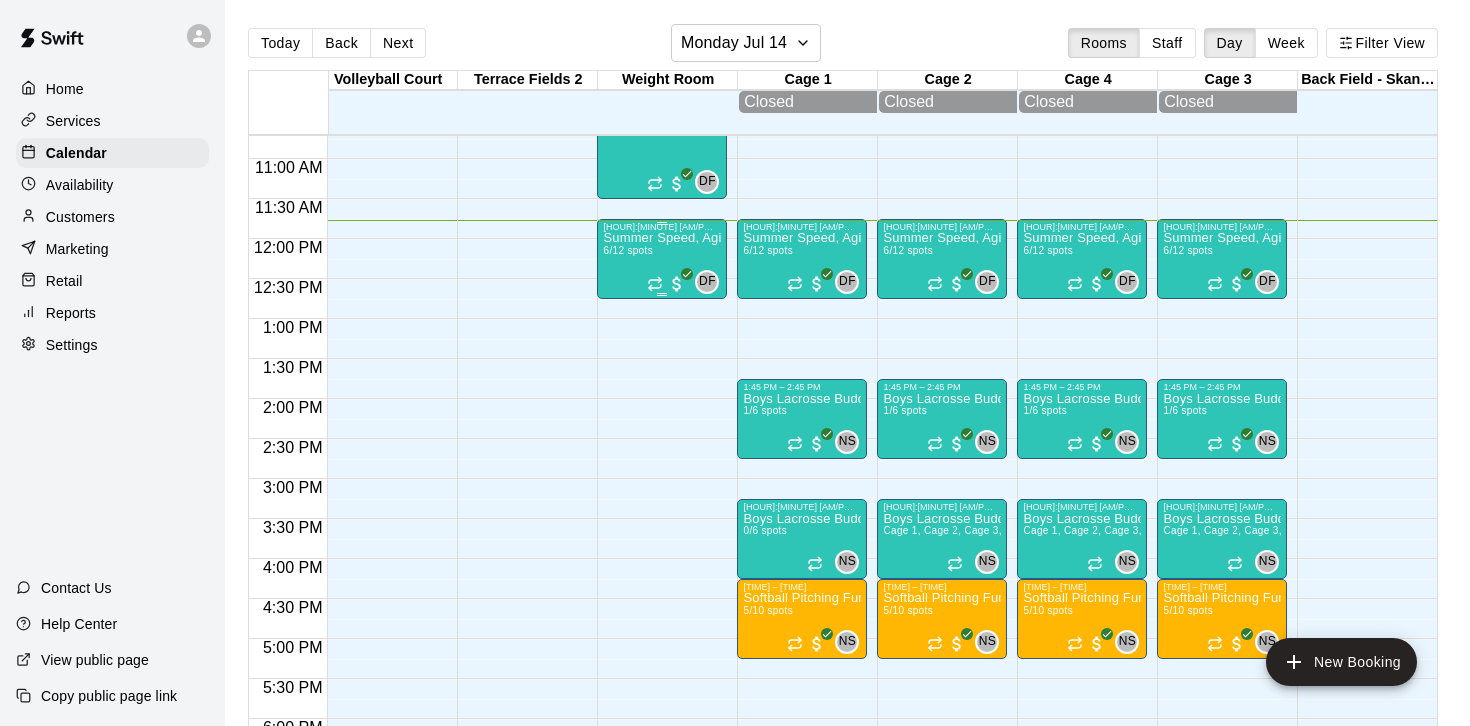 click on "Summer Speed, Agility, Power & Strength Training (SAPS) 6/12 spots" at bounding box center (662, 595) 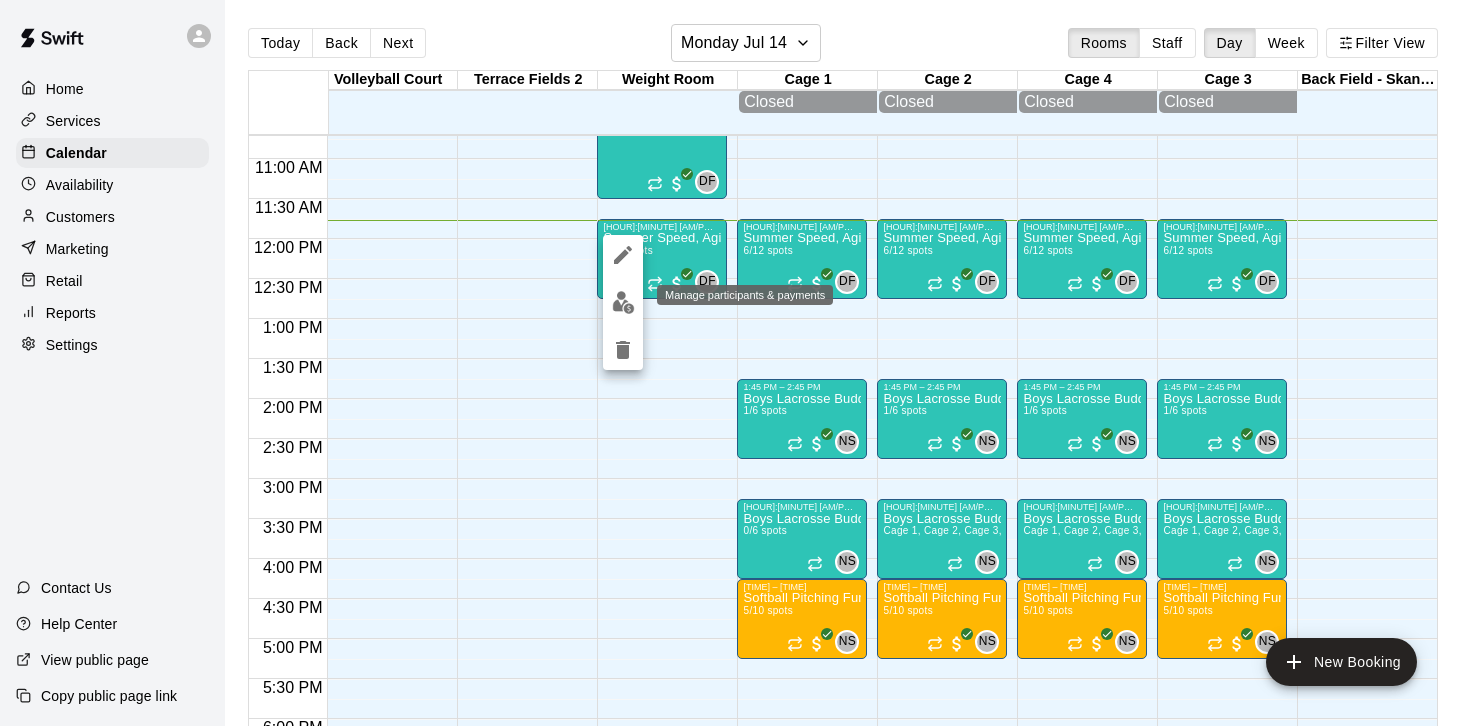 click at bounding box center (623, 302) 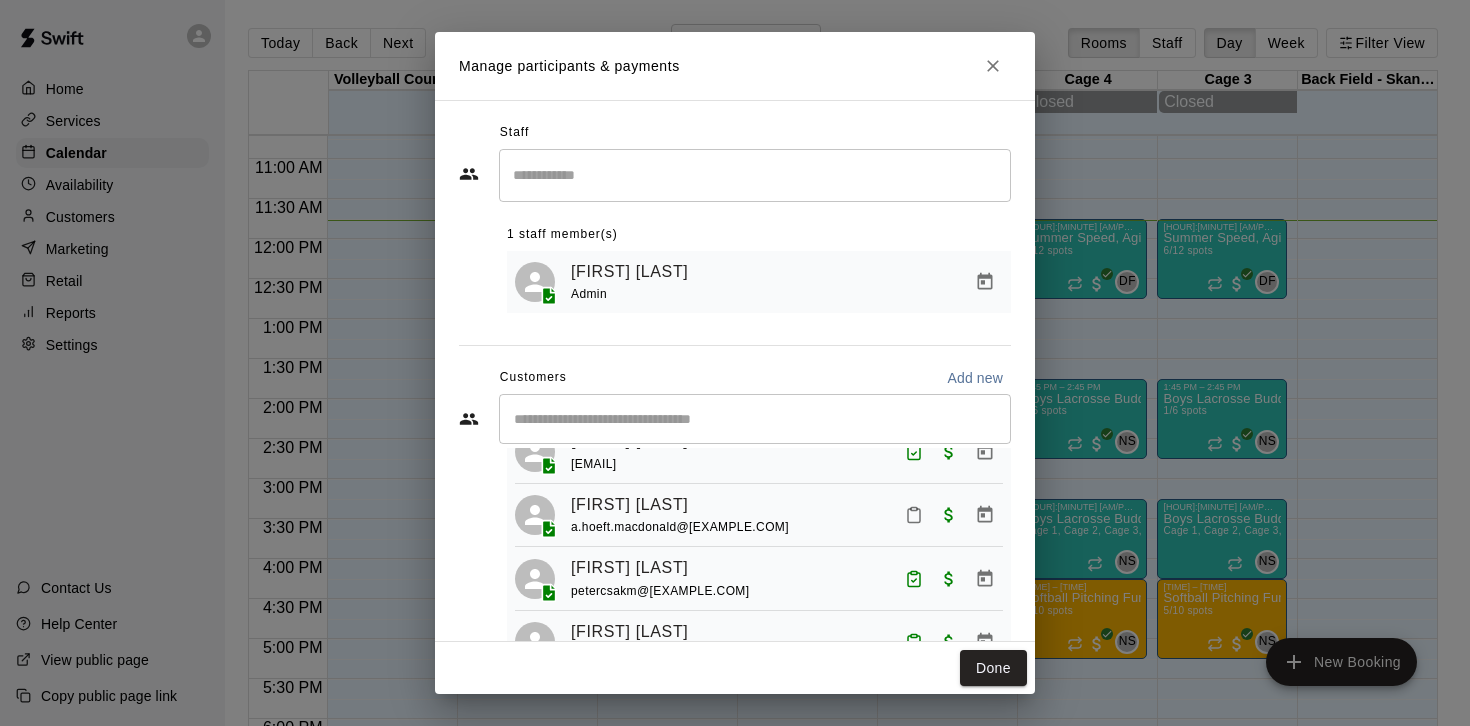 scroll, scrollTop: 221, scrollLeft: 0, axis: vertical 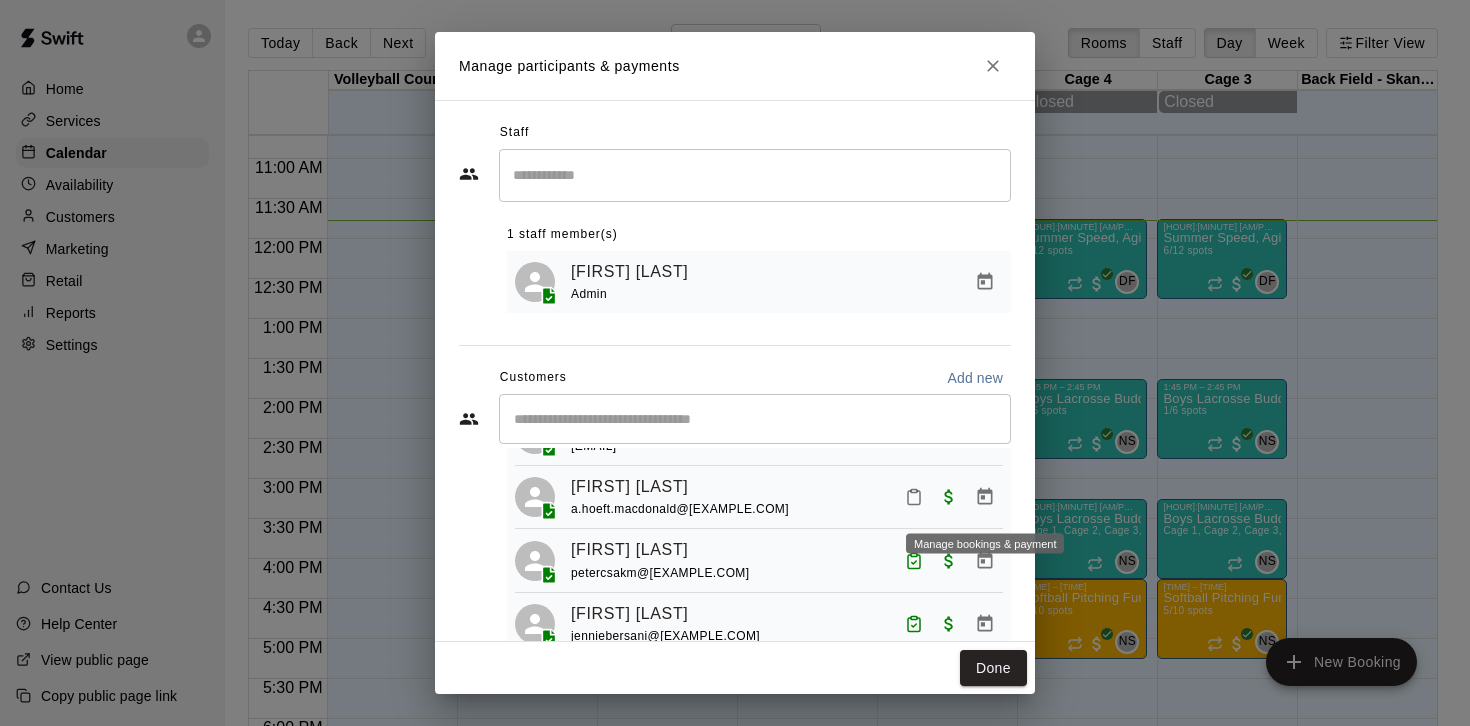 click 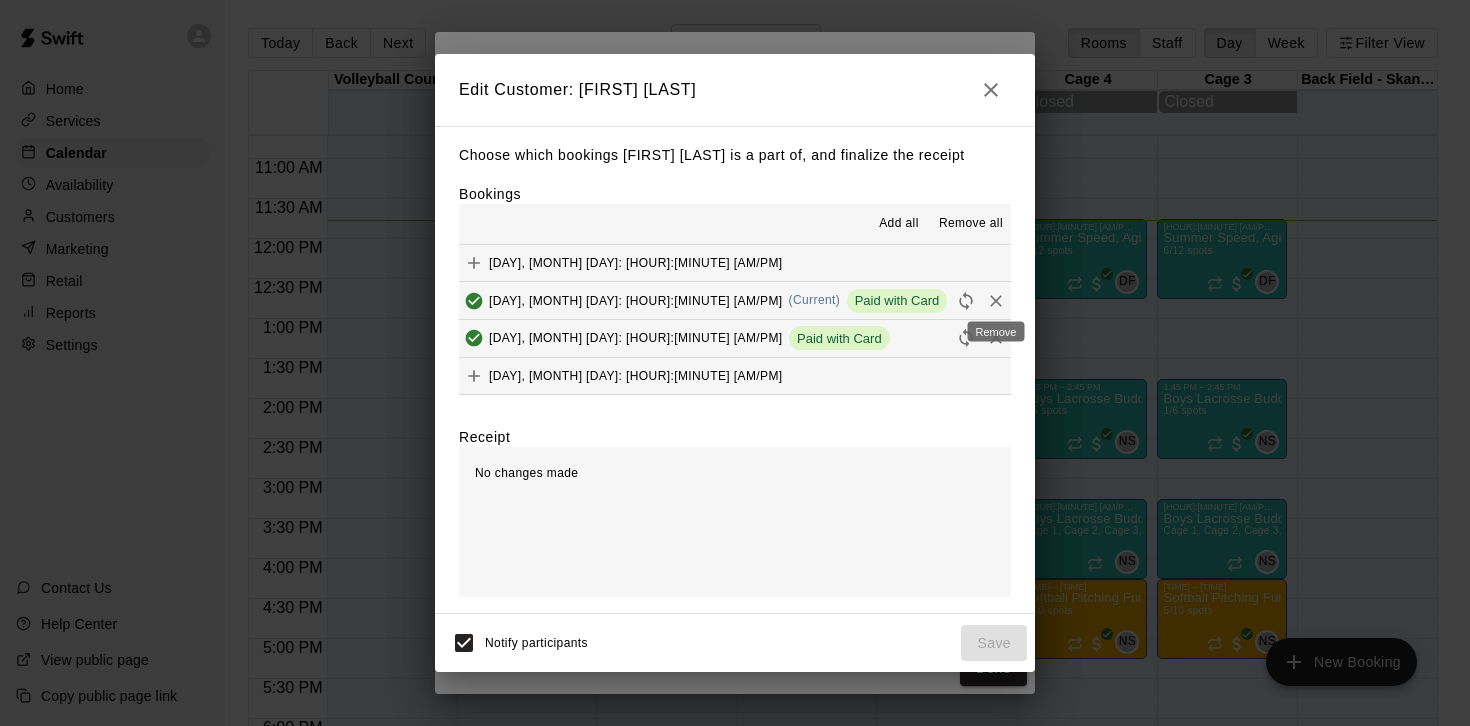 click 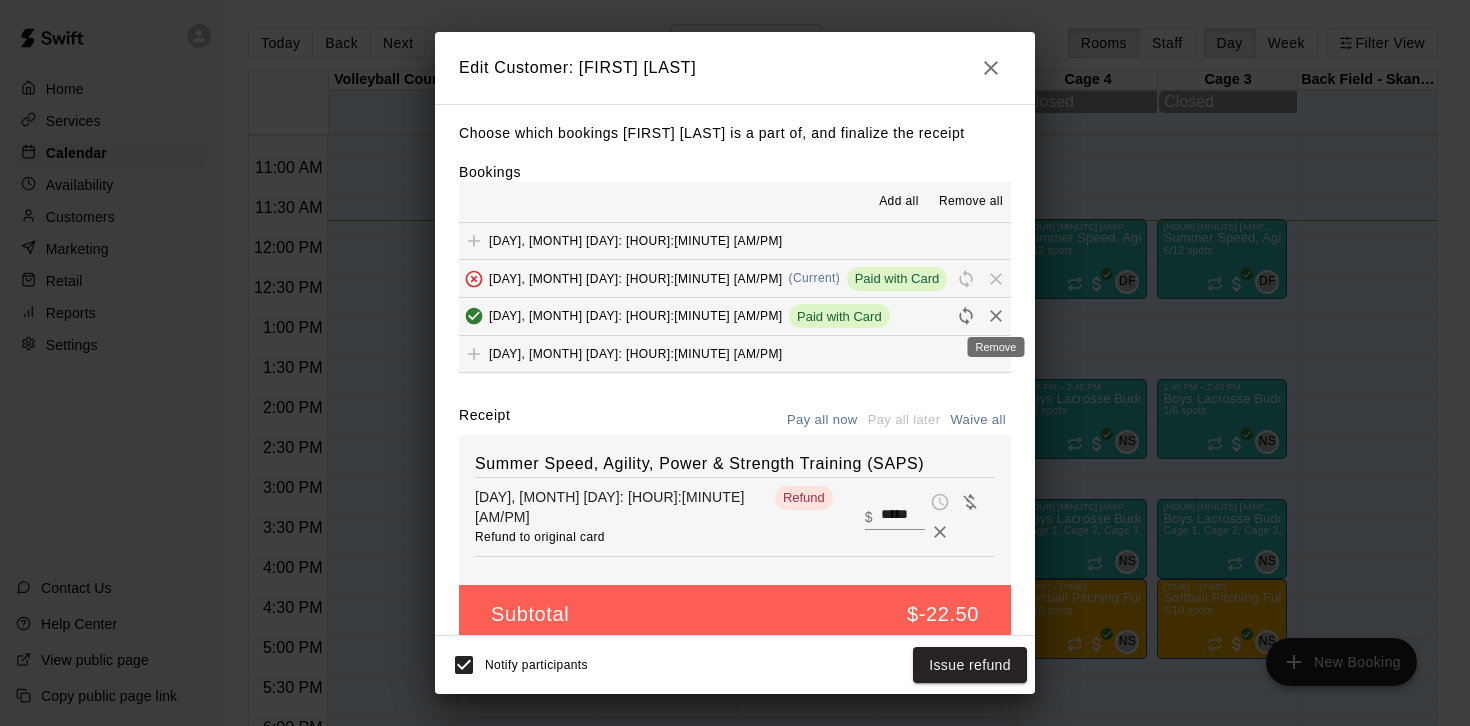 click 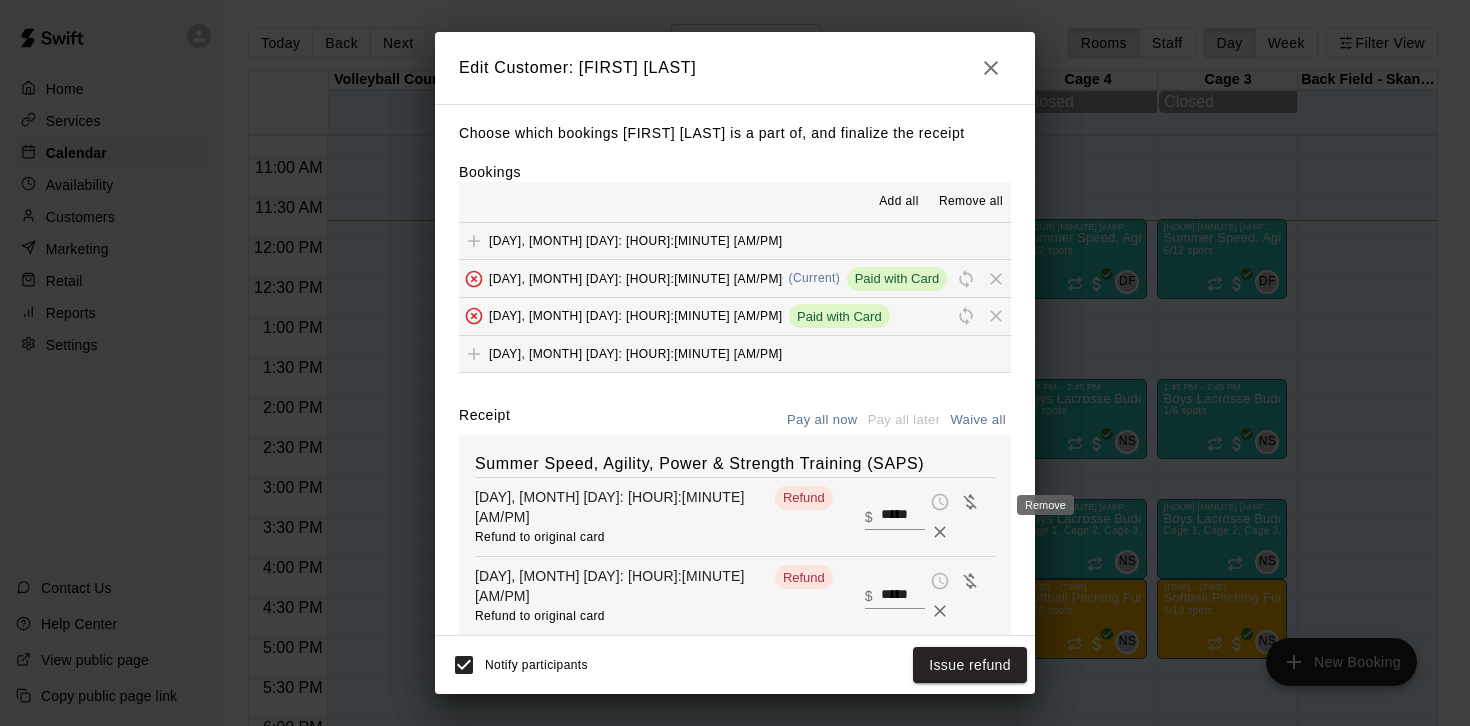 scroll, scrollTop: 54, scrollLeft: 0, axis: vertical 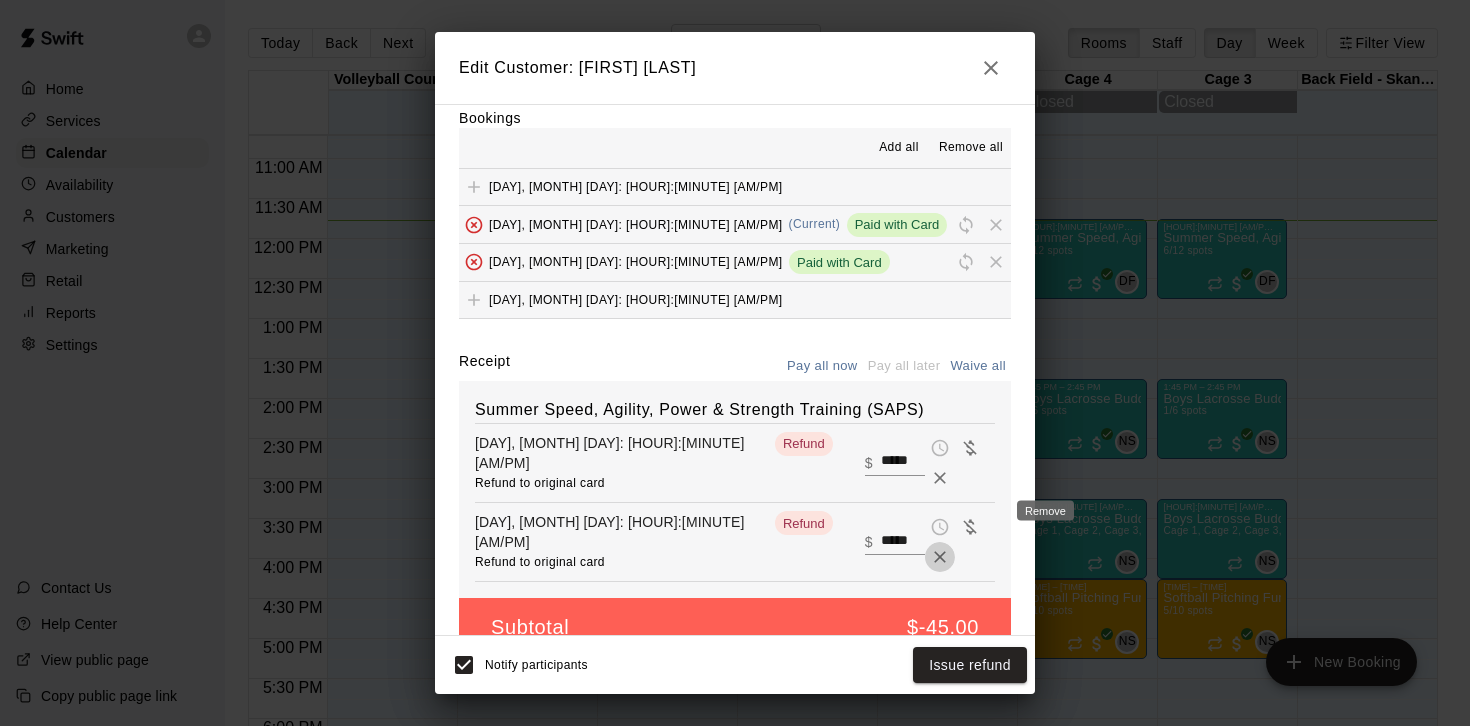 click at bounding box center [940, 557] 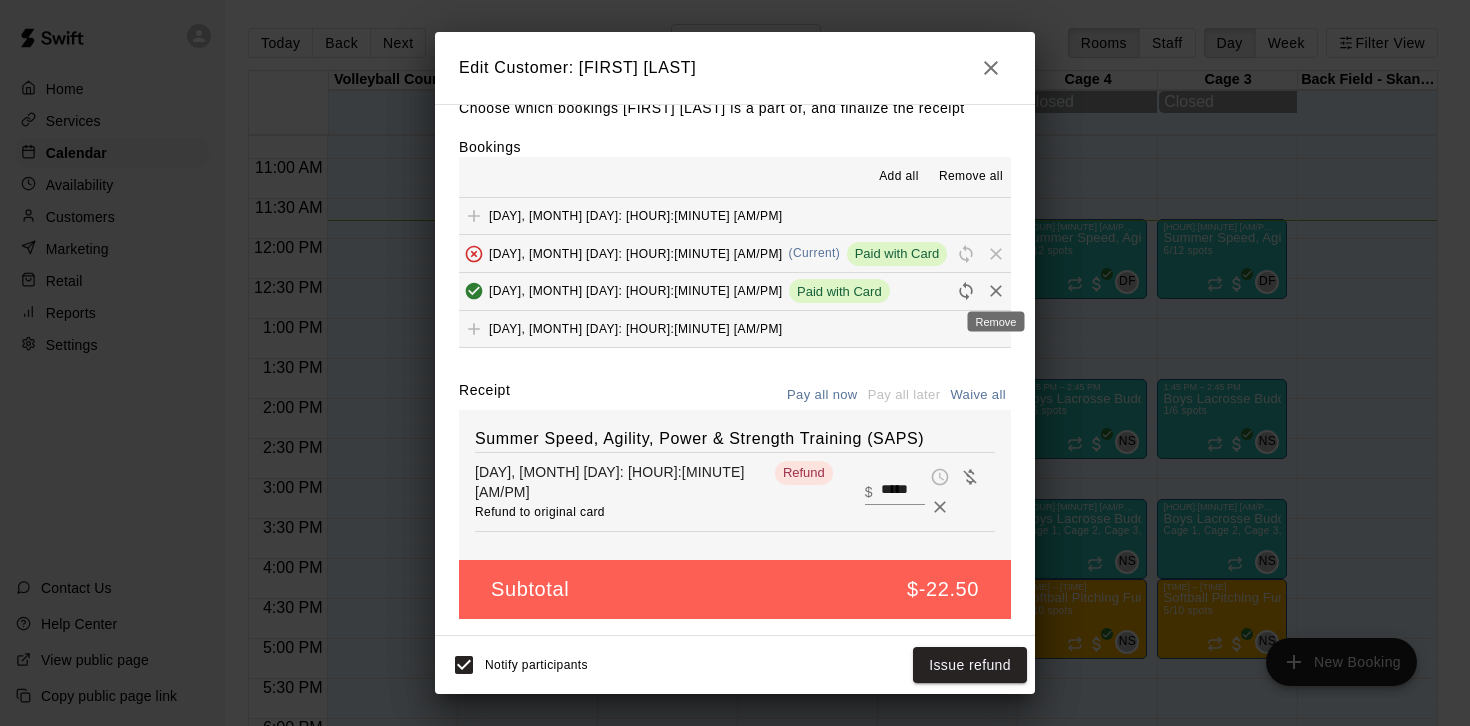 click 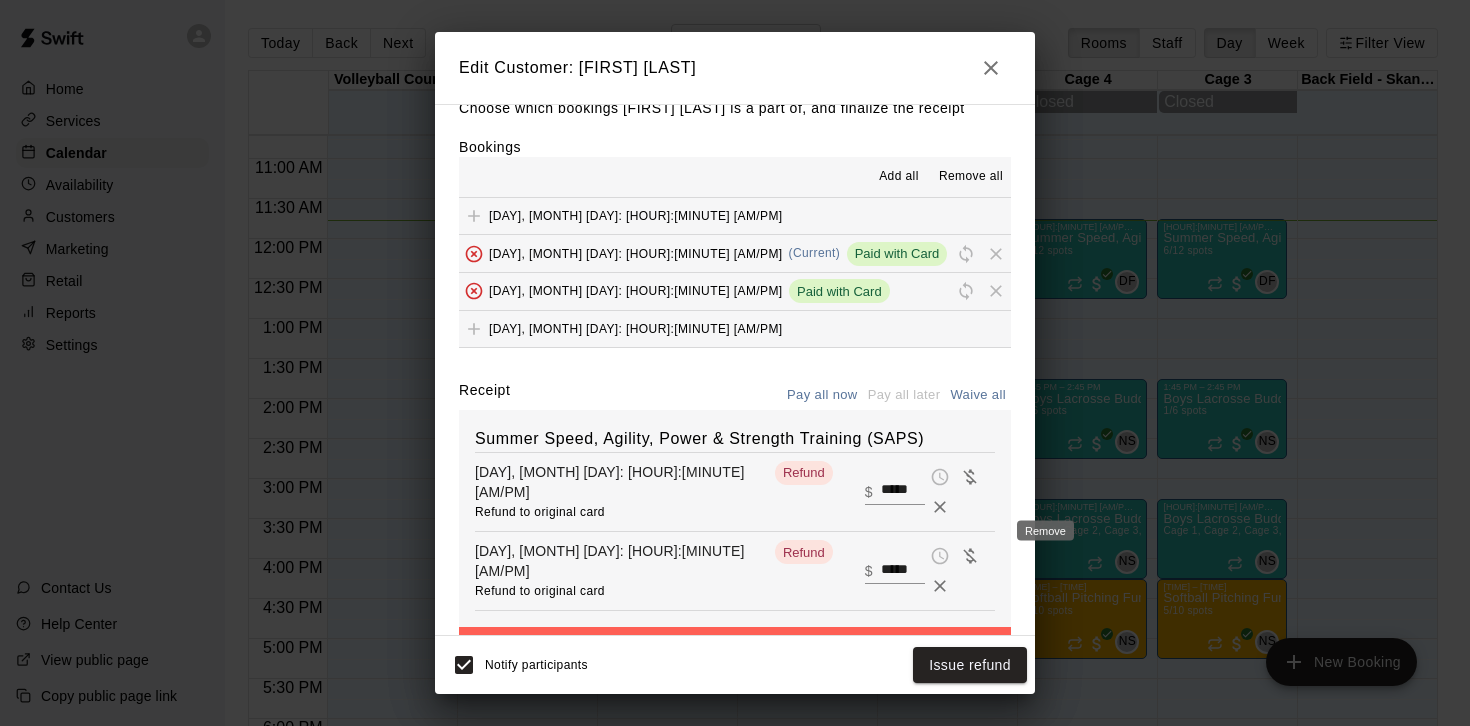 scroll, scrollTop: 54, scrollLeft: 0, axis: vertical 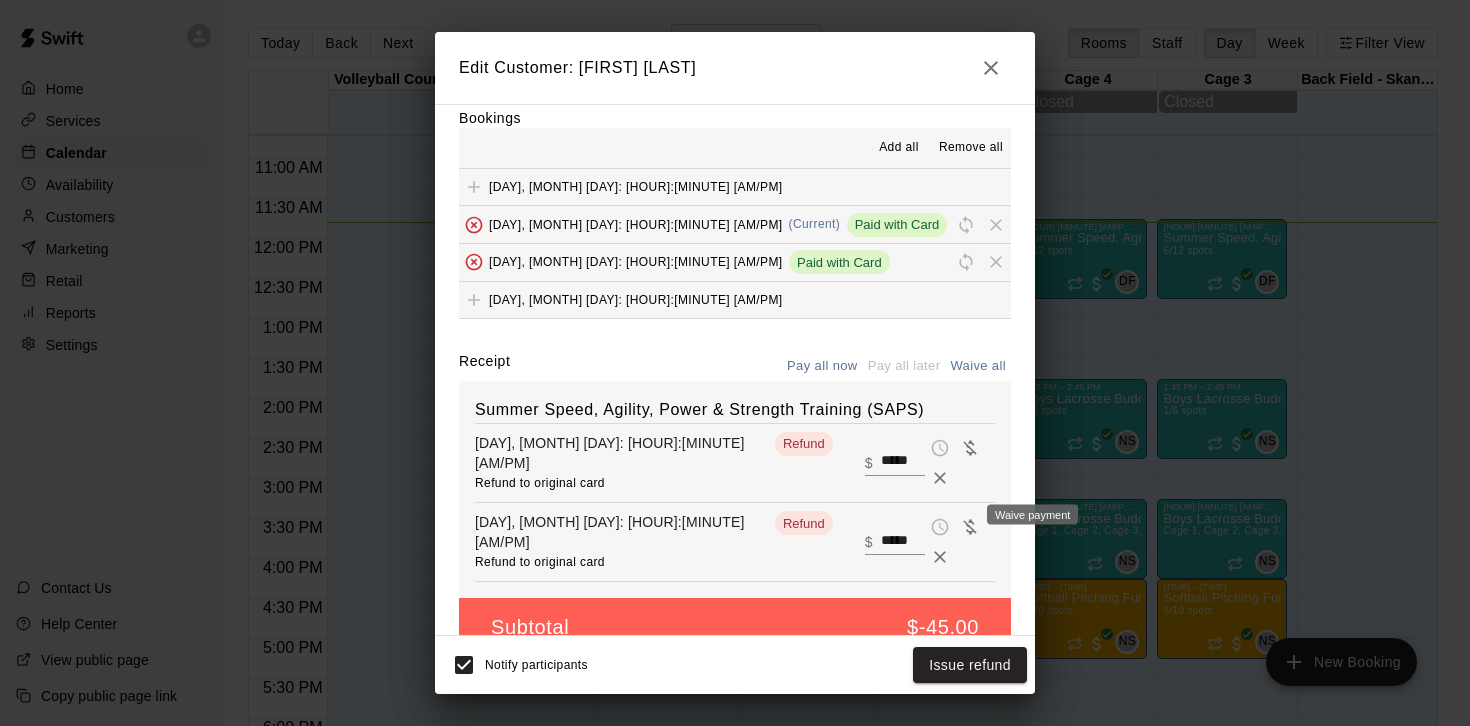 click 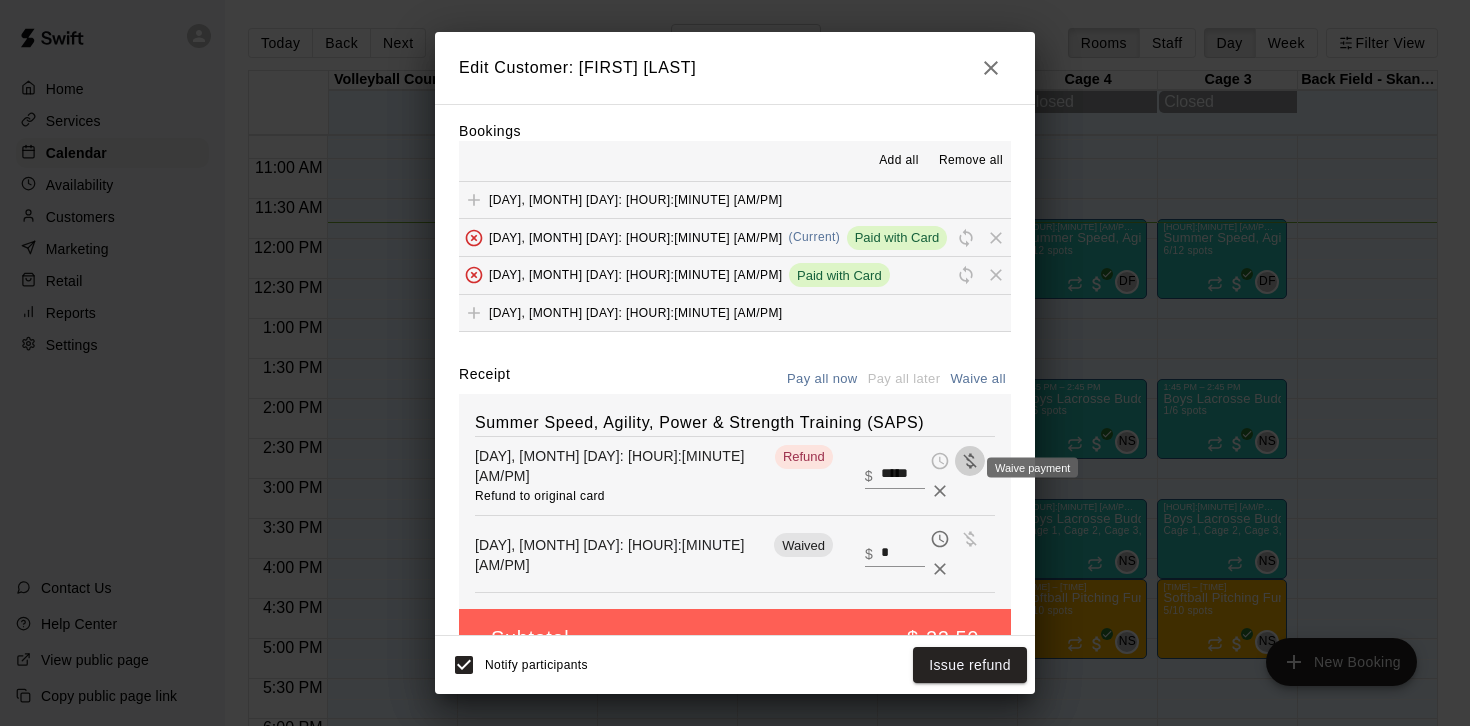 click 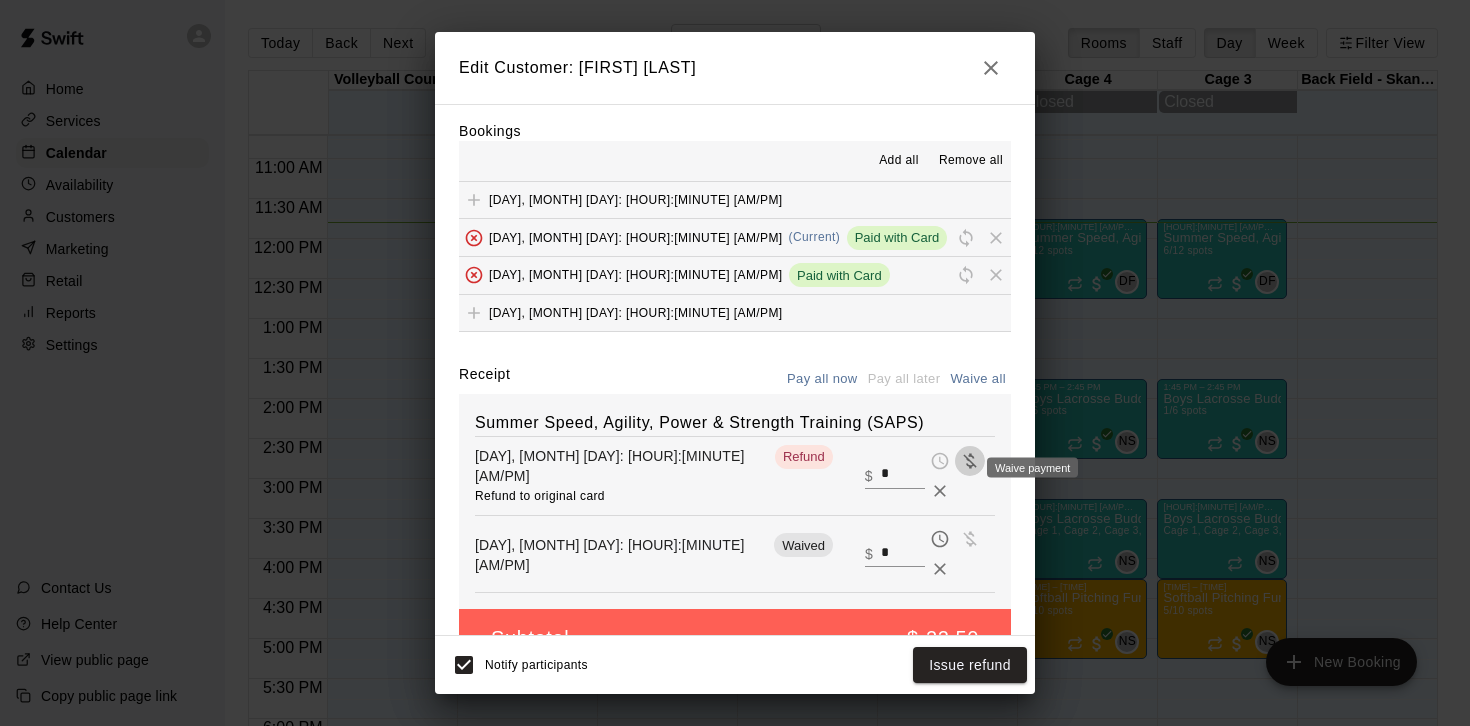 scroll, scrollTop: 28, scrollLeft: 0, axis: vertical 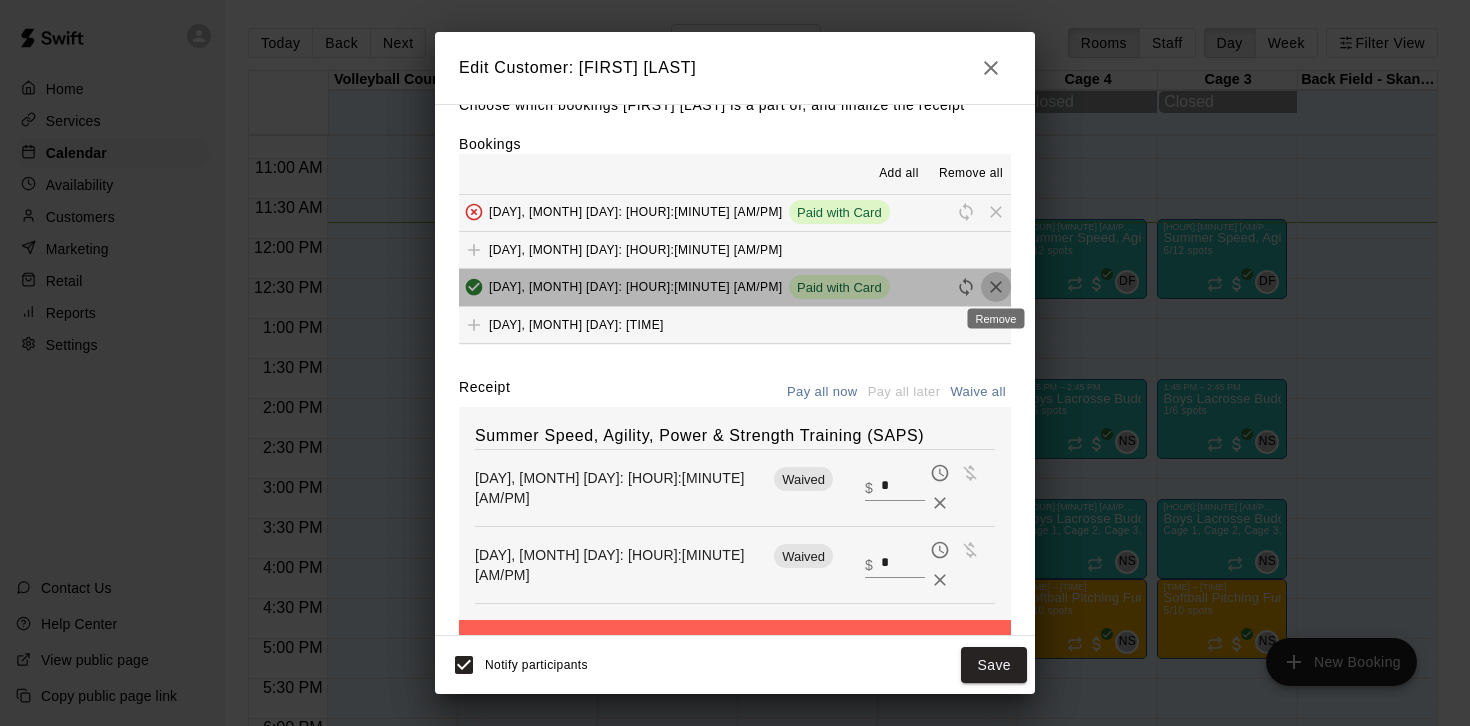 click 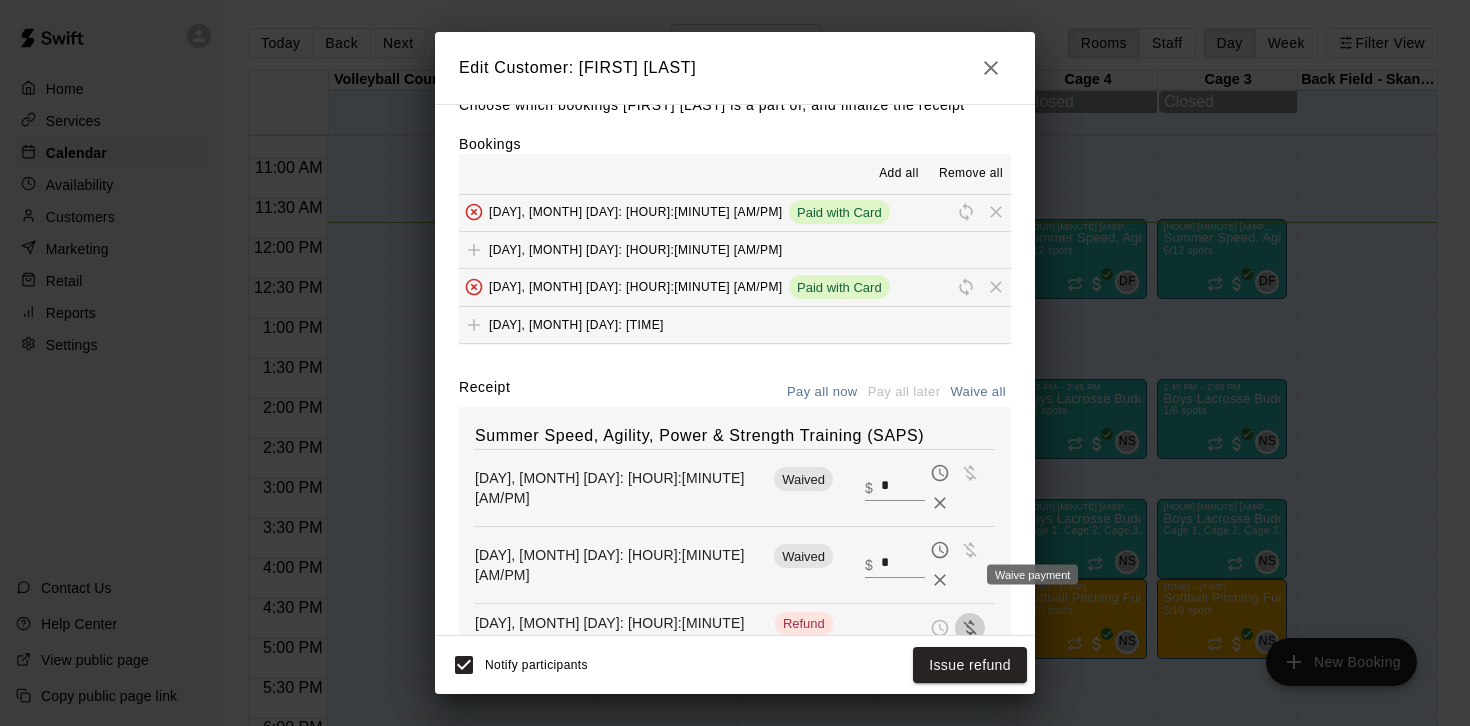 click 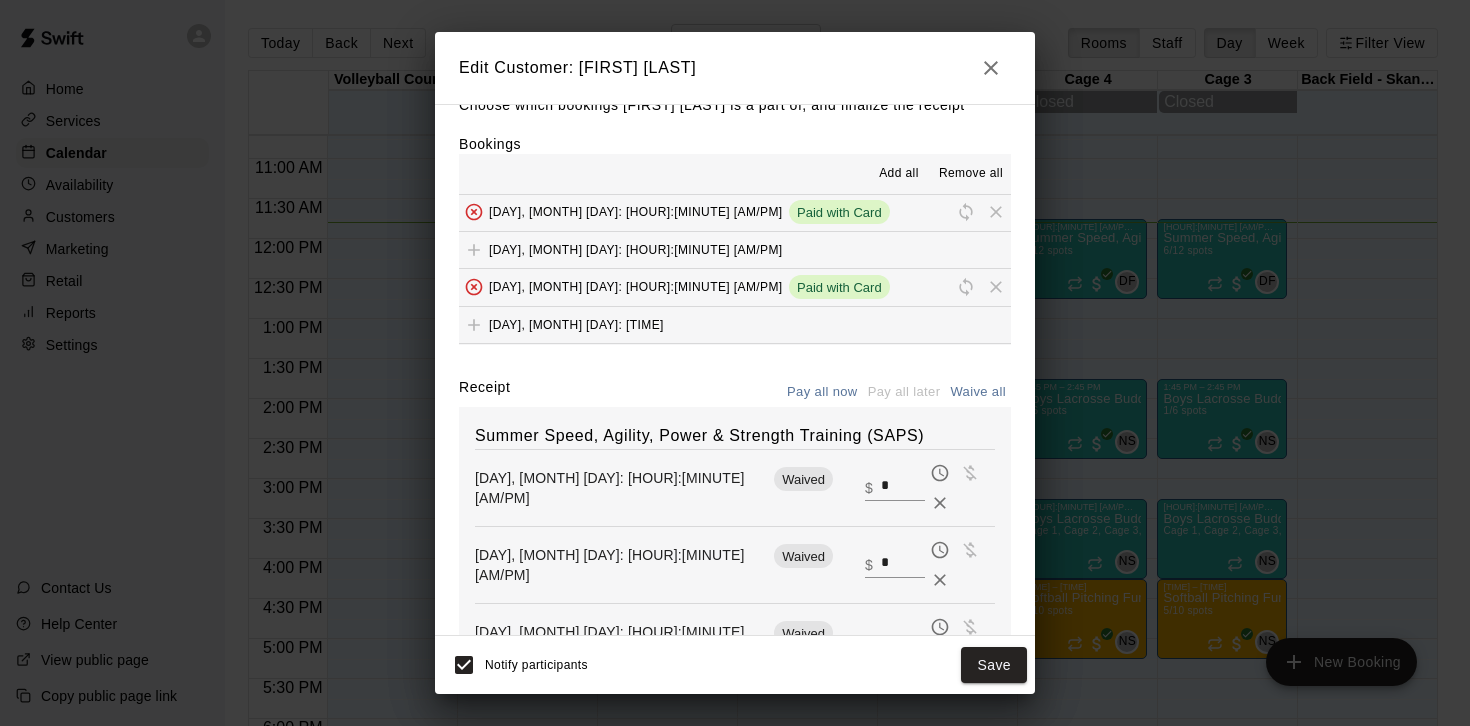 scroll, scrollTop: 75, scrollLeft: 0, axis: vertical 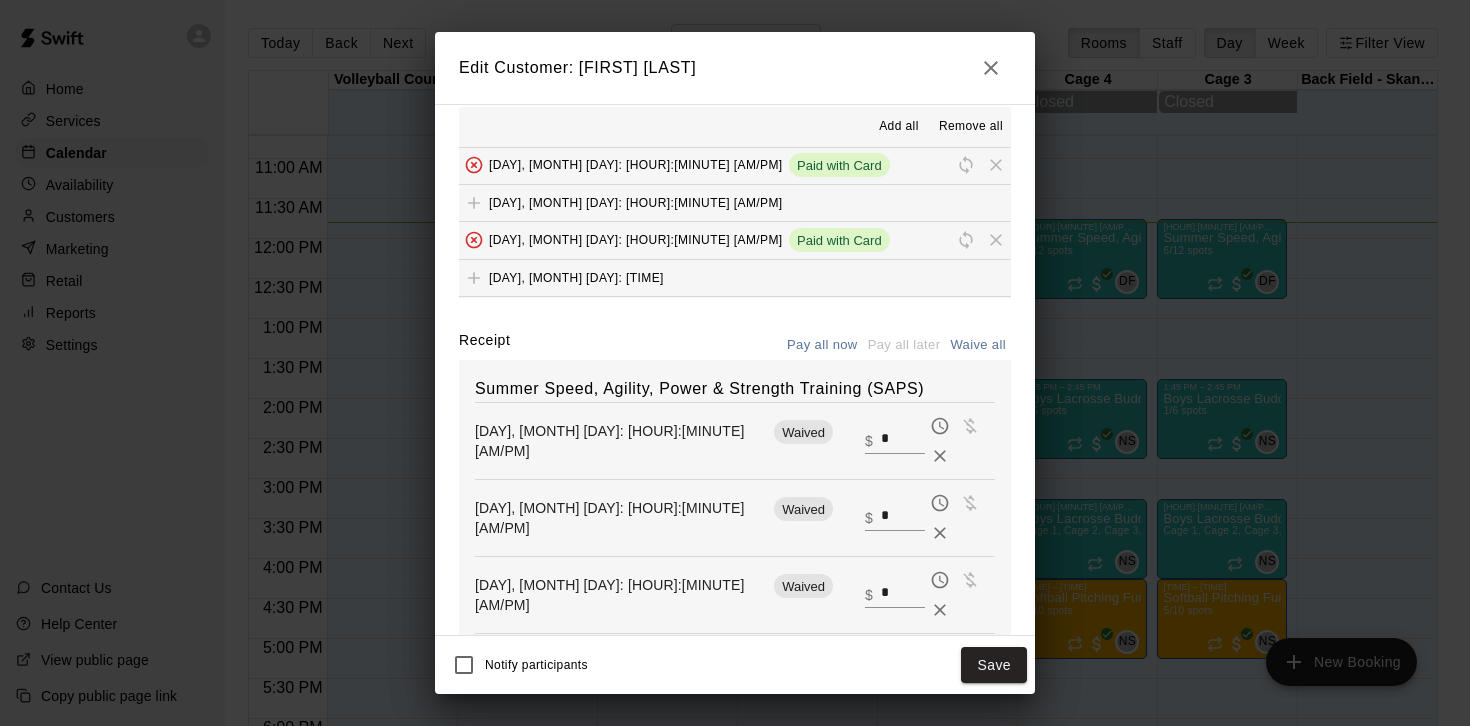 click on "Add all Remove all" at bounding box center (735, 127) 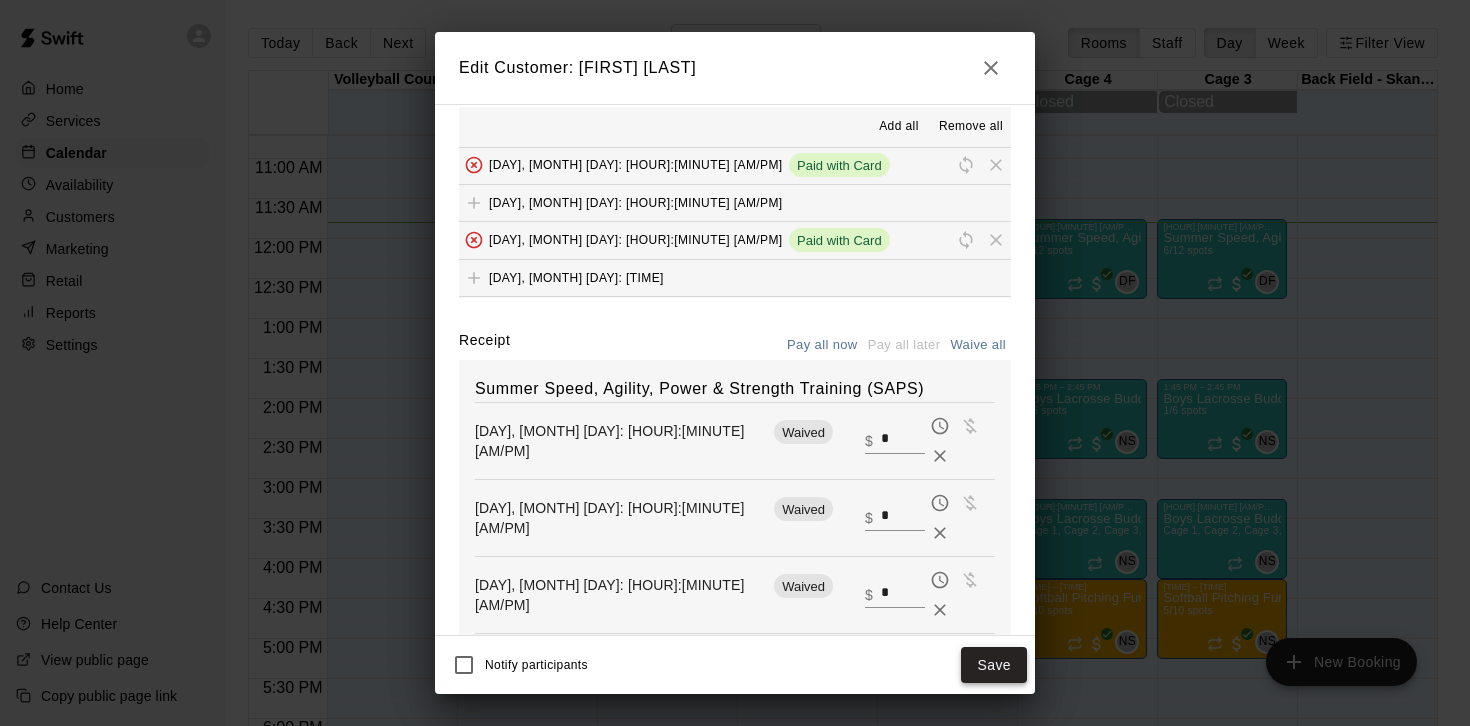 click on "Save" at bounding box center [994, 665] 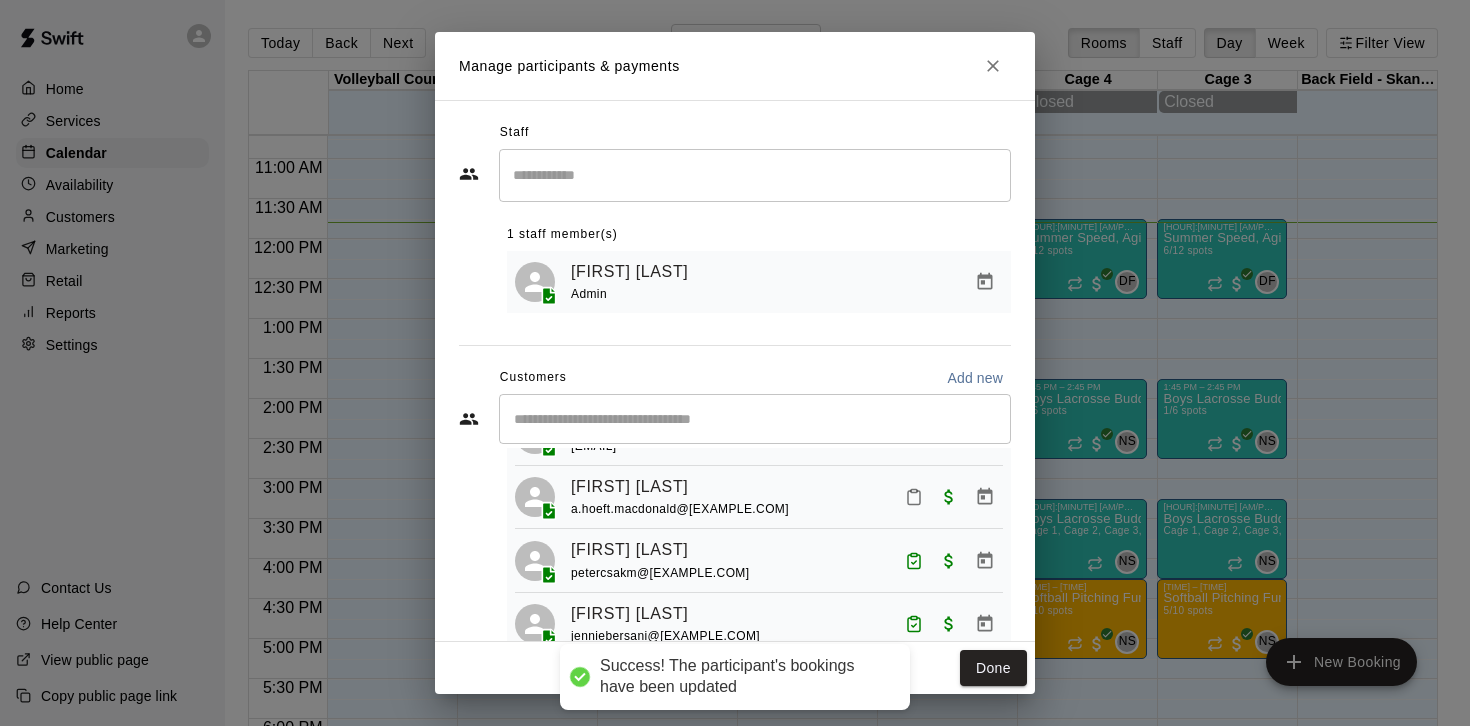 scroll, scrollTop: 6, scrollLeft: 0, axis: vertical 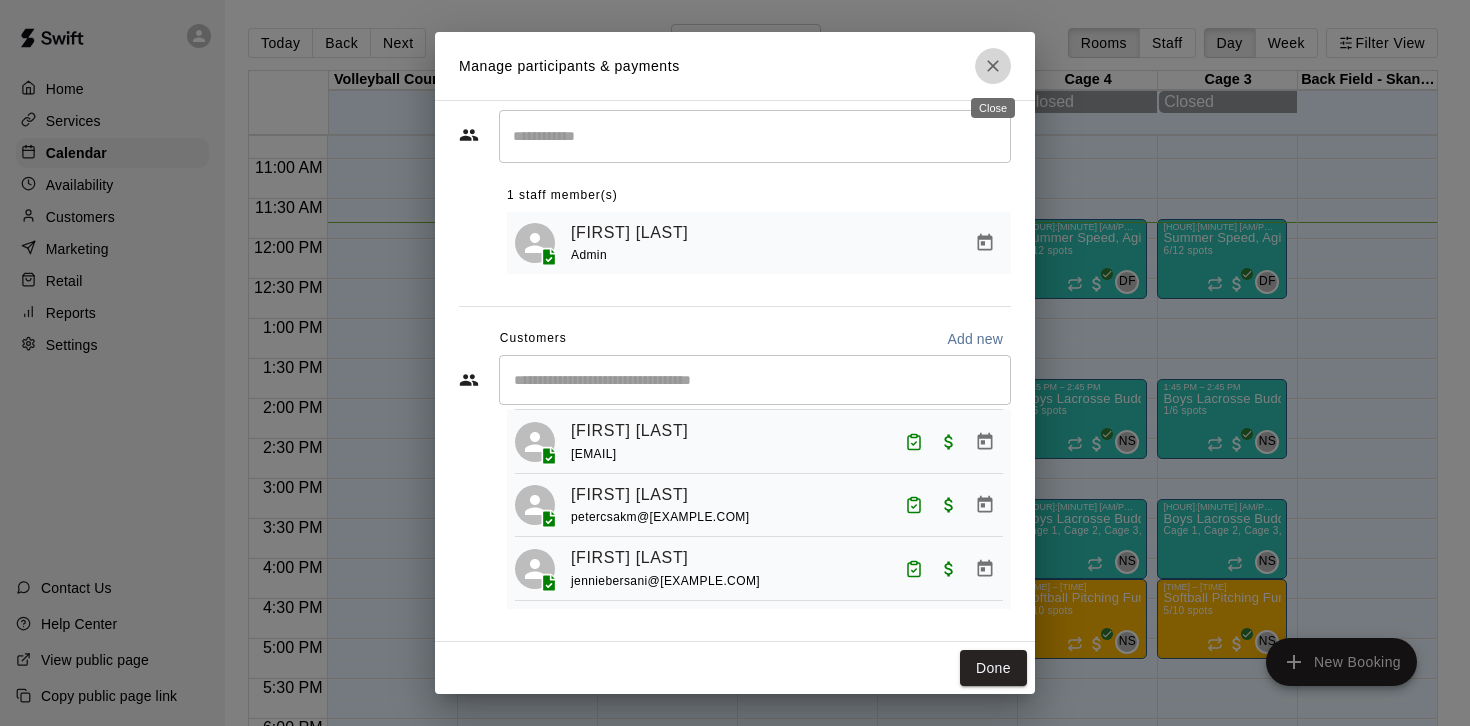 click 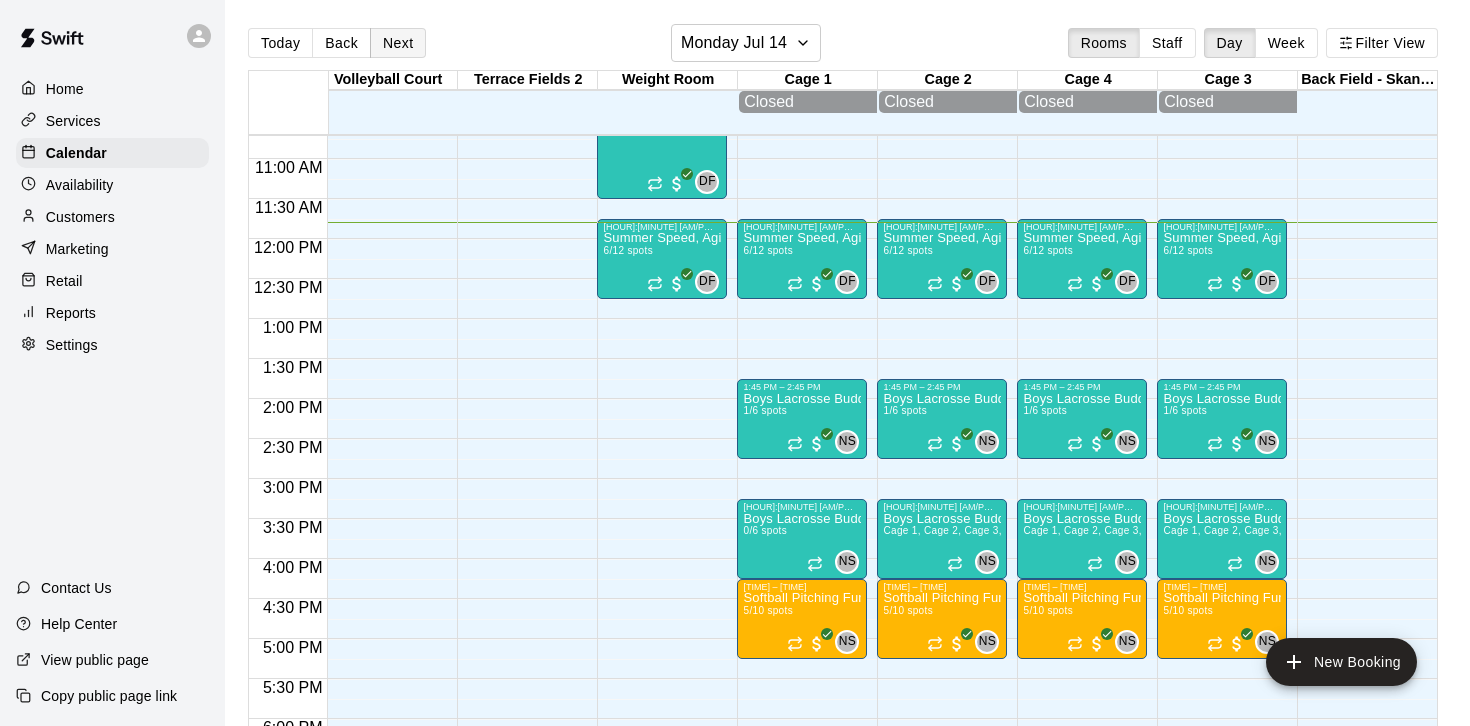 click on "Next" at bounding box center [398, 43] 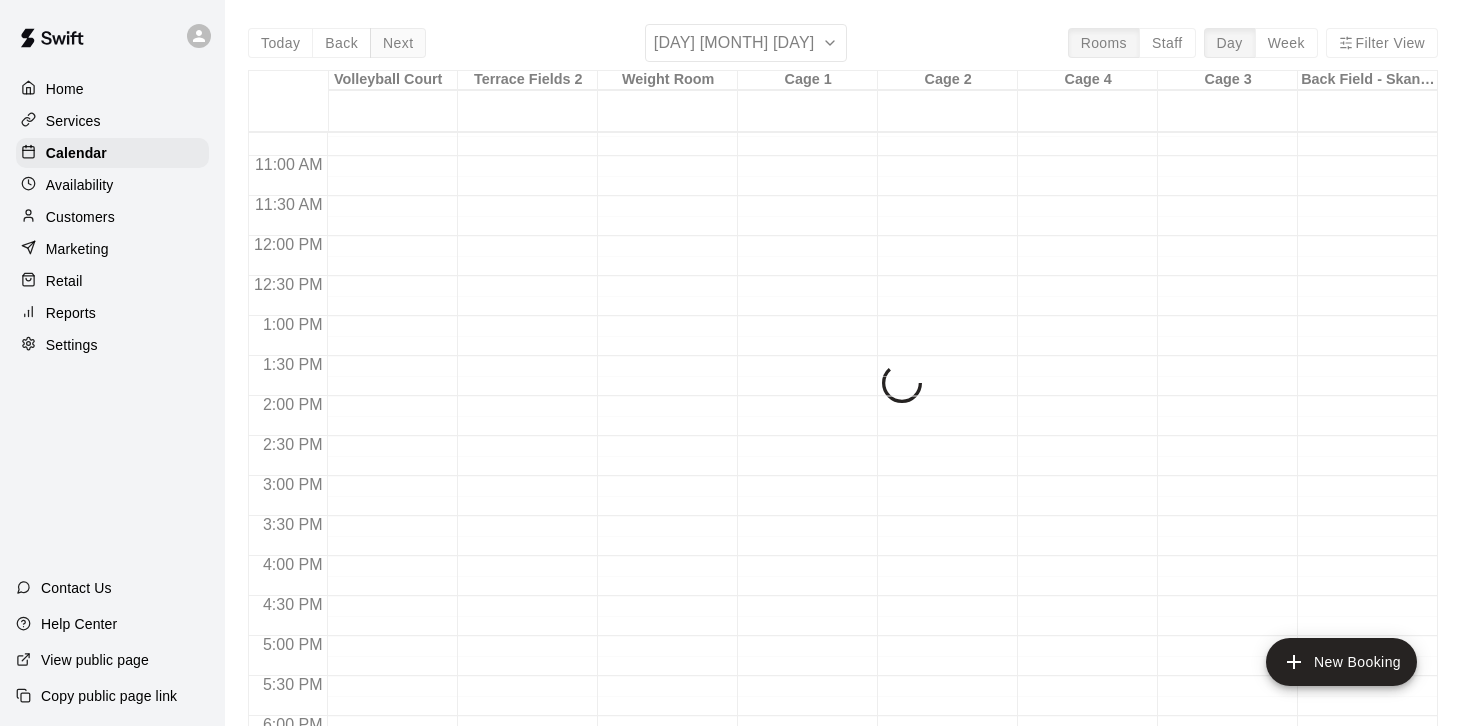 click on "Today Back Next [DATE] Rooms Staff Day Week Filter View Weightroom 2 15 Tue Activity Room 15 Tue Terrace Field 15 Tue Basketball Courts 15 Tue Volleyball Court 15 Tue Terrace Fields 2 15 Tue Weight Room 15 Tue Cage 1 15 Tue Cage 2 15 Tue Cage 4 15 Tue Cage 3 15 Tue Back Field - SkanStrength 15 Tue 12:00 AM 12:30 AM 1:00 AM 1:30 AM 2:00 AM 2:30 AM 3:00 AM 3:30 AM 4:00 AM 4:30 AM 5:00 AM 5:30 AM 6:00 AM 6:30 AM 7:00 AM 7:30 AM 8:00 AM 8:30 AM 9:00 AM 9:30 AM 10:00 AM 10:30 AM 11:00 AM 11:30 AM 12:00 PM 12:30 PM 1:00 PM 1:30 PM 2:00 PM 2:30 PM 3:00 PM 3:30 PM 4:00 PM 4:30 PM 5:00 PM 5:30 PM 6:00 PM 6:30 PM 7:00 PM 7:30 PM 8:00 PM 8:30 PM 9:00 PM 9:30 PM 10:00 PM 10:30 PM 11:00 PM 11:30 PM" at bounding box center [843, 387] 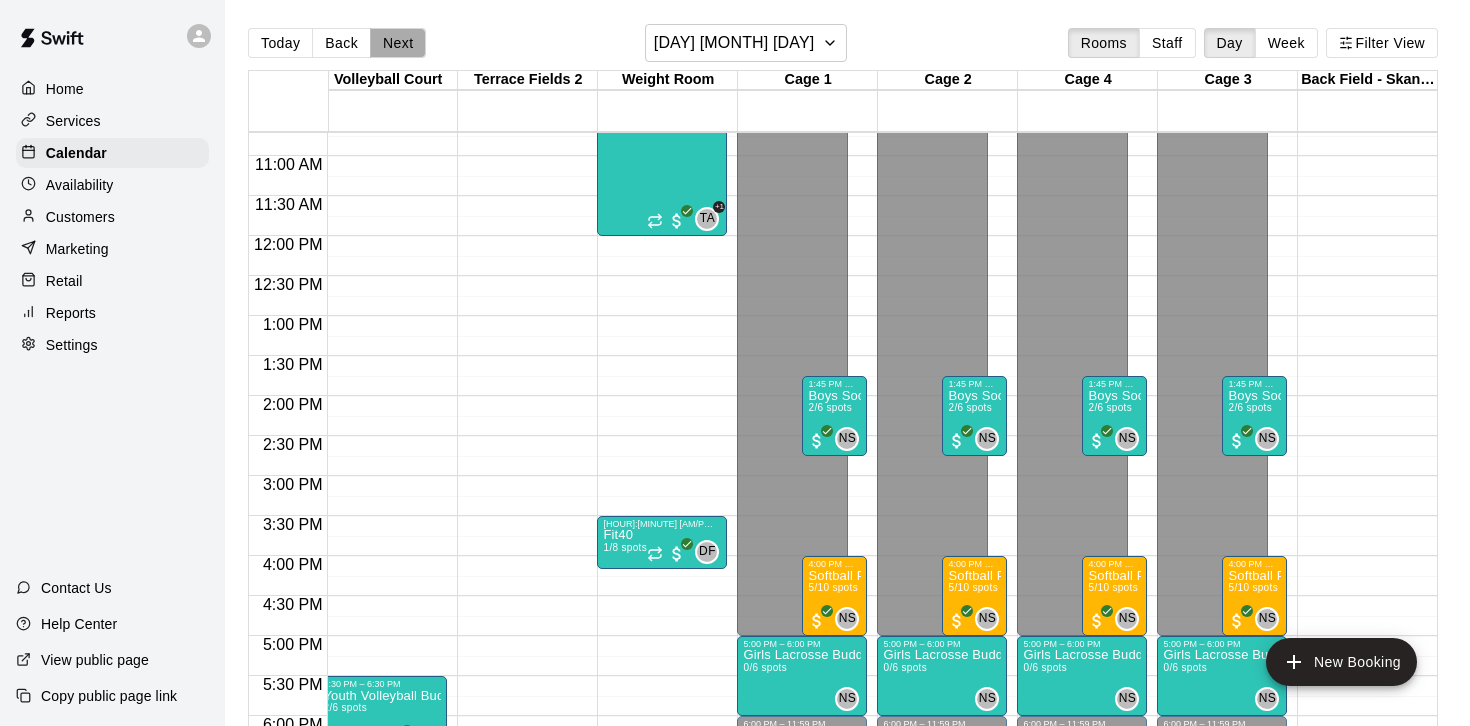 click on "Next" at bounding box center [398, 43] 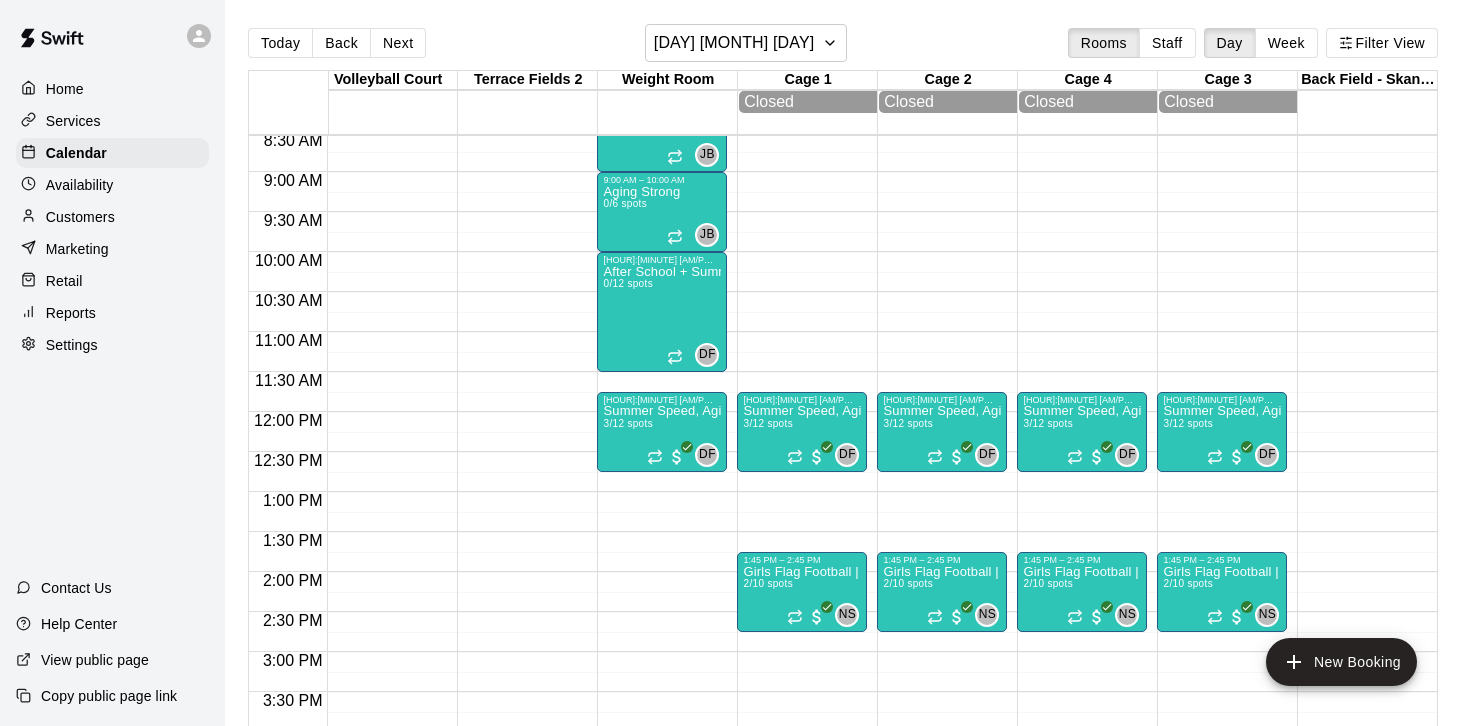 scroll, scrollTop: 683, scrollLeft: 571, axis: both 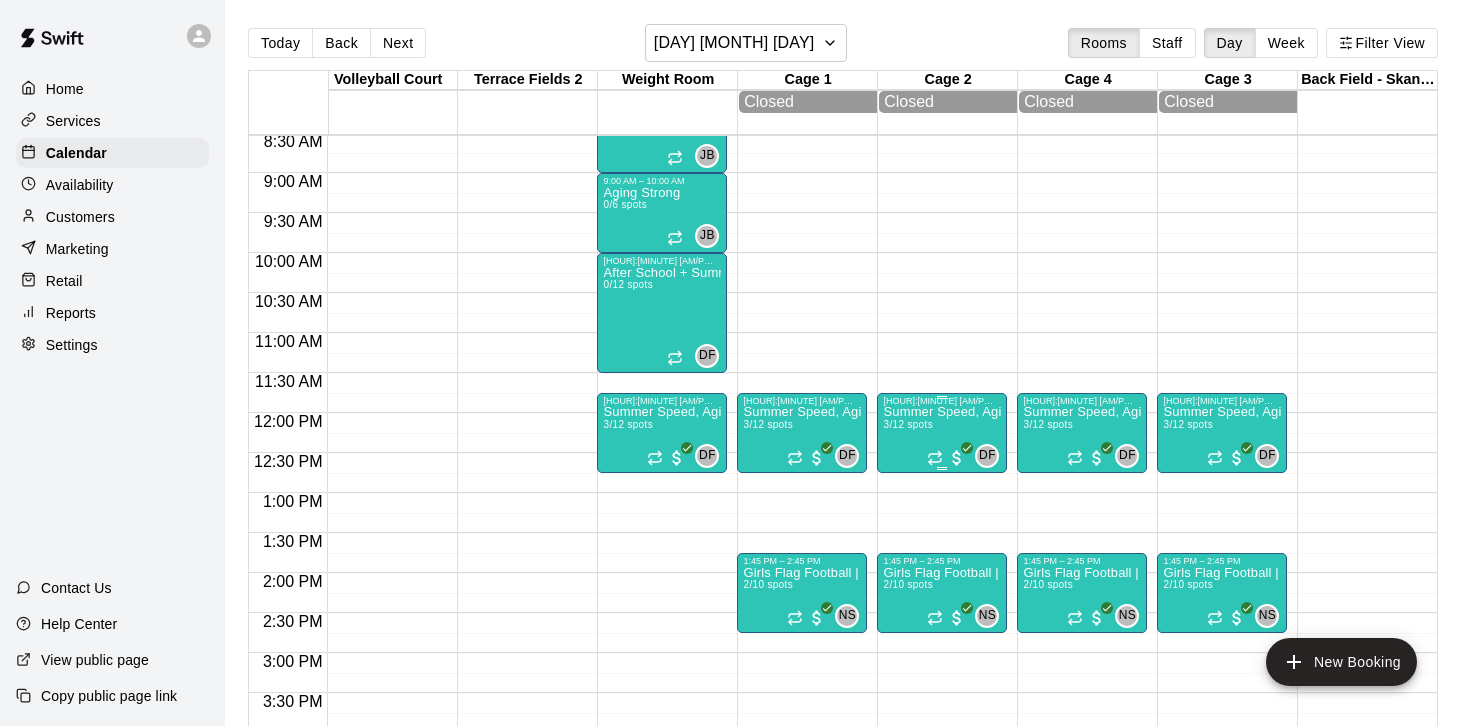 click on "3/12 spots" at bounding box center (907, 424) 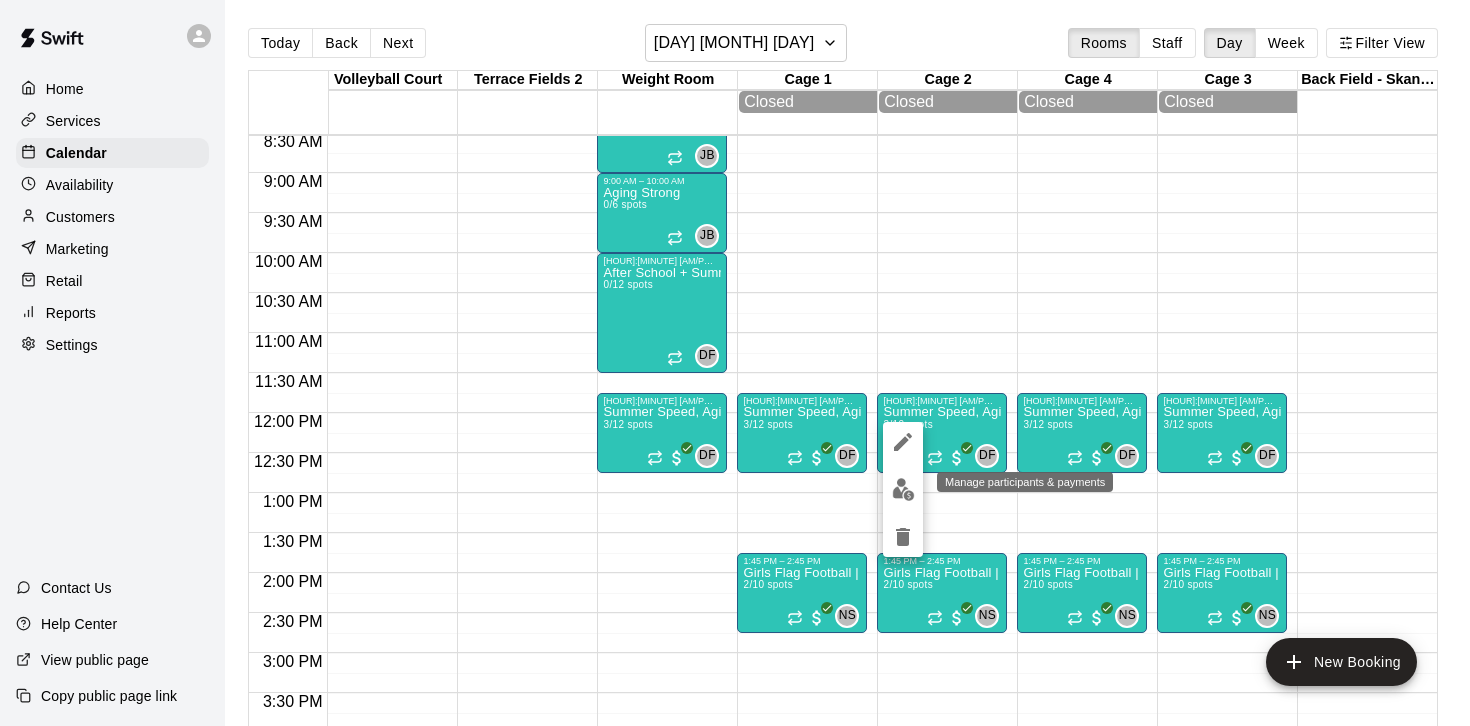 click at bounding box center (903, 489) 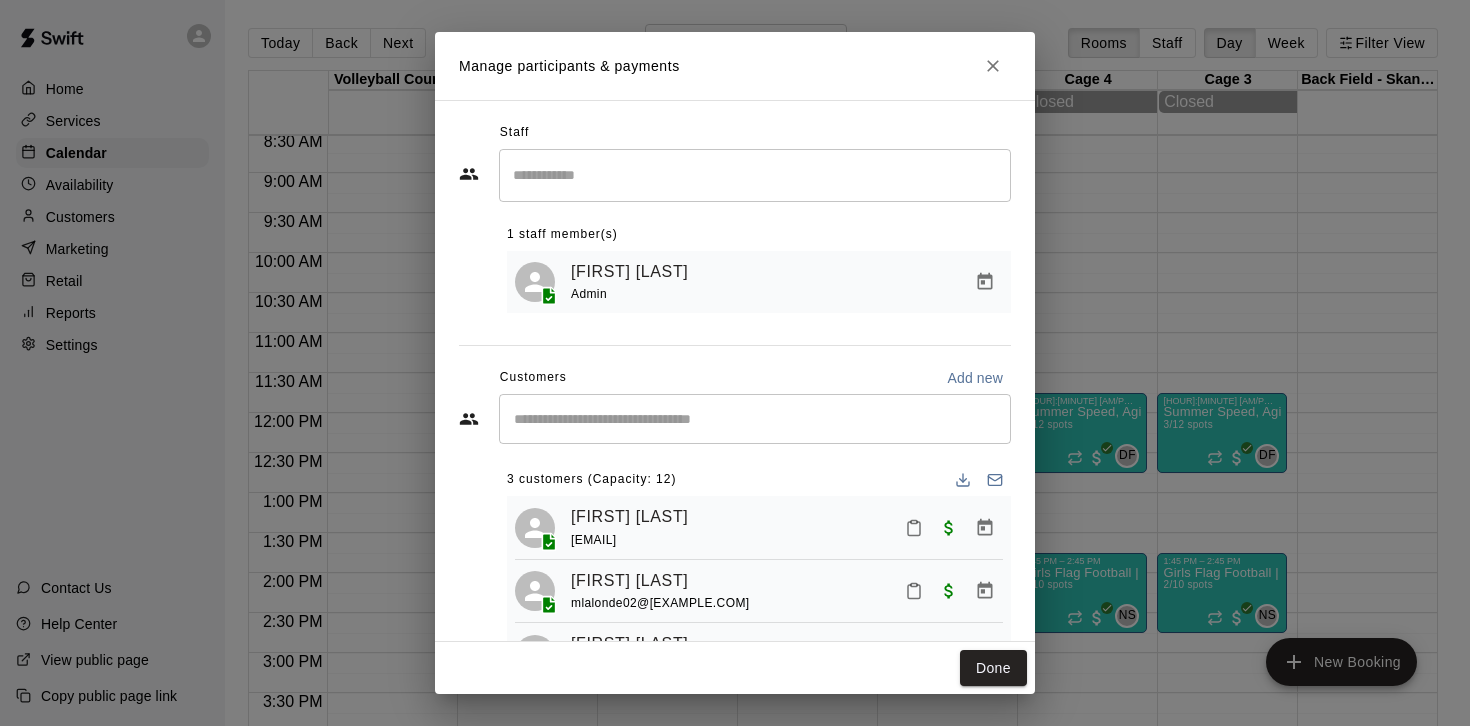 scroll, scrollTop: 49, scrollLeft: 0, axis: vertical 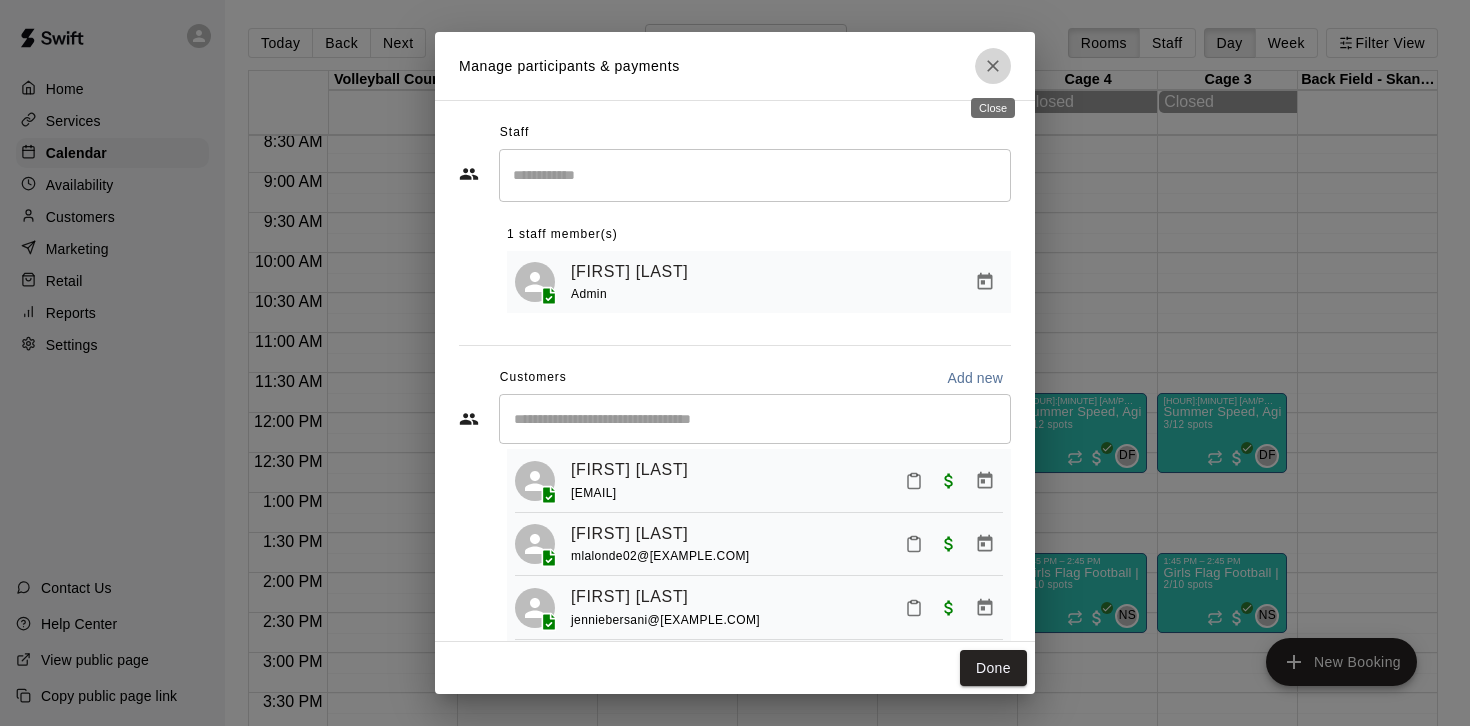 click at bounding box center [993, 66] 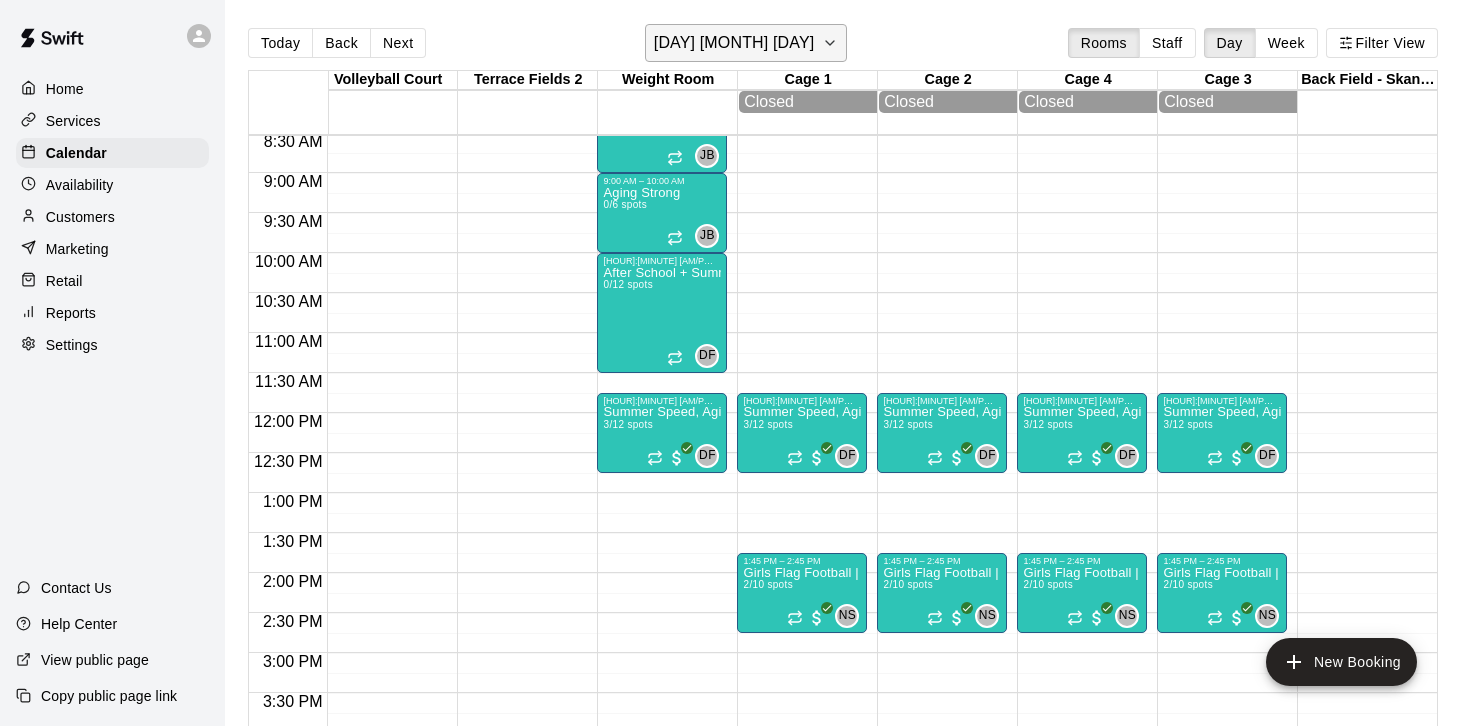 click 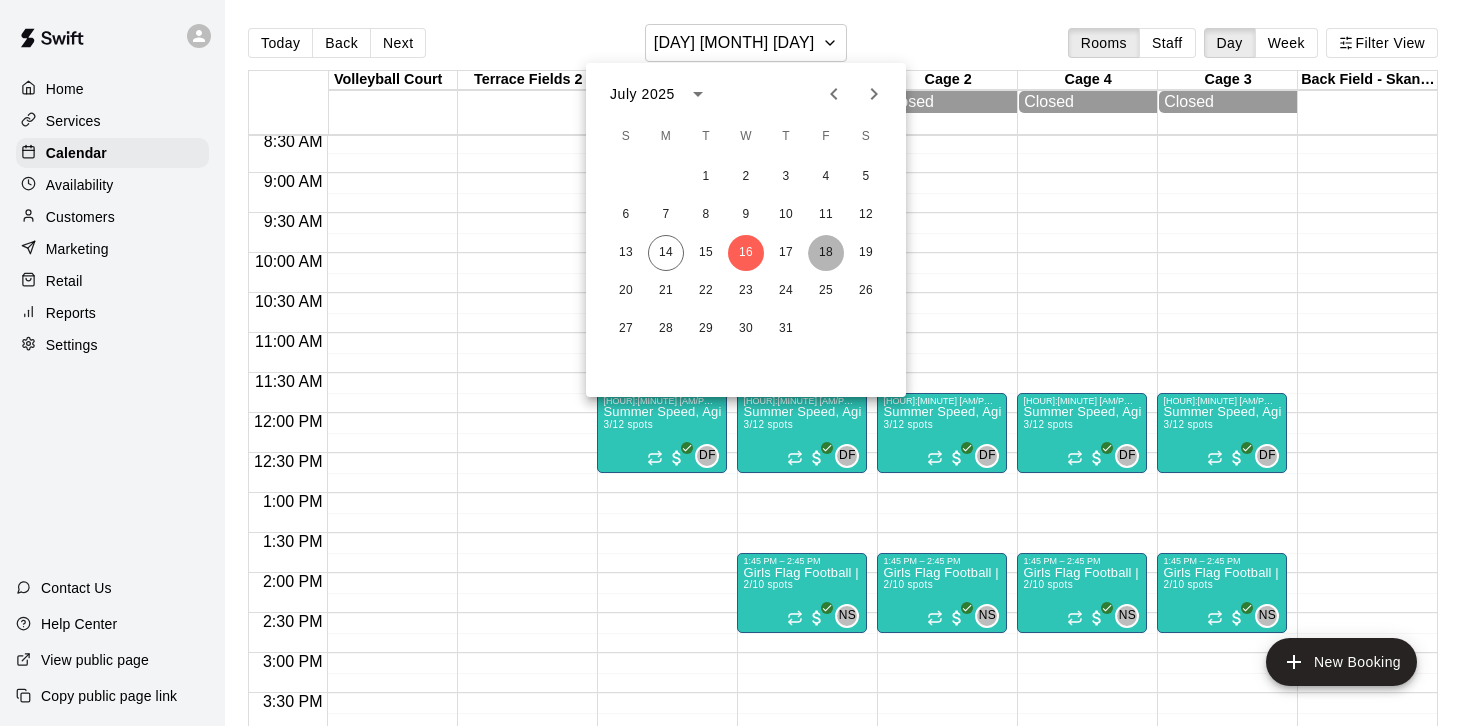 click on "18" at bounding box center [826, 253] 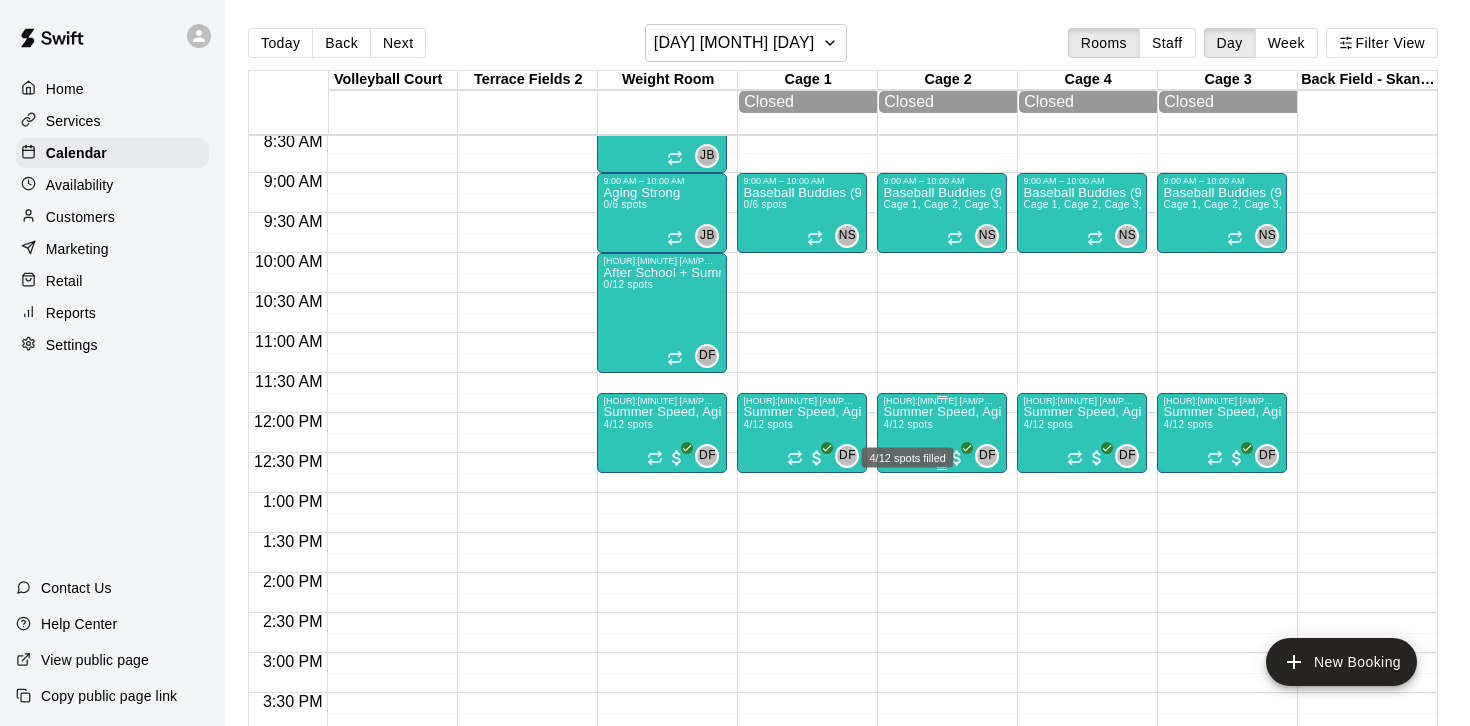 click on "4/12 spots" at bounding box center [907, 424] 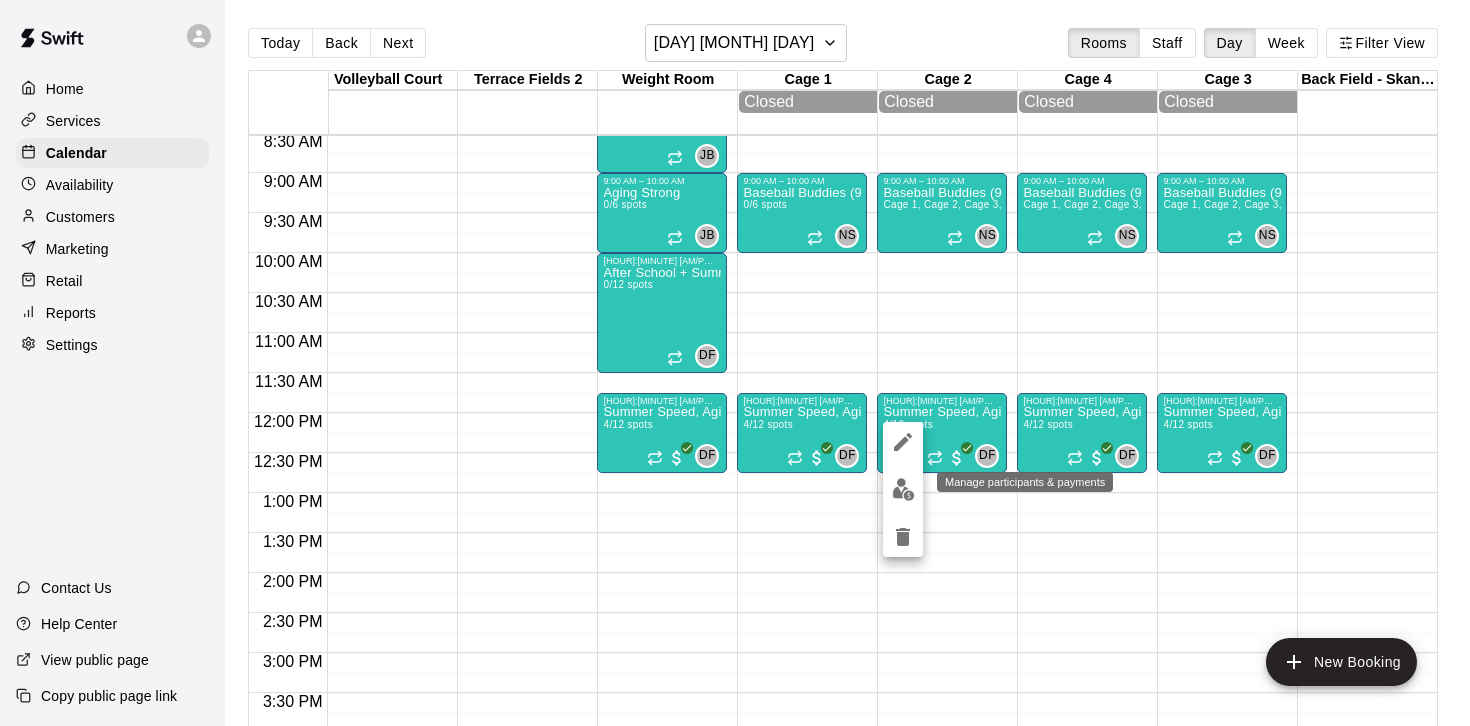 click at bounding box center (903, 489) 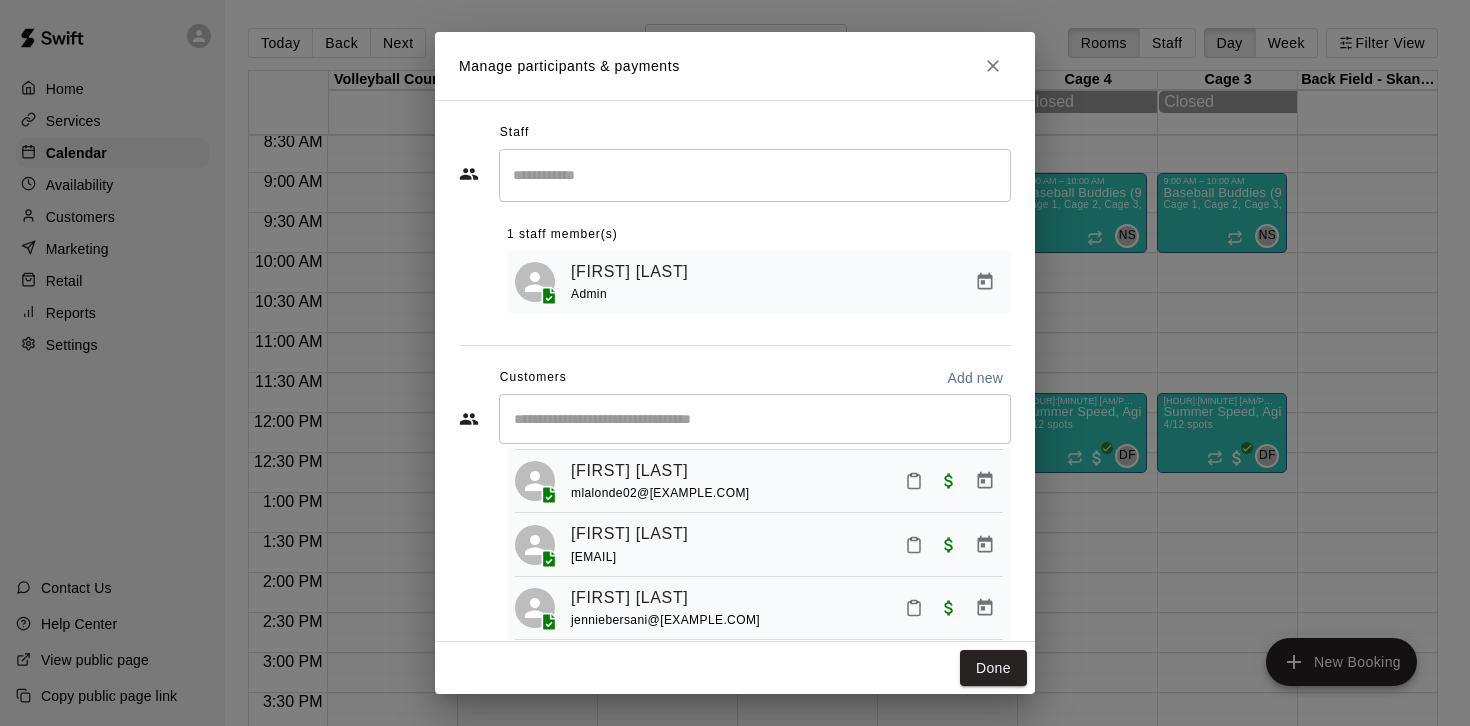 scroll, scrollTop: 0, scrollLeft: 0, axis: both 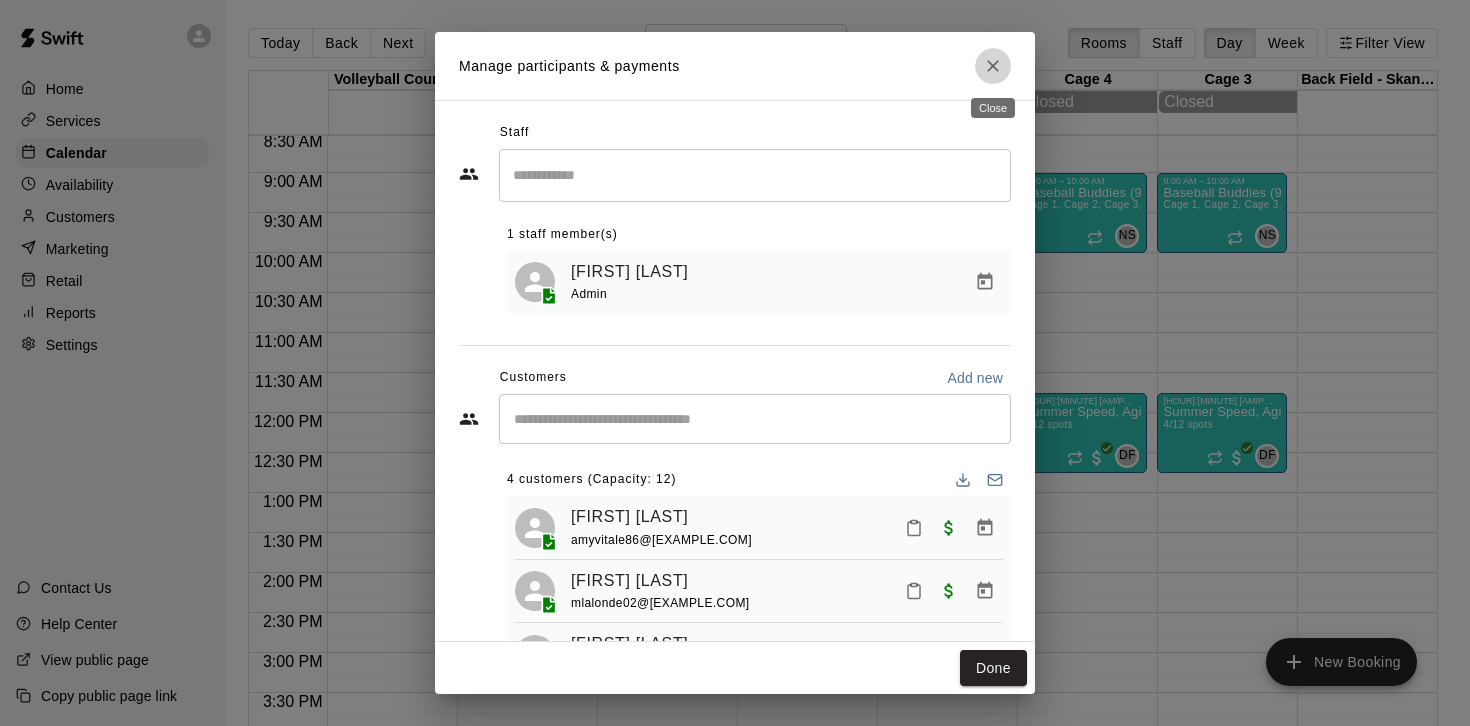click 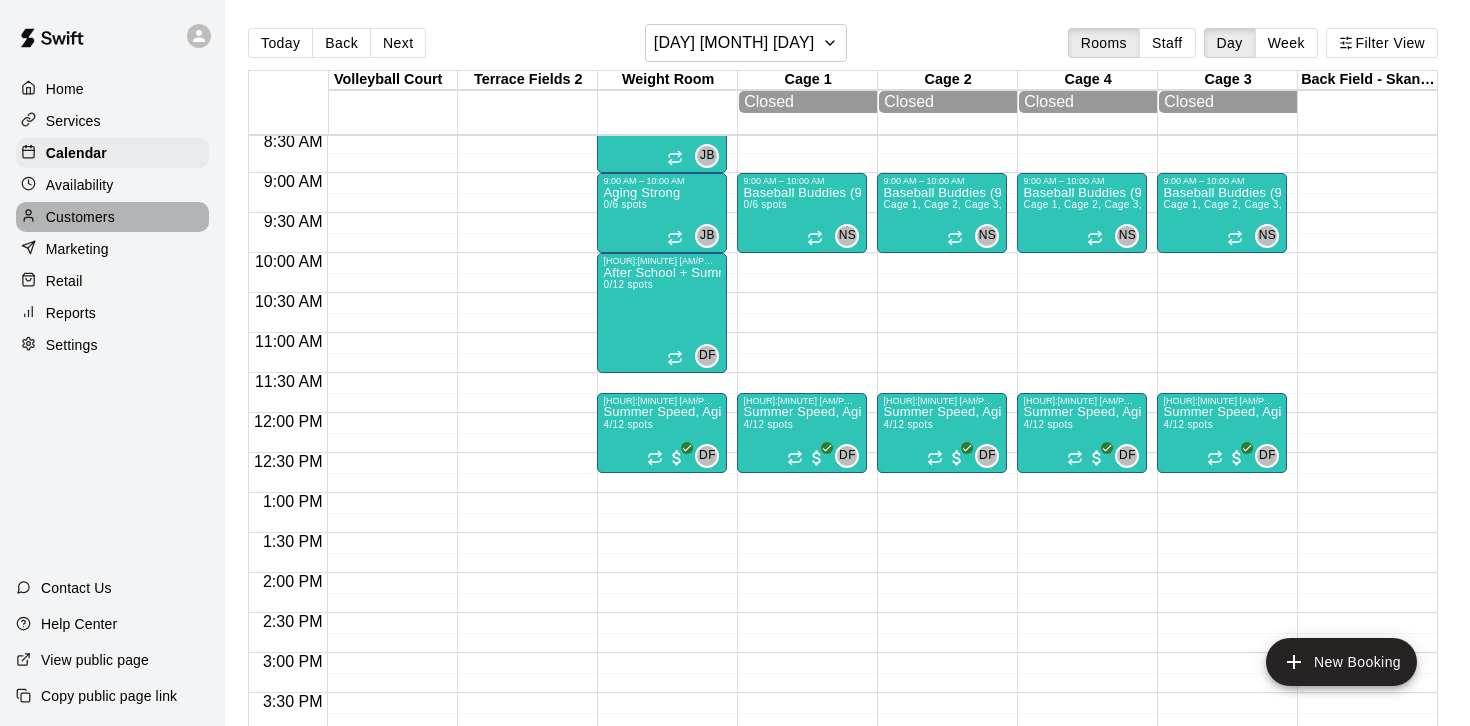 click on "Customers" at bounding box center [80, 217] 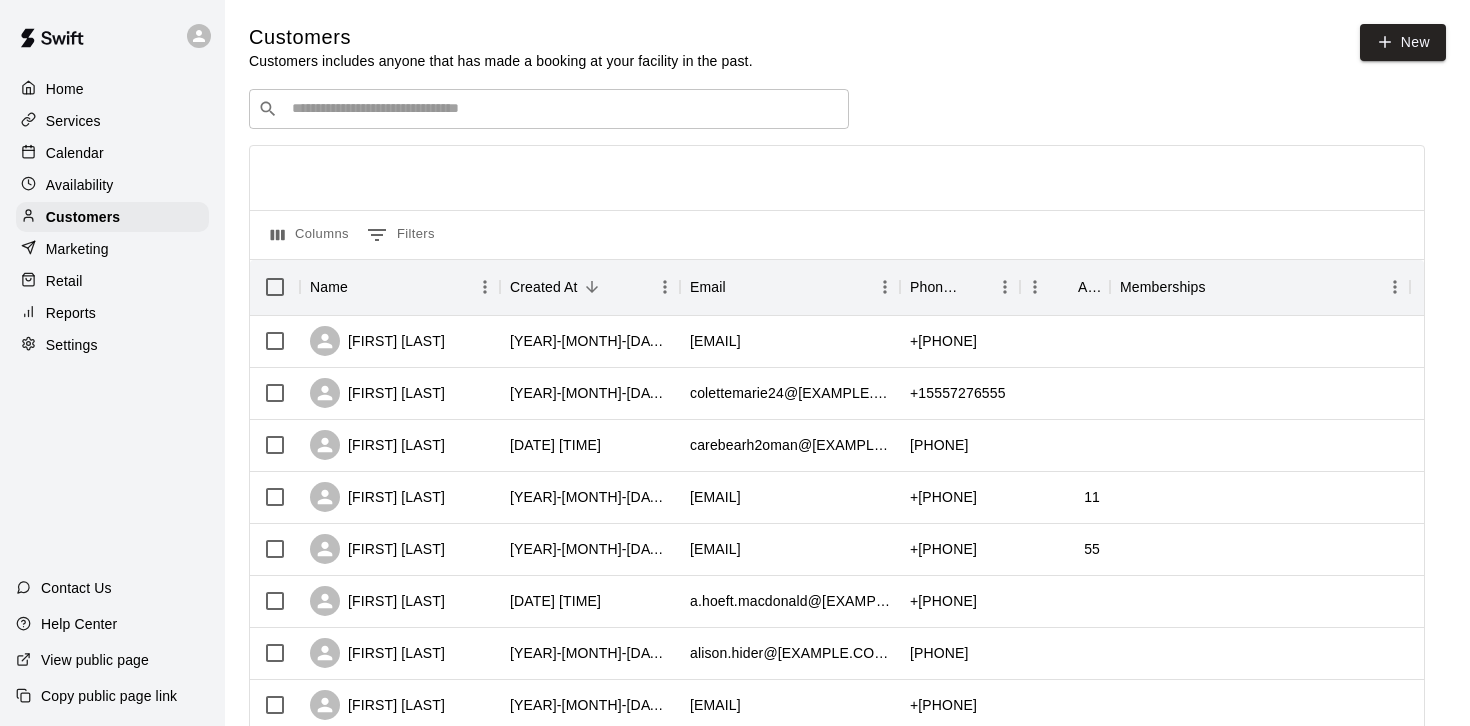 click at bounding box center [563, 109] 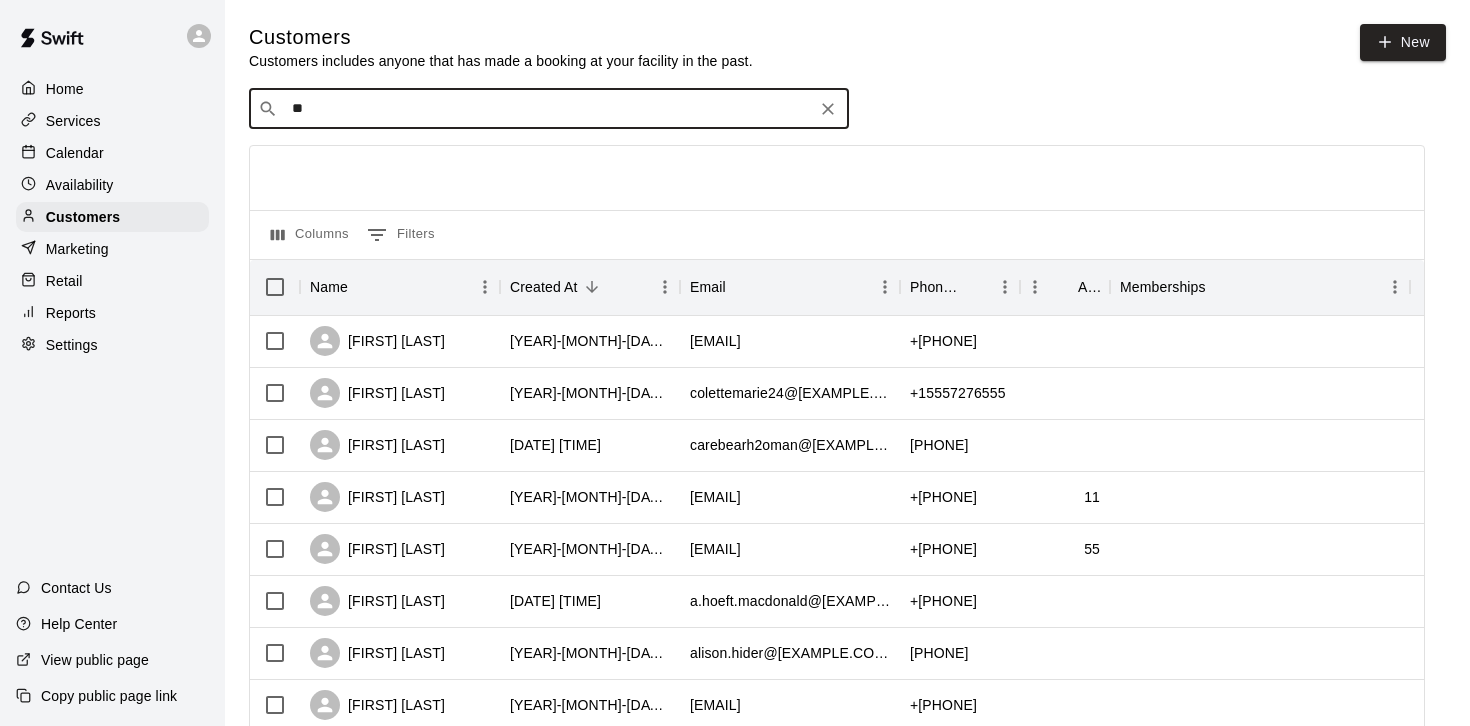 type on "***" 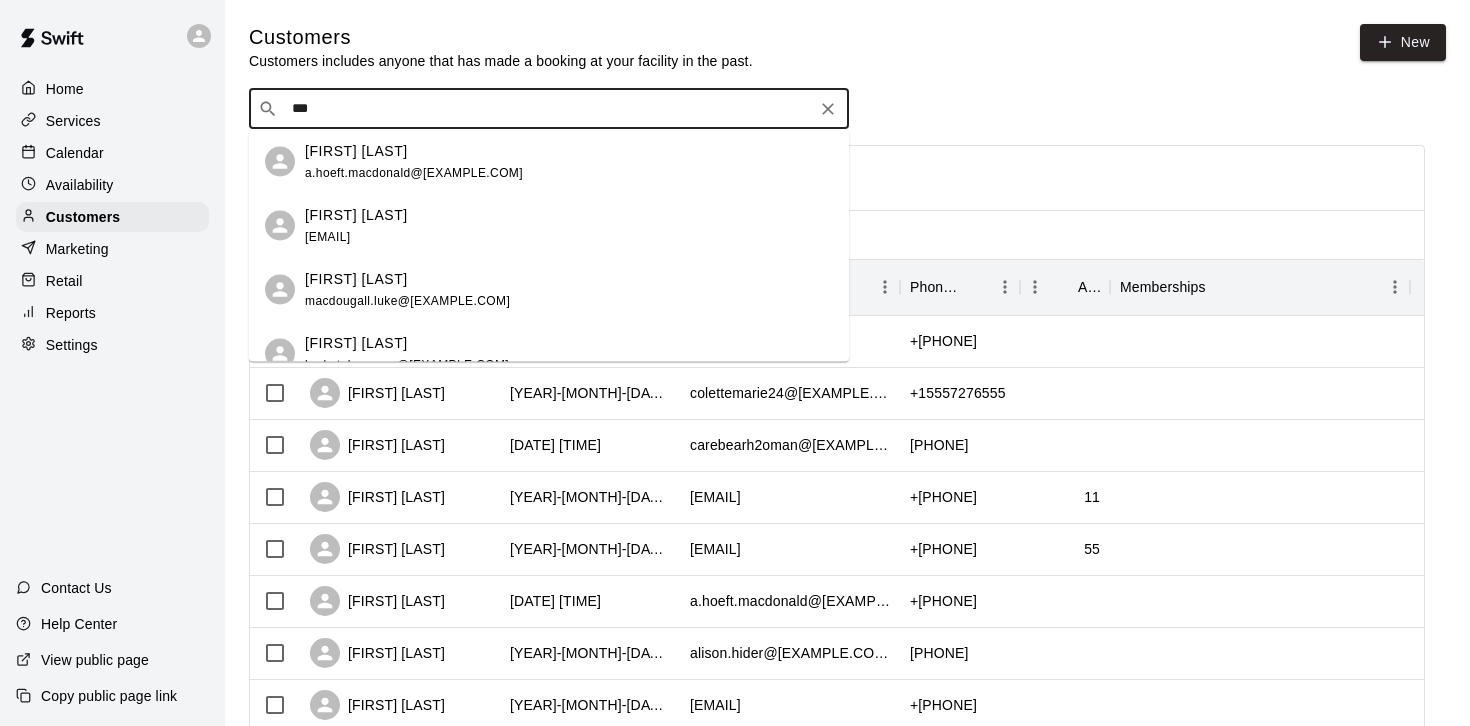 click on "[FIRST] [LAST] [EMAIL]" at bounding box center [414, 161] 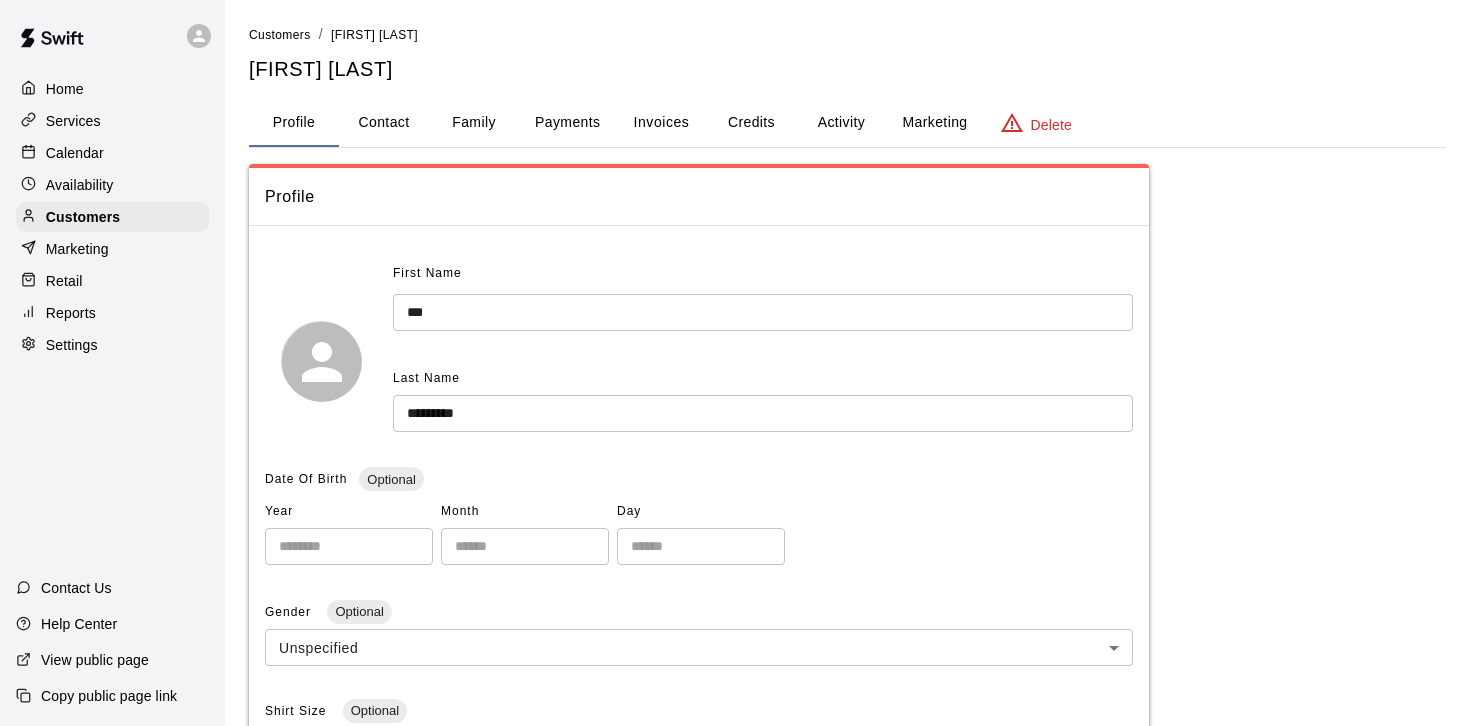 click on "Activity" at bounding box center [841, 123] 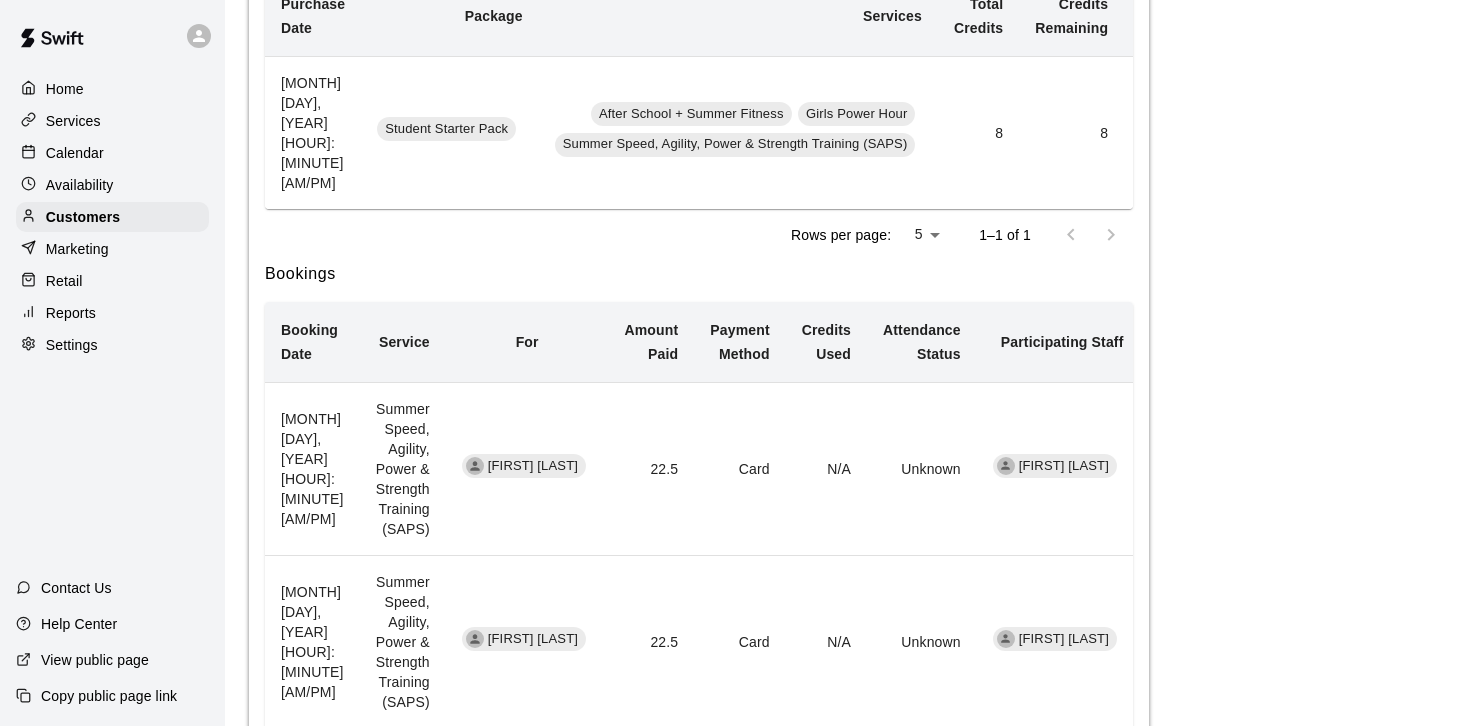 scroll, scrollTop: 651, scrollLeft: 0, axis: vertical 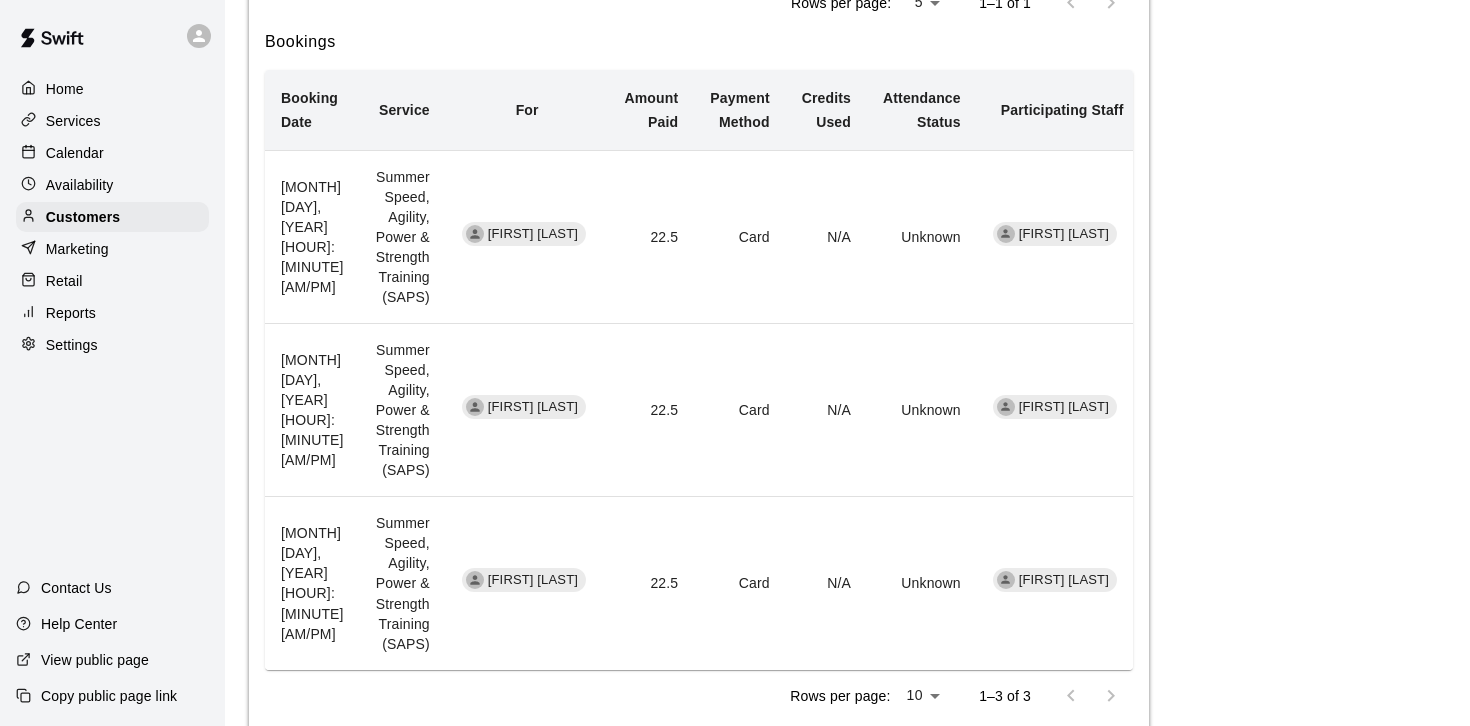 click on "Calendar" at bounding box center [75, 153] 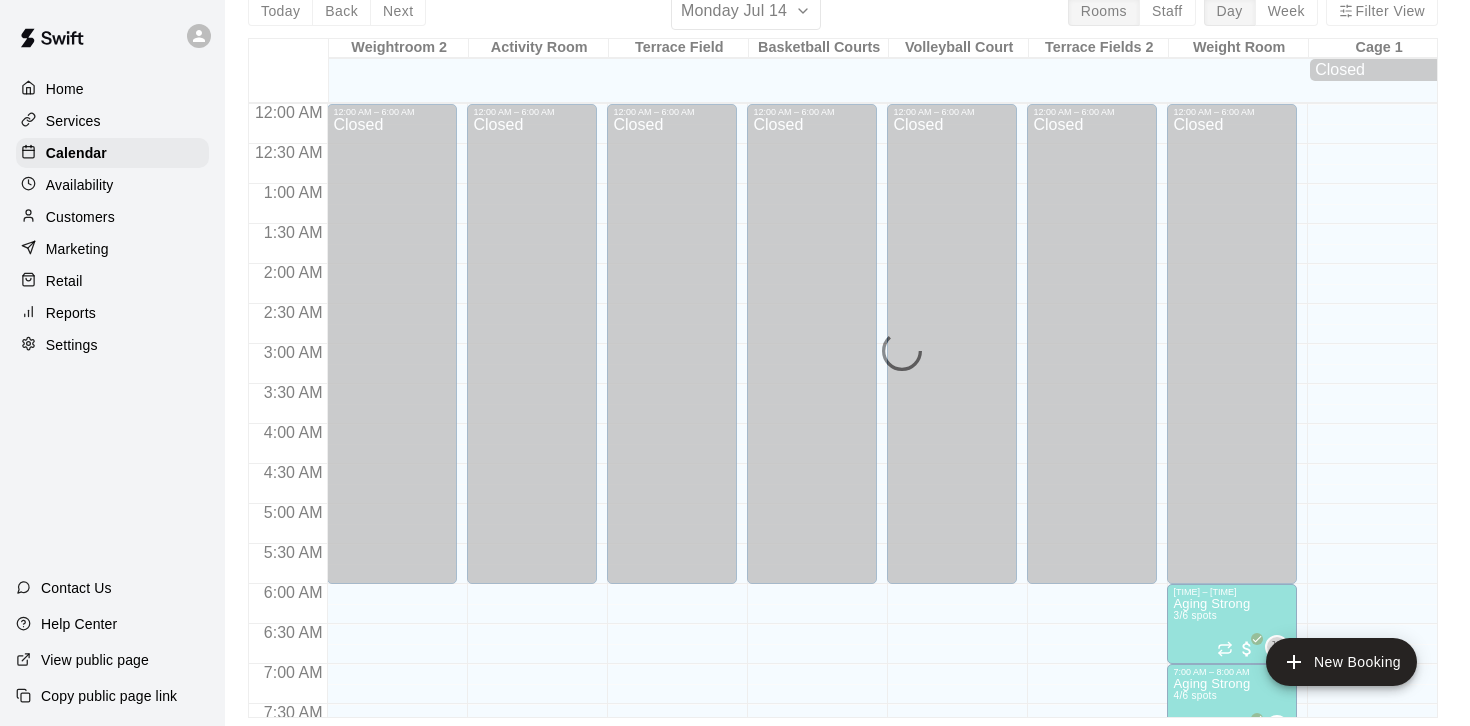 scroll, scrollTop: 0, scrollLeft: 0, axis: both 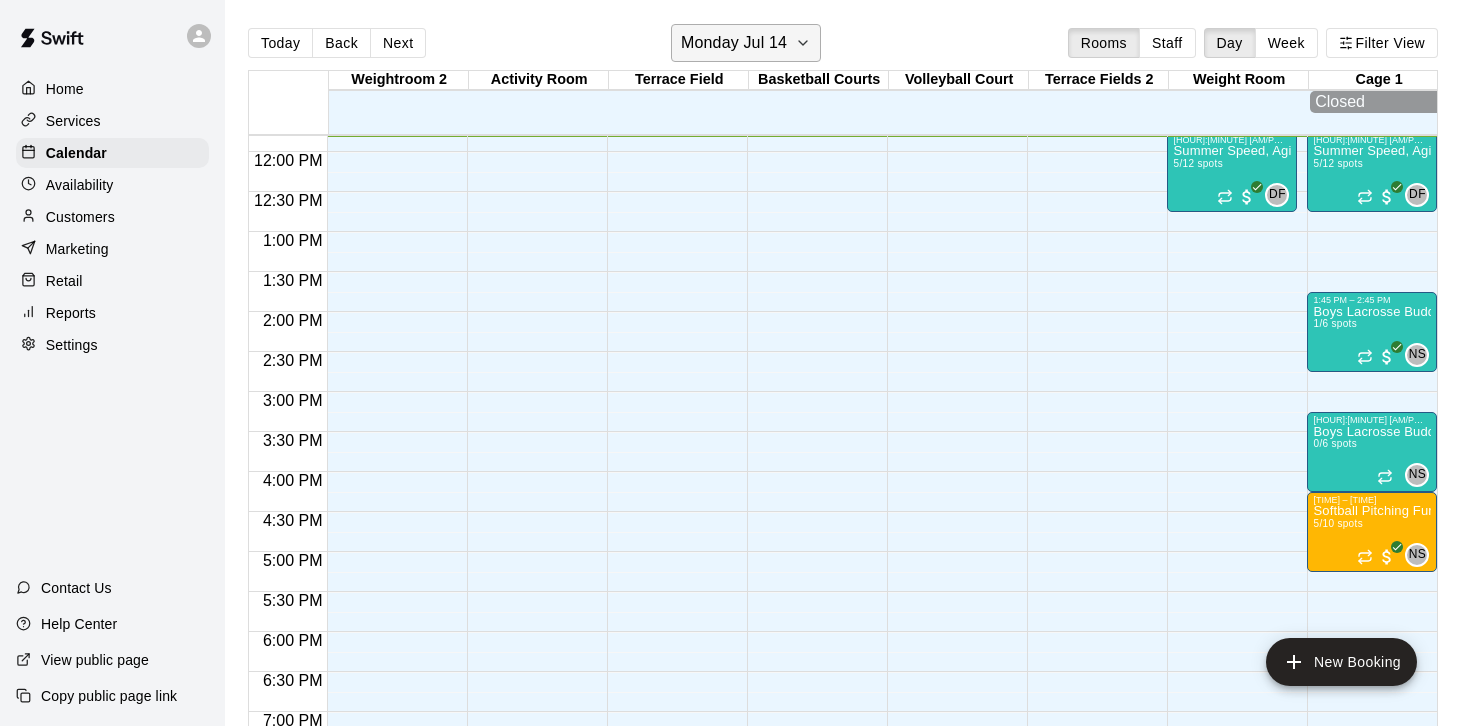 click 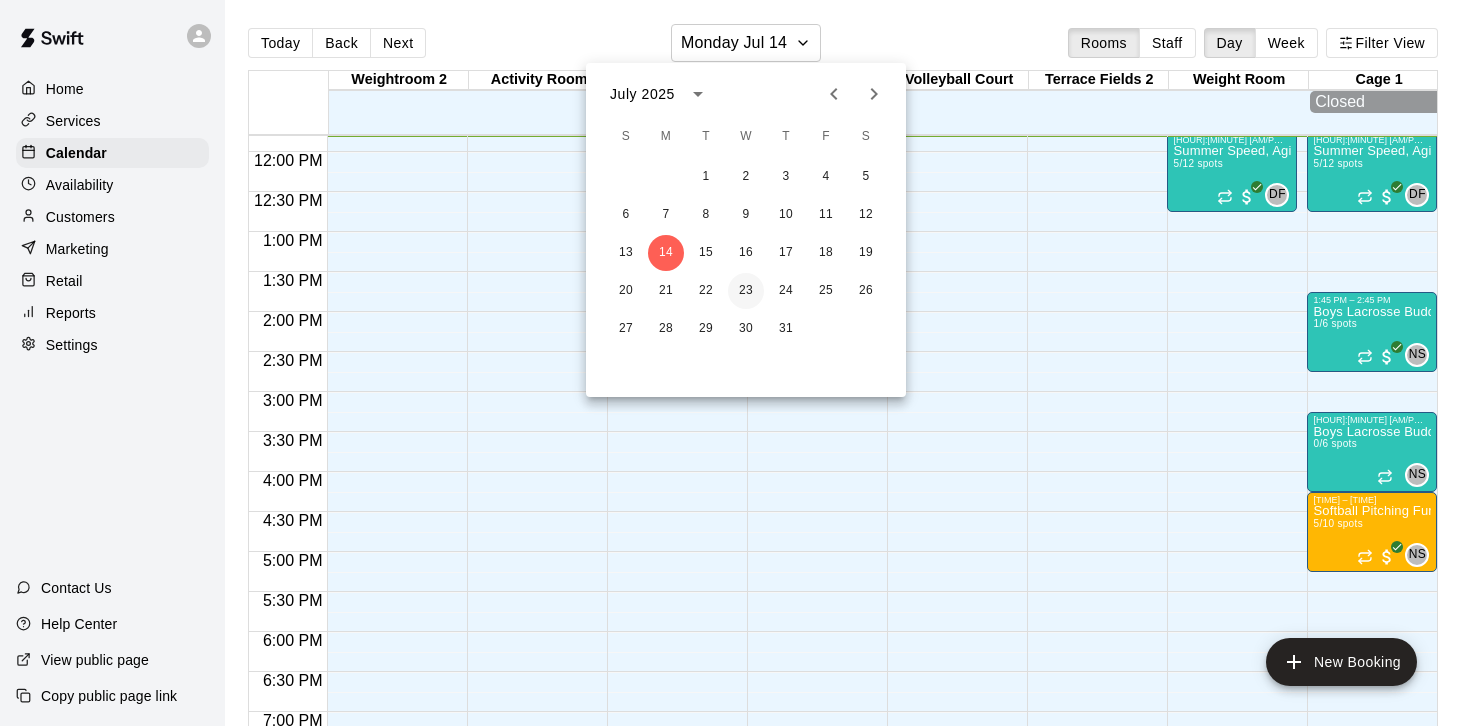 click on "23" at bounding box center (746, 291) 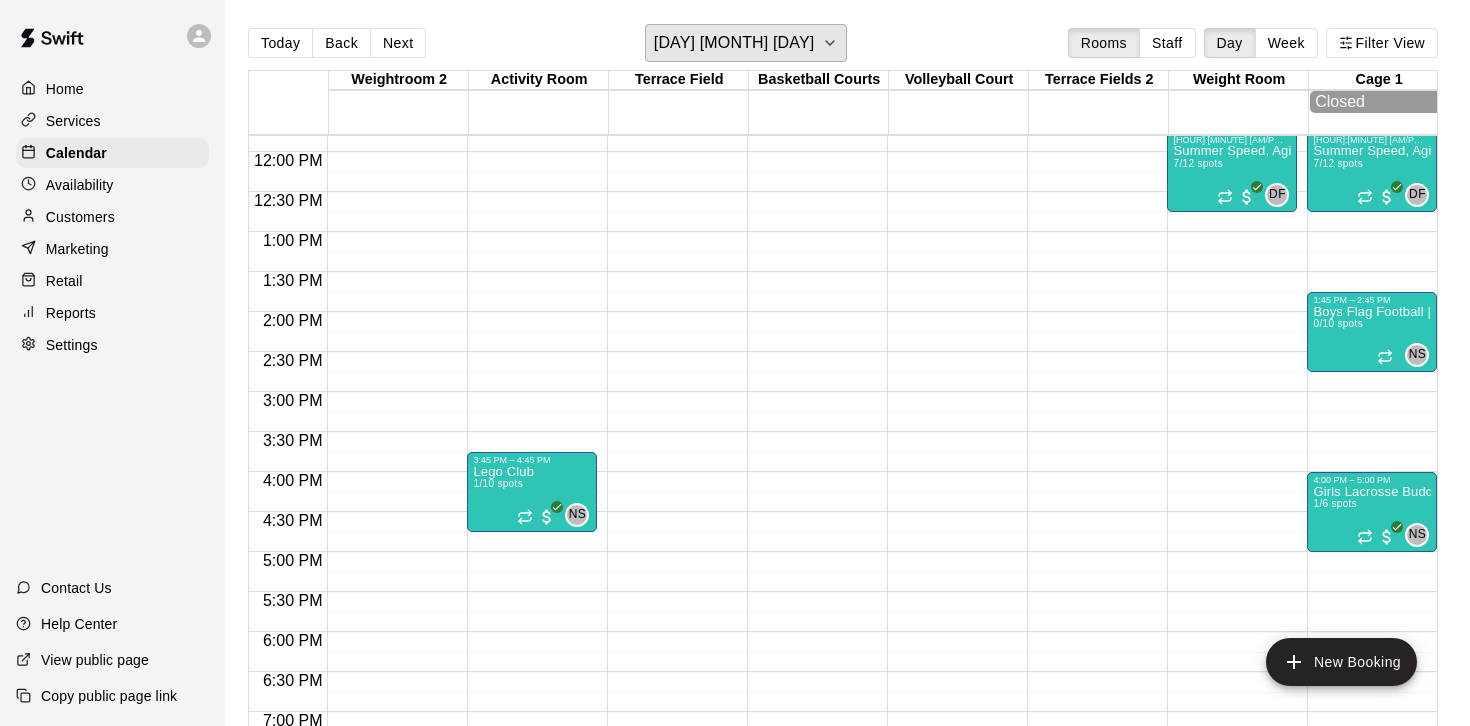 scroll, scrollTop: 774, scrollLeft: 0, axis: vertical 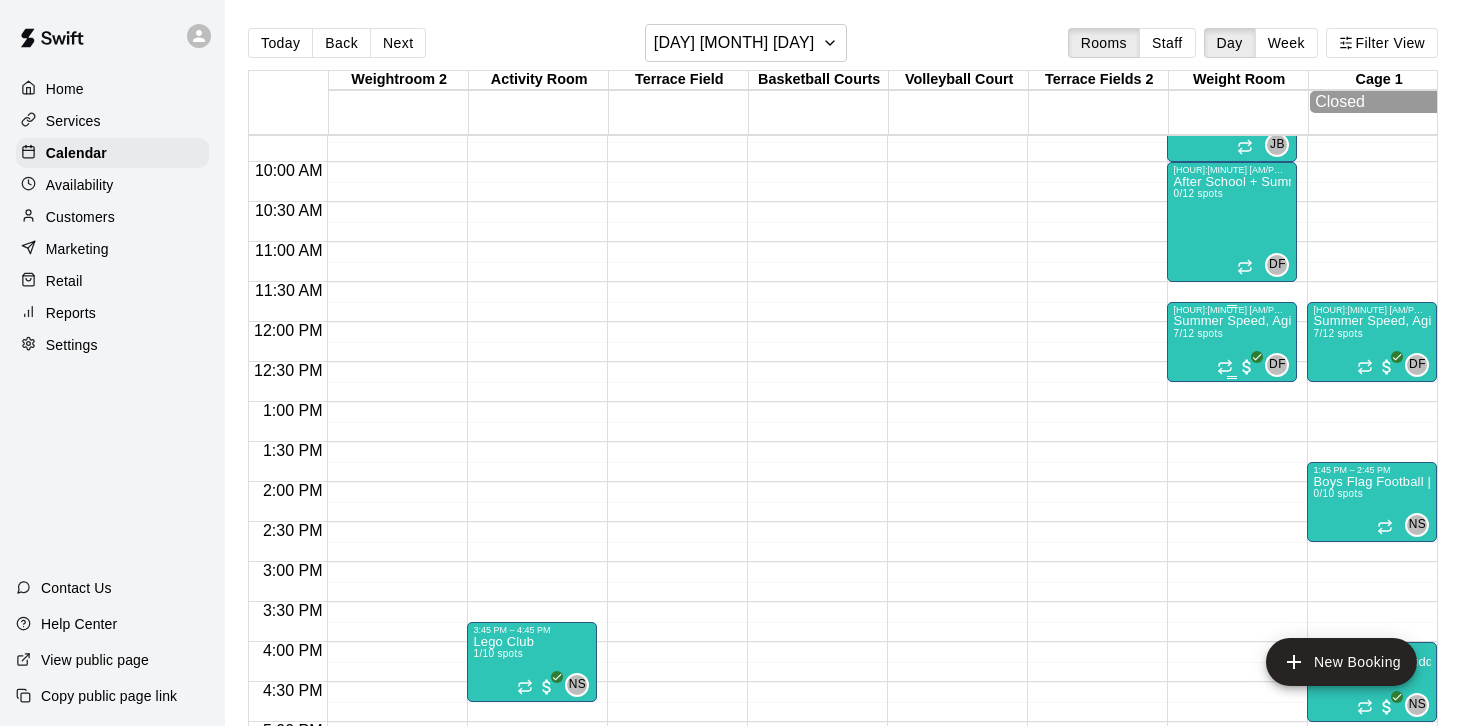 click on "7/12 spots" at bounding box center [1197, 333] 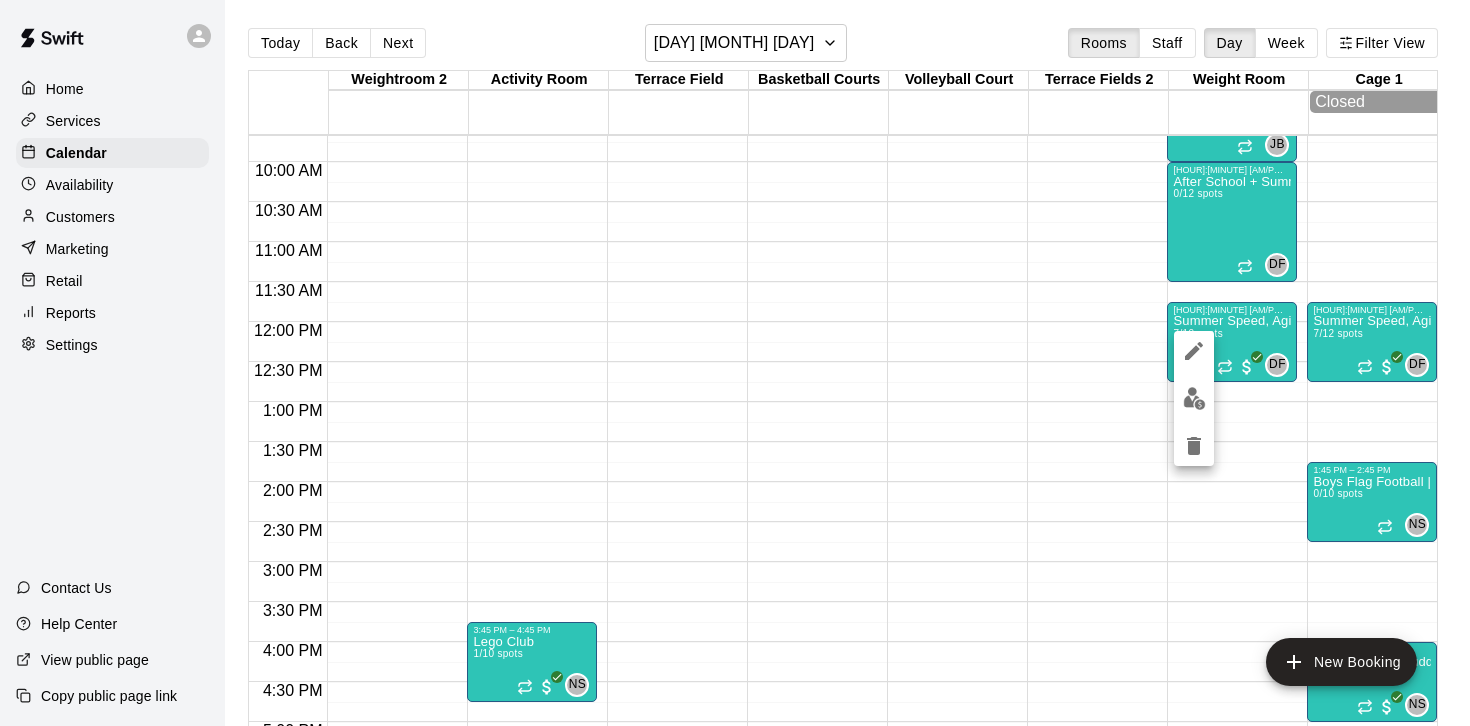 click at bounding box center (1194, 398) 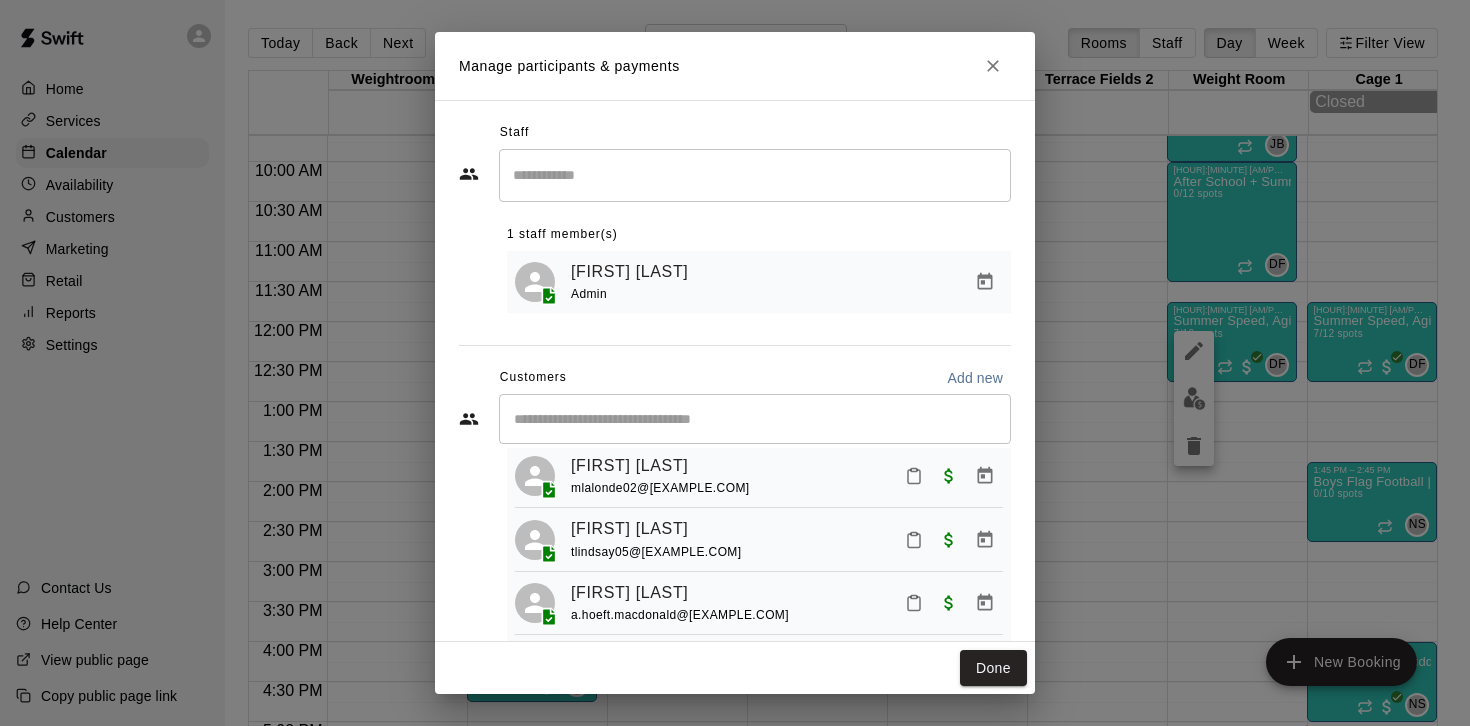 scroll, scrollTop: 307, scrollLeft: 0, axis: vertical 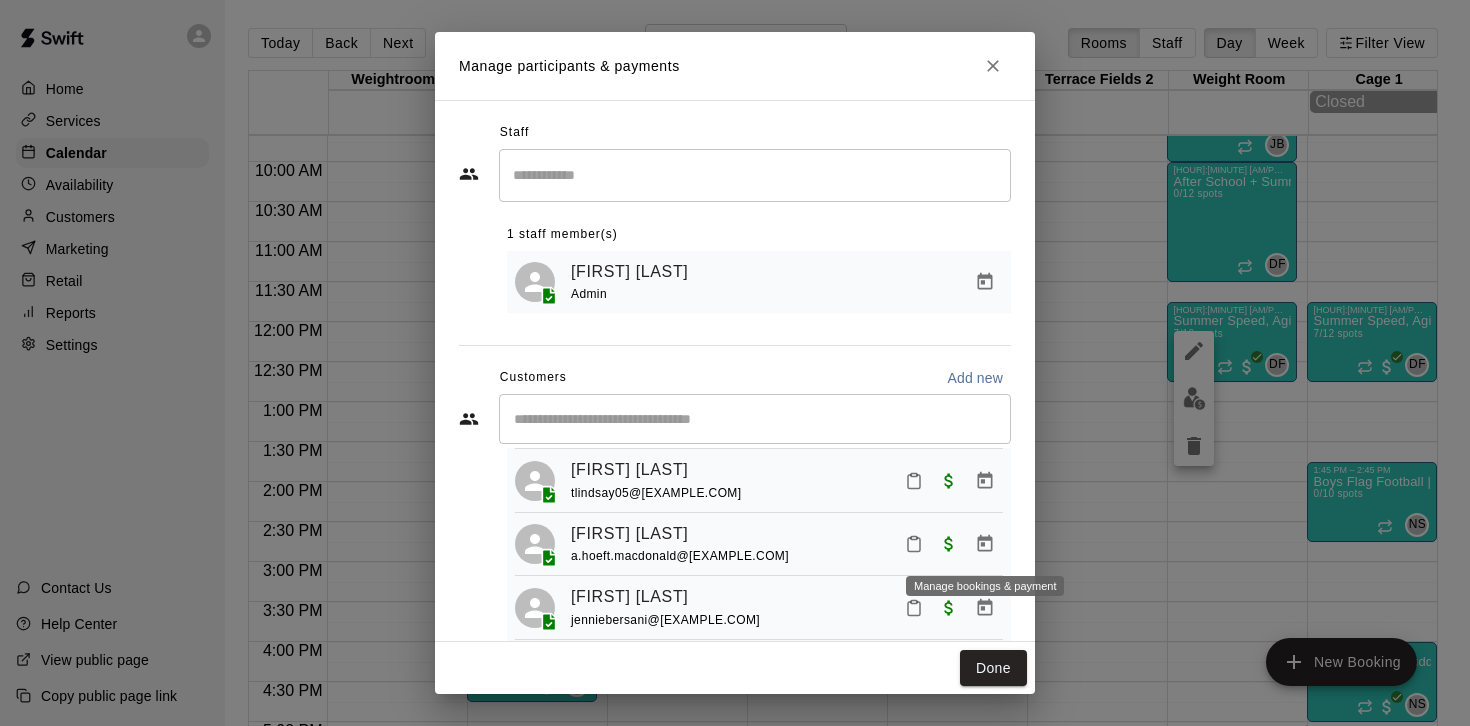 click 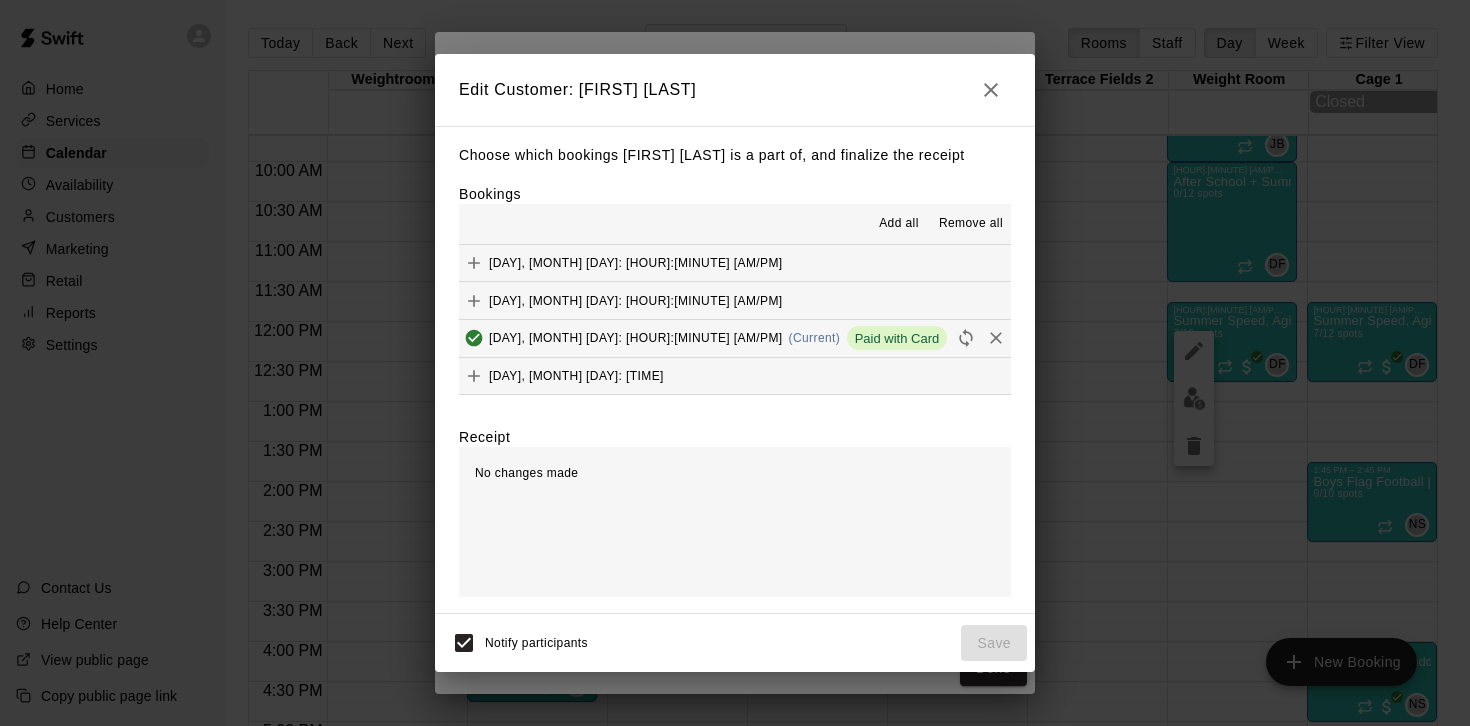 click 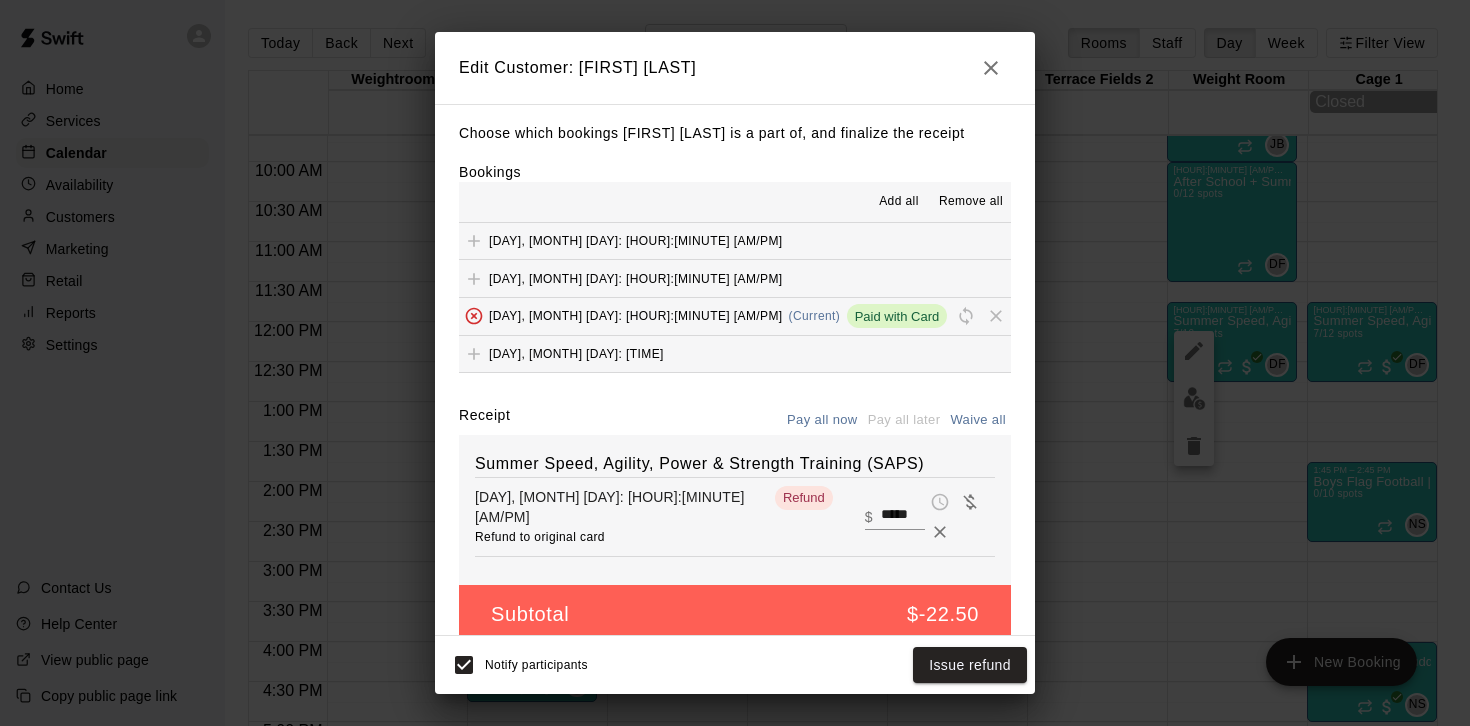 scroll, scrollTop: 76, scrollLeft: 0, axis: vertical 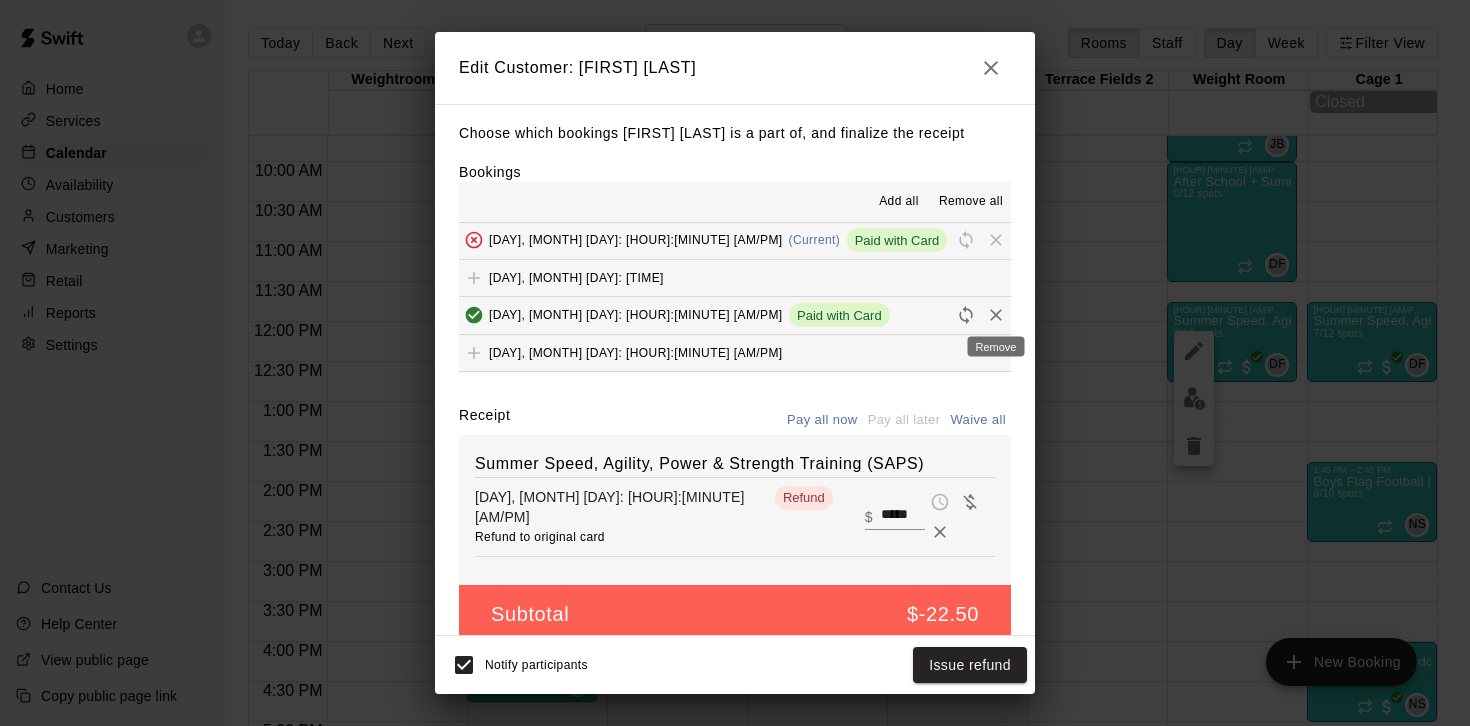 click 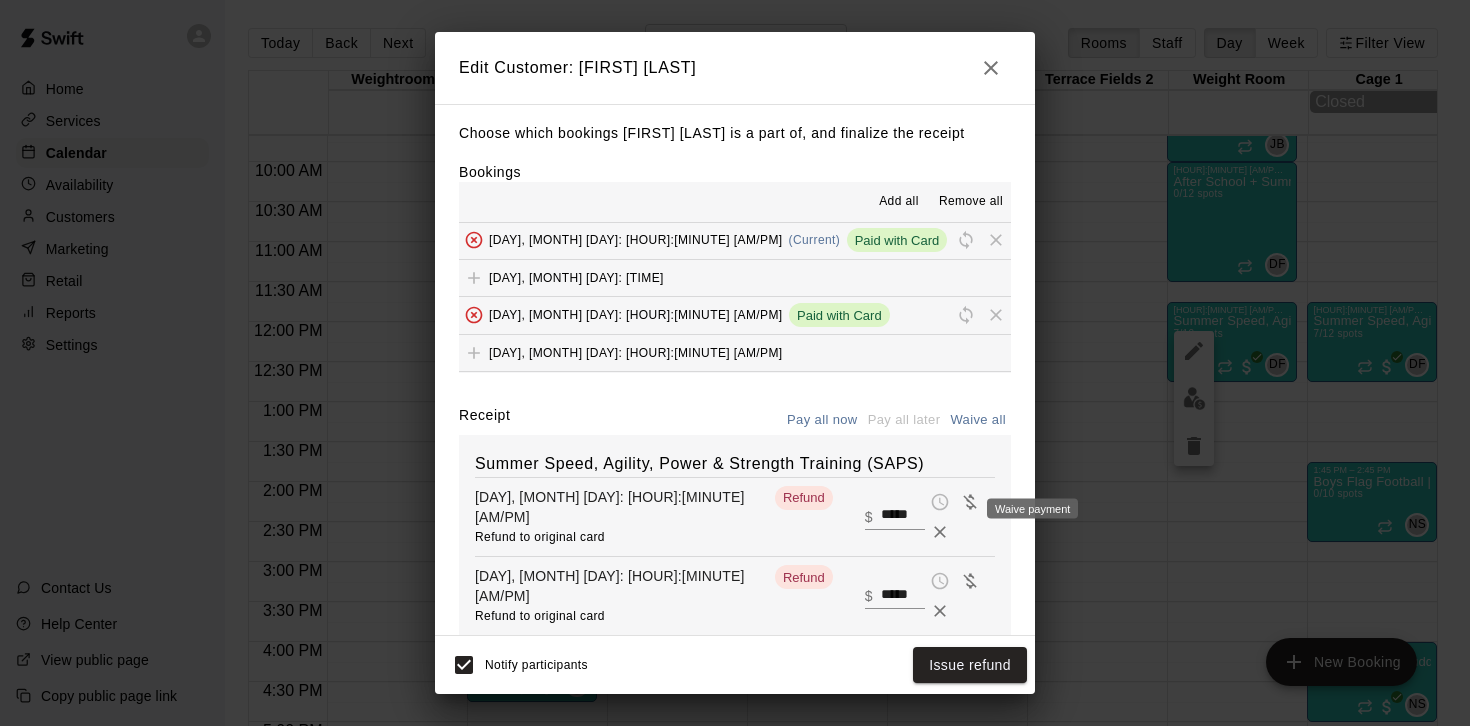 click 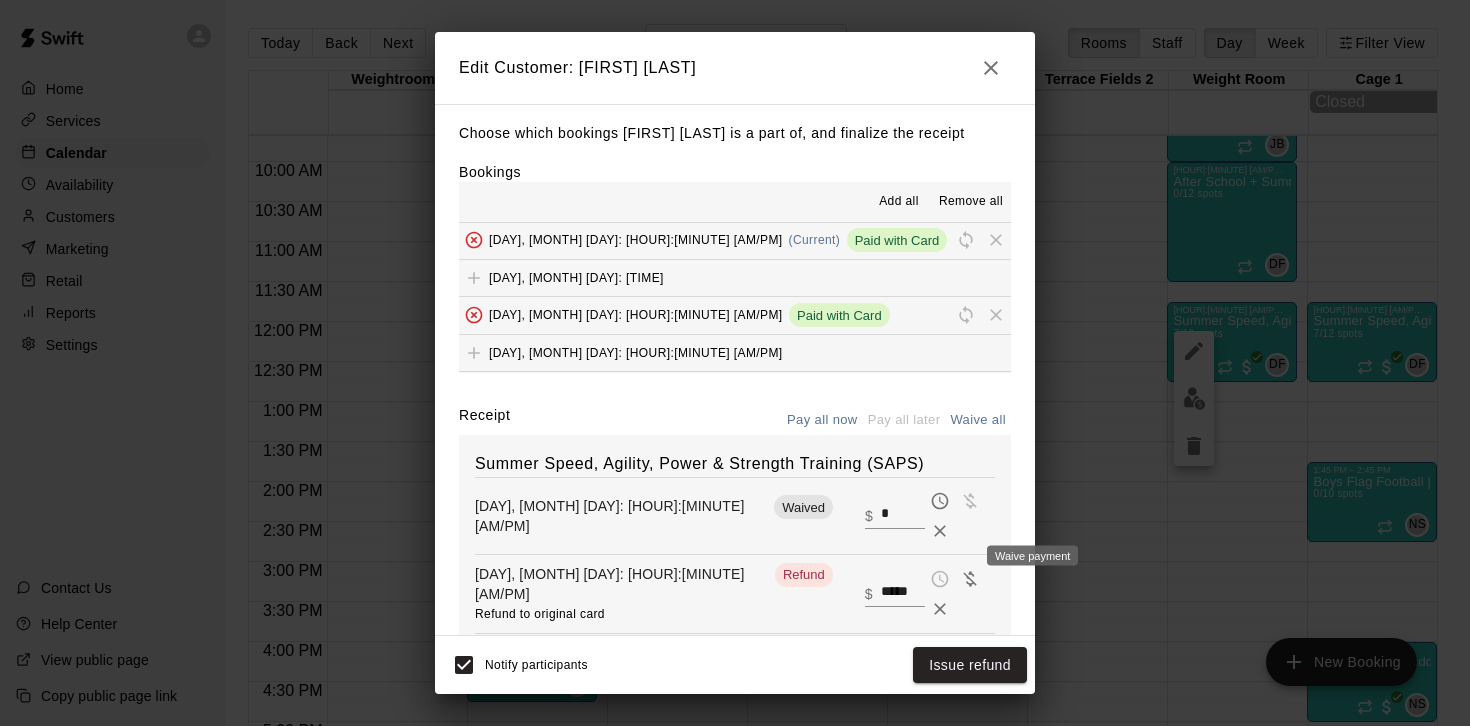 click 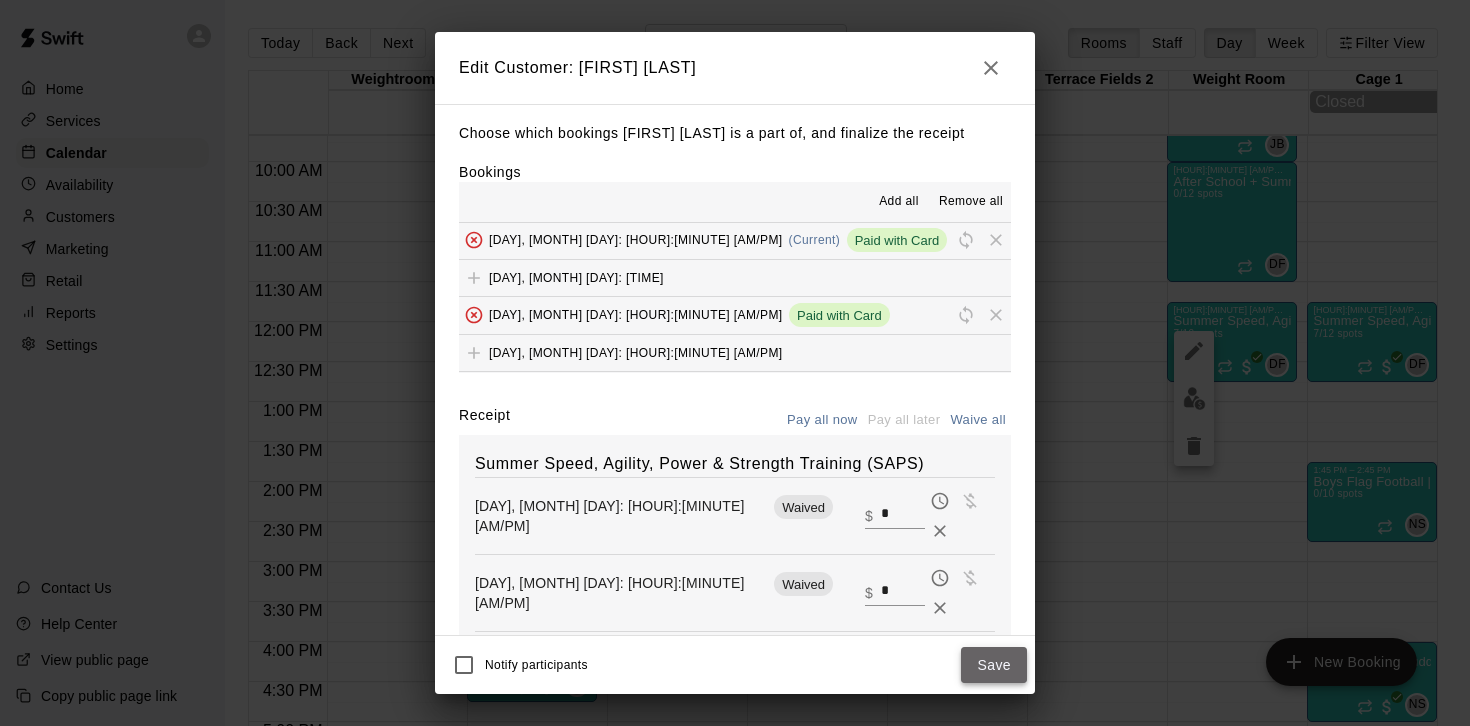 click on "Save" at bounding box center (994, 665) 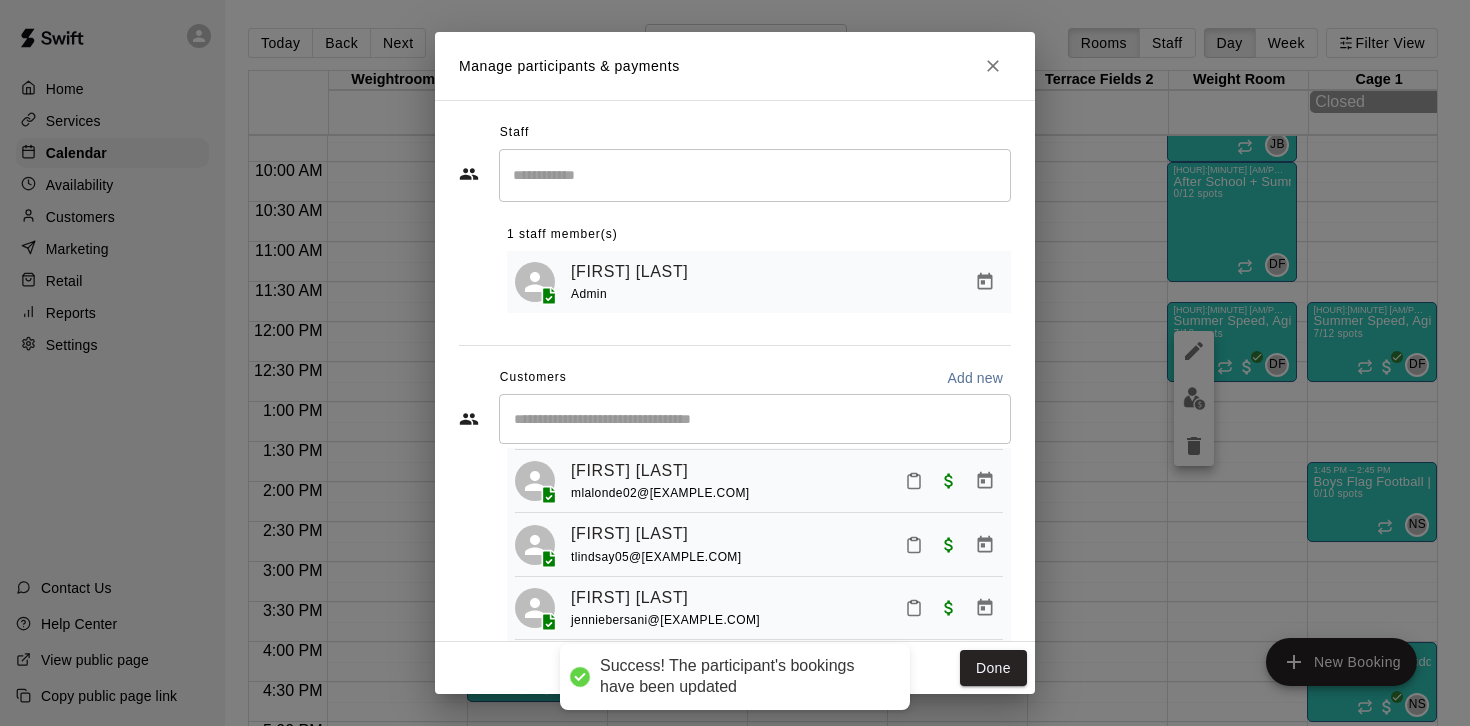 scroll, scrollTop: 243, scrollLeft: 0, axis: vertical 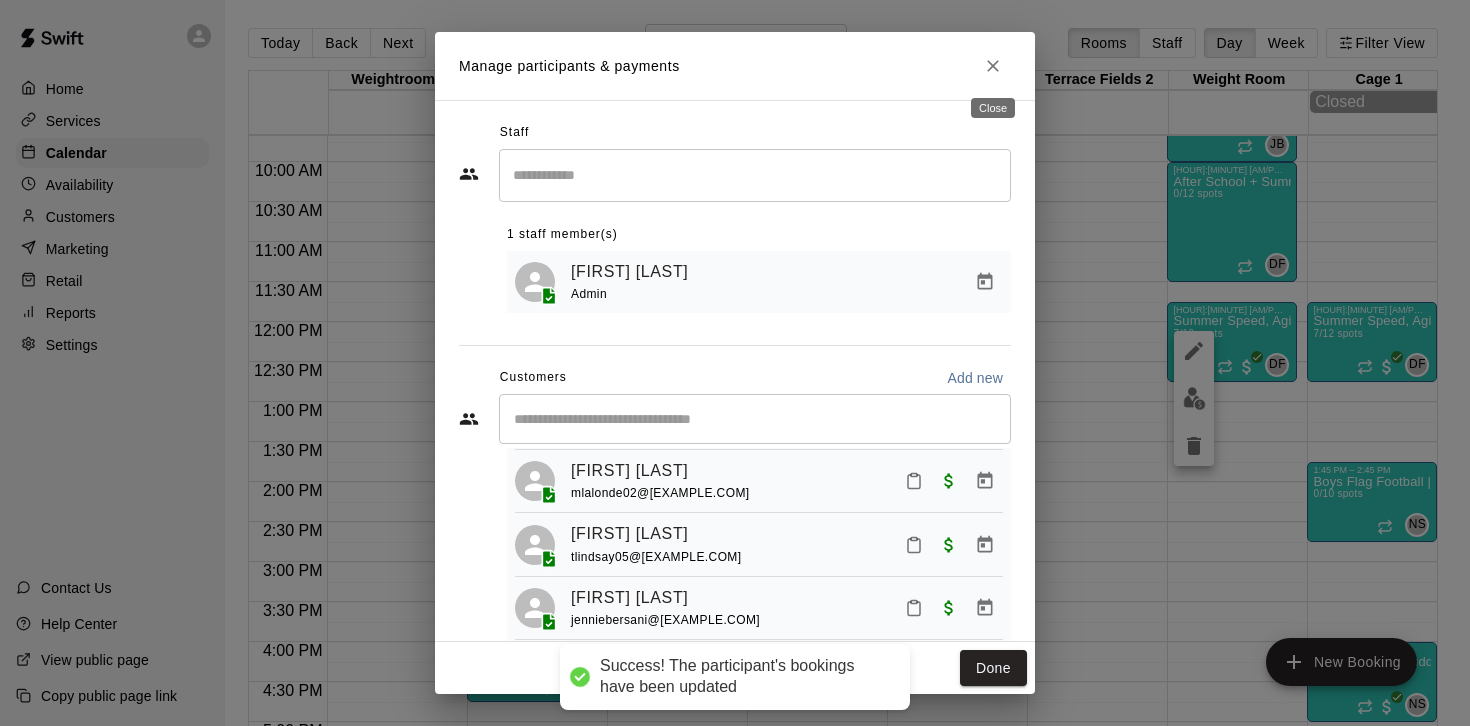 click at bounding box center [993, 66] 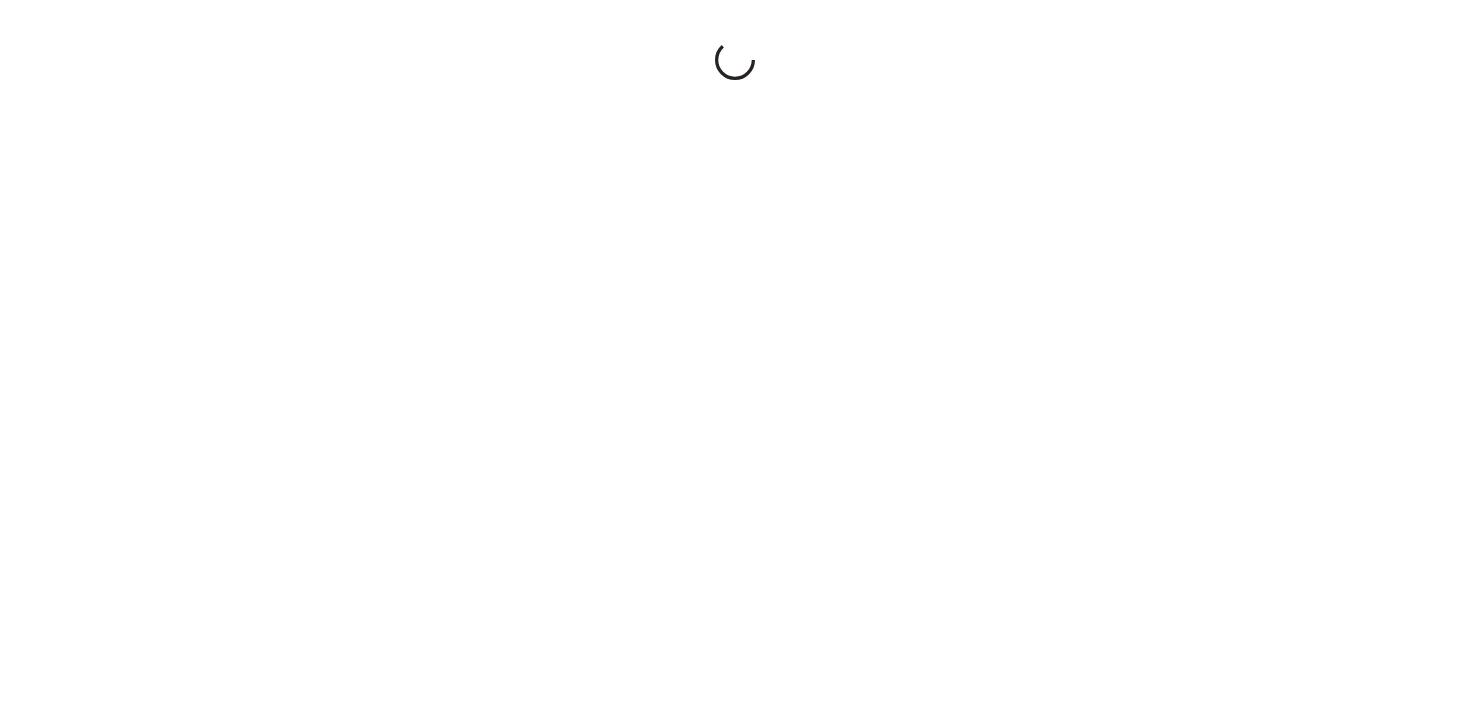 scroll, scrollTop: 0, scrollLeft: 0, axis: both 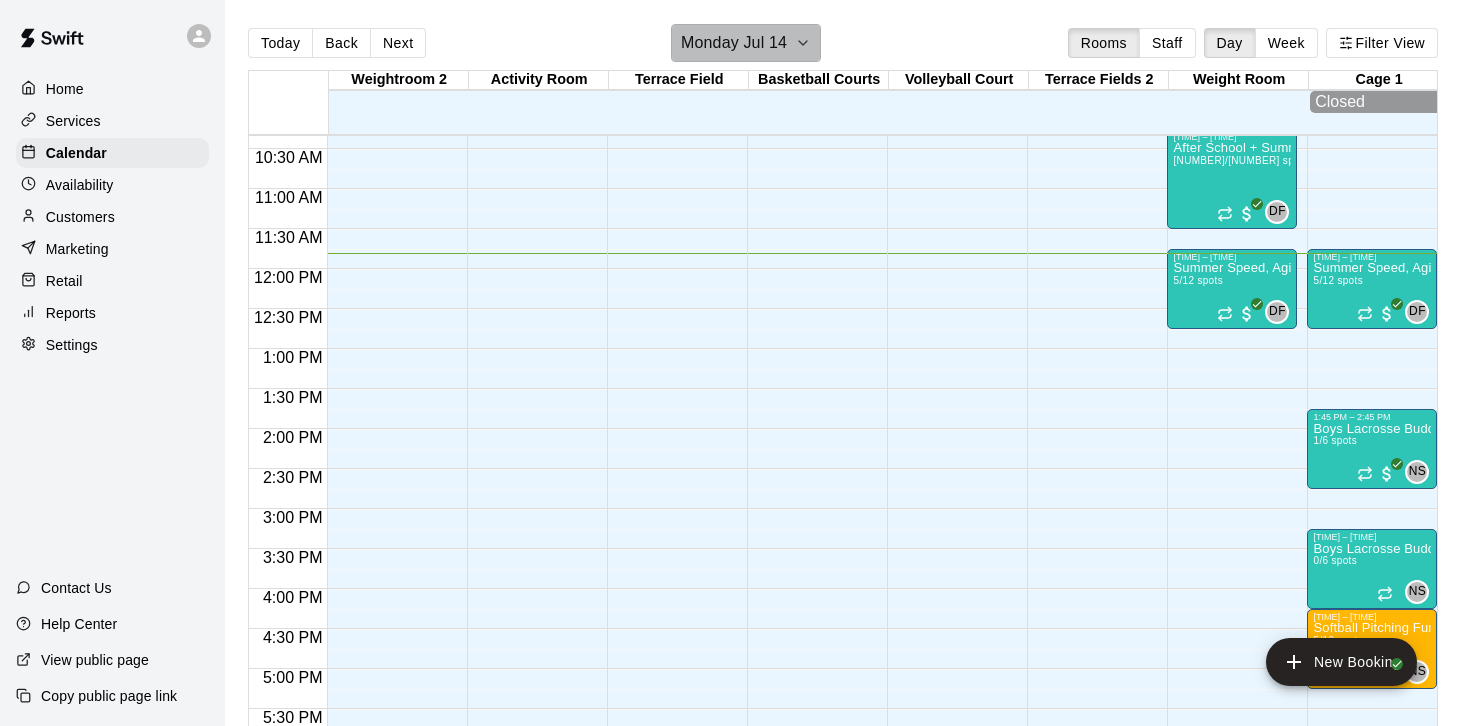 click 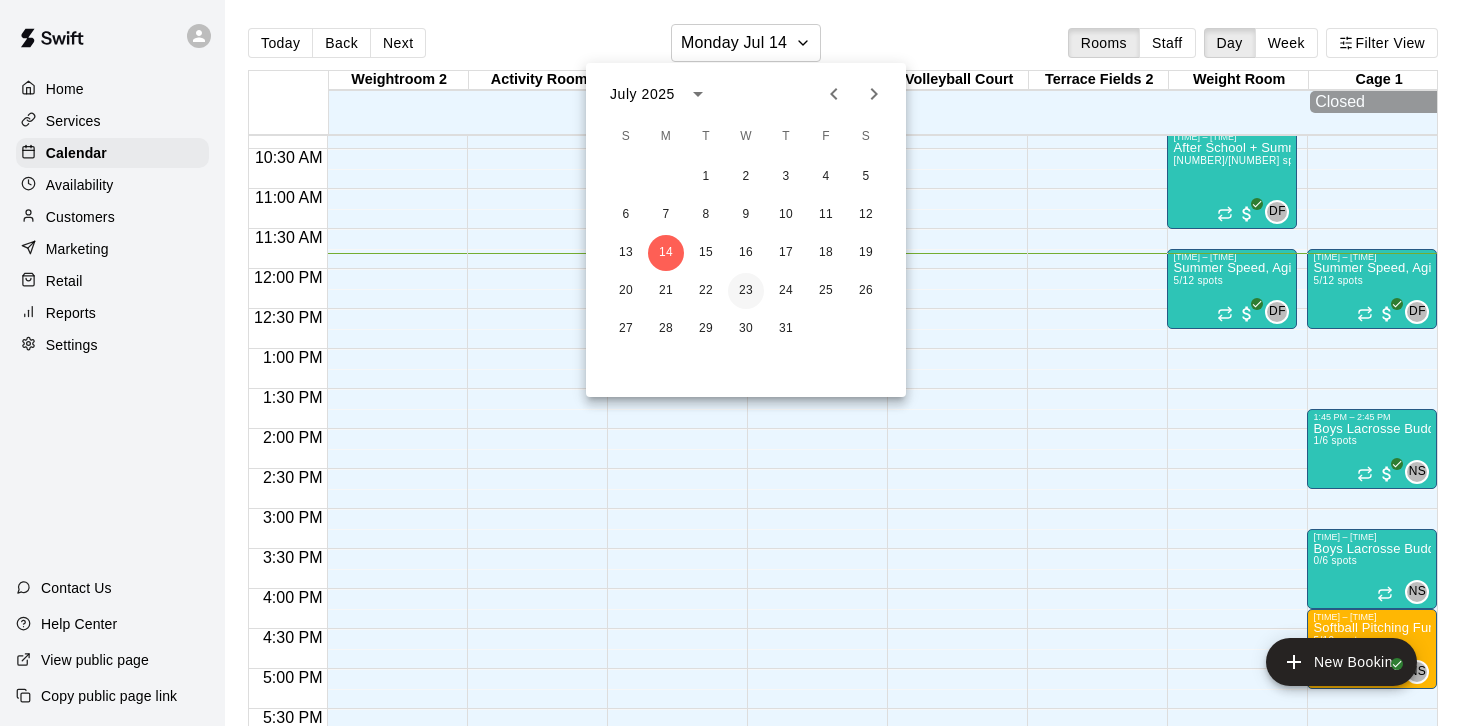 click on "23" at bounding box center (746, 291) 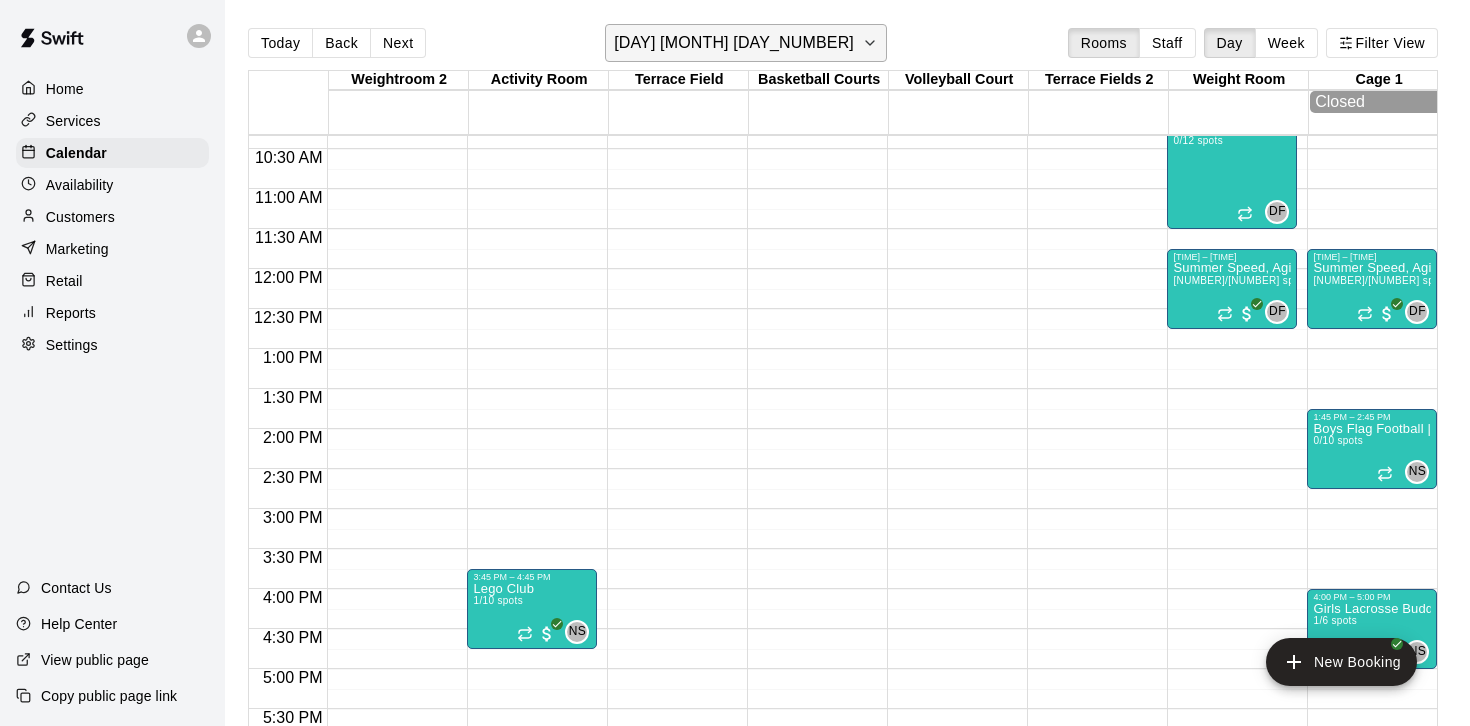 click 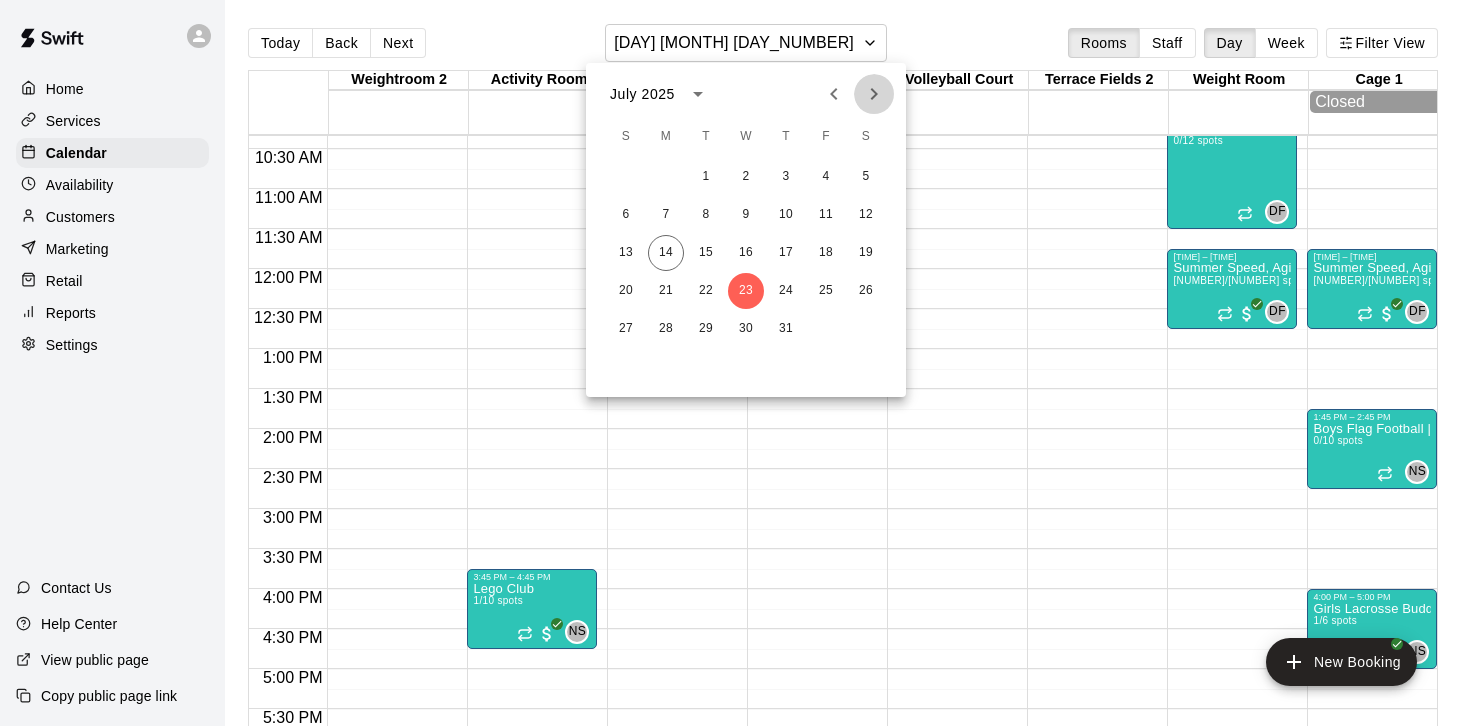 click 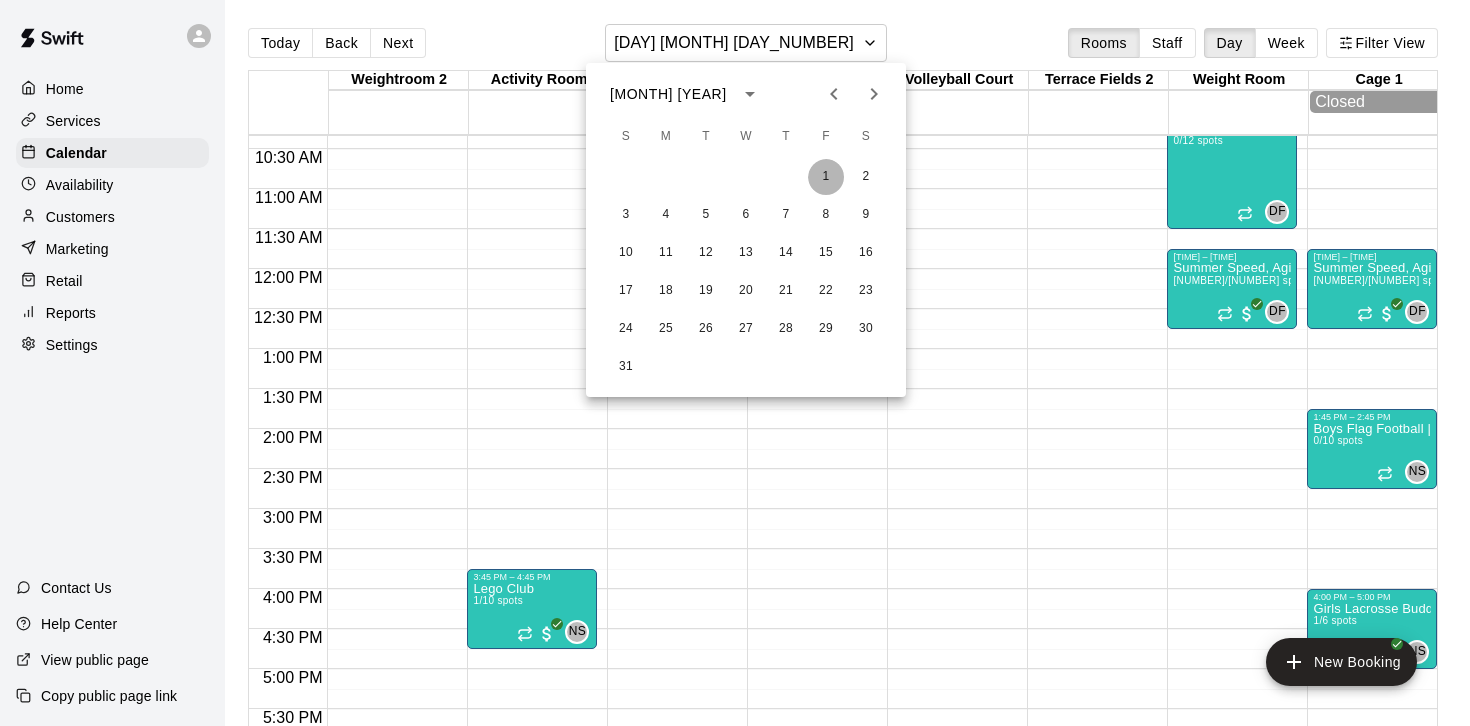 click on "1" at bounding box center [826, 177] 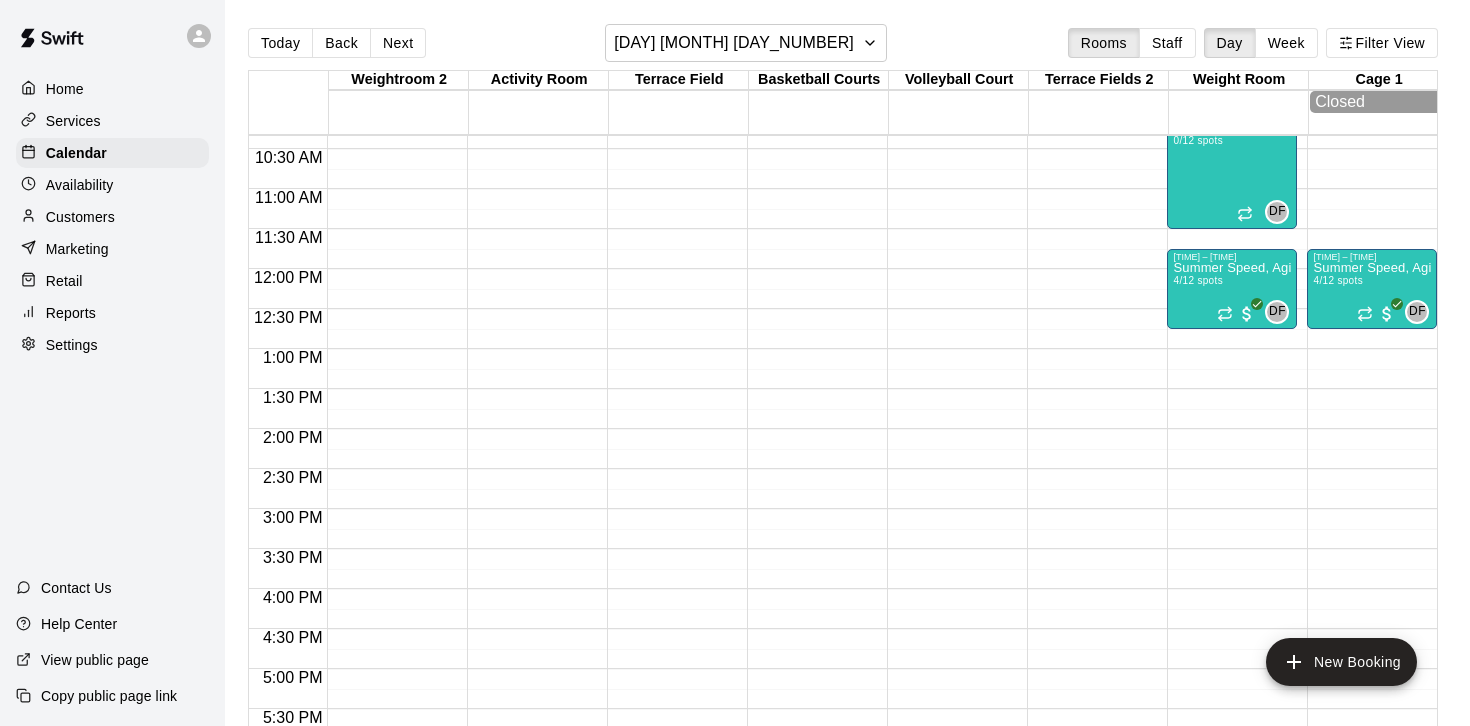 click at bounding box center [1097, 279] 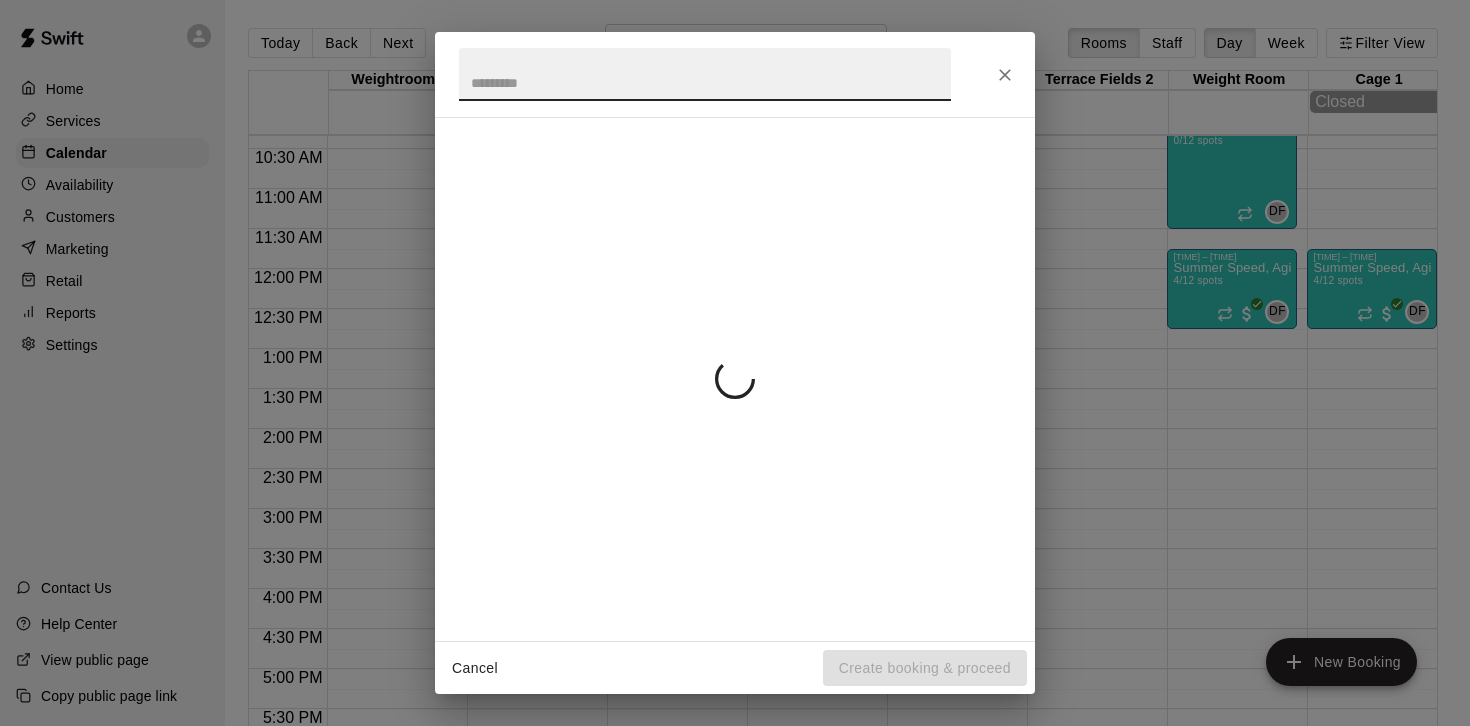 click on "Cancel Create booking & proceed" at bounding box center (735, 363) 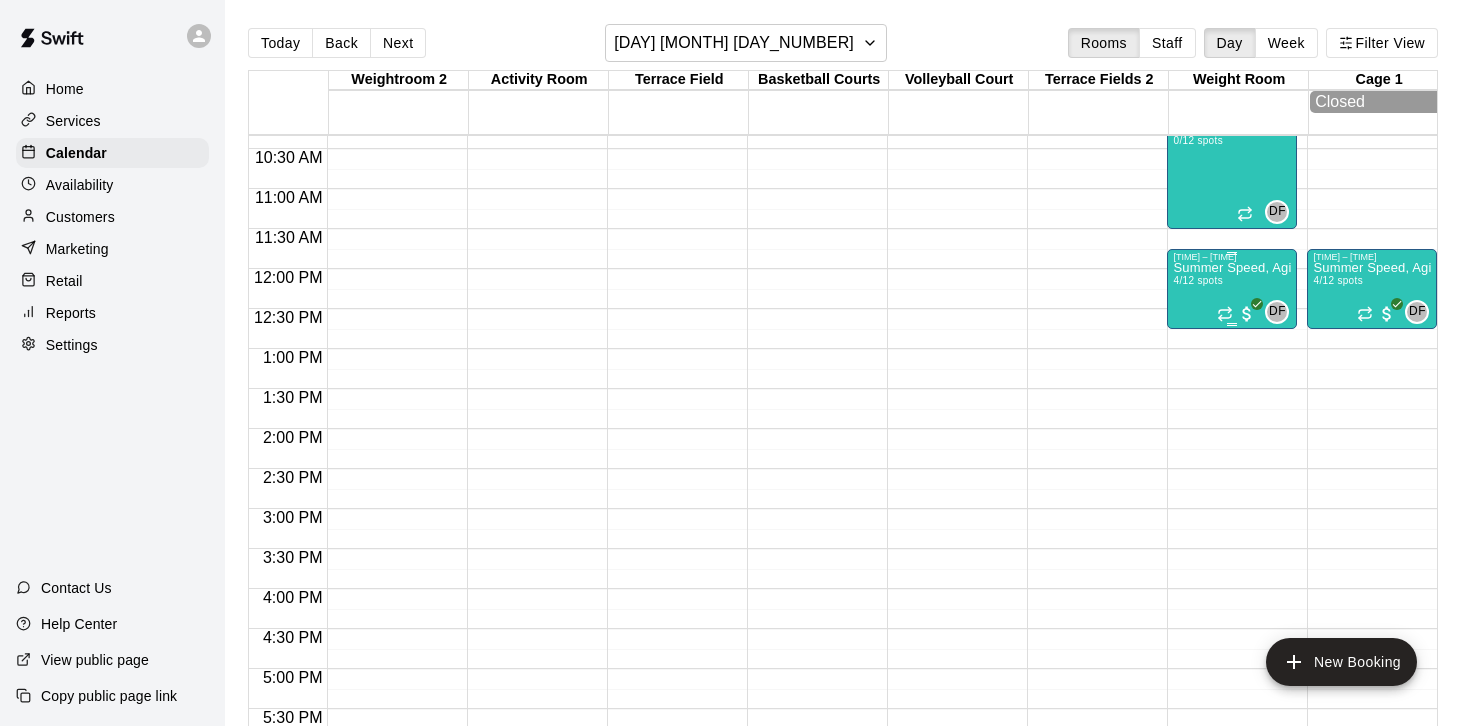 click on "4/12 spots" at bounding box center (1197, 280) 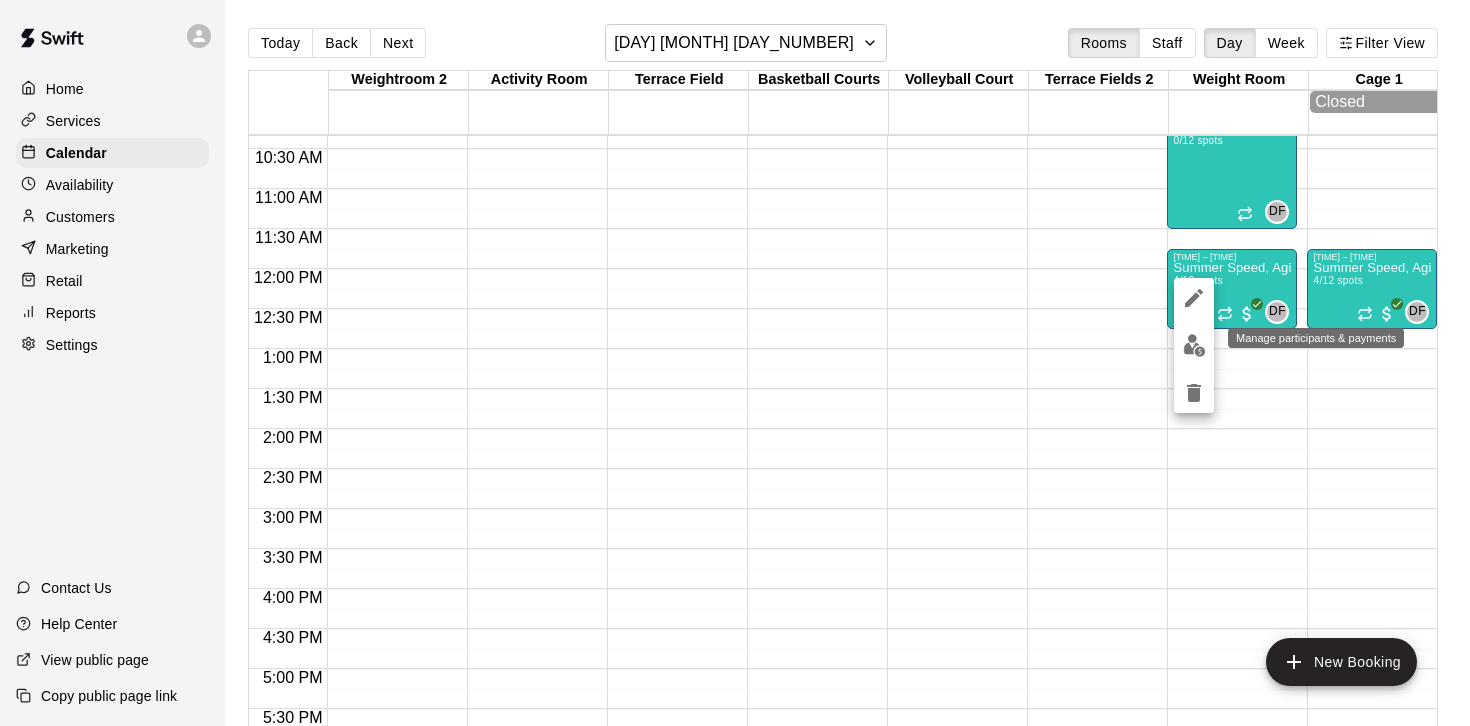 click at bounding box center [1194, 345] 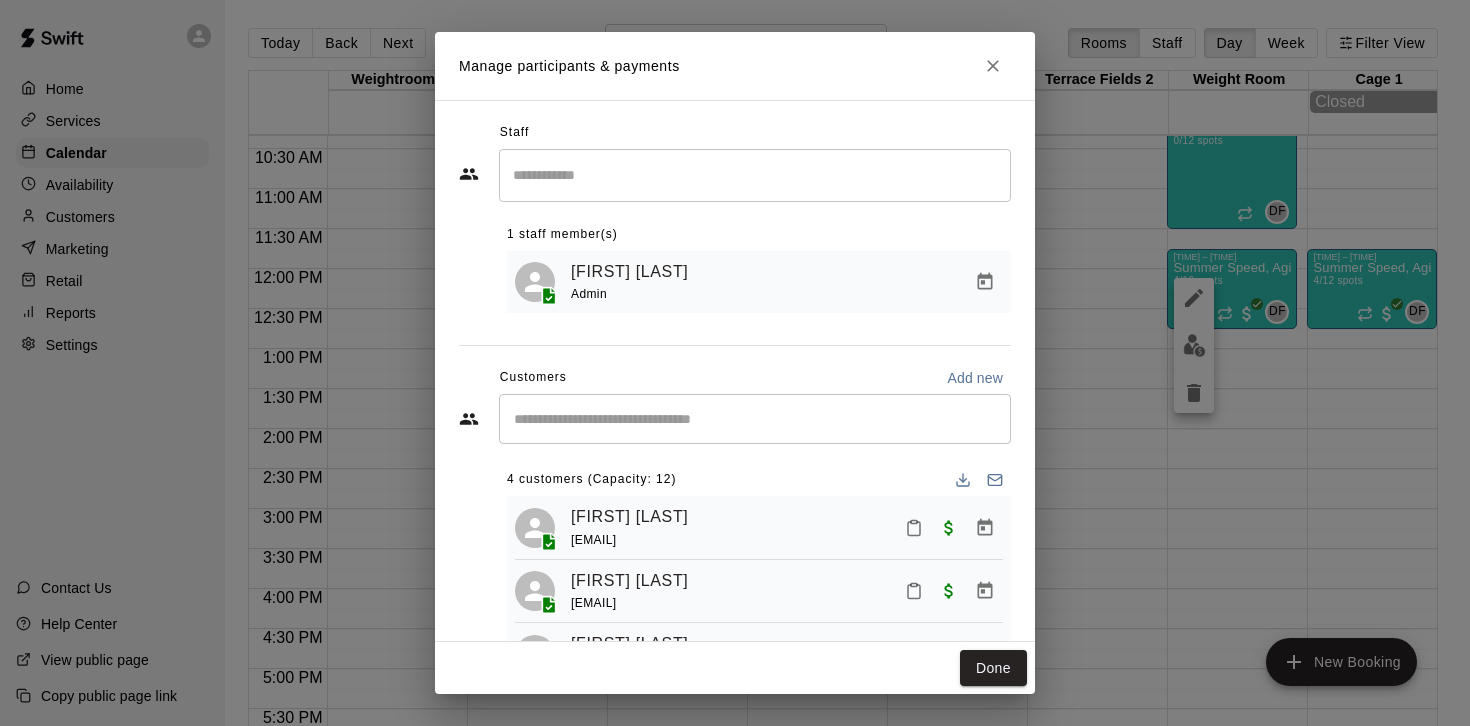 scroll, scrollTop: 114, scrollLeft: 0, axis: vertical 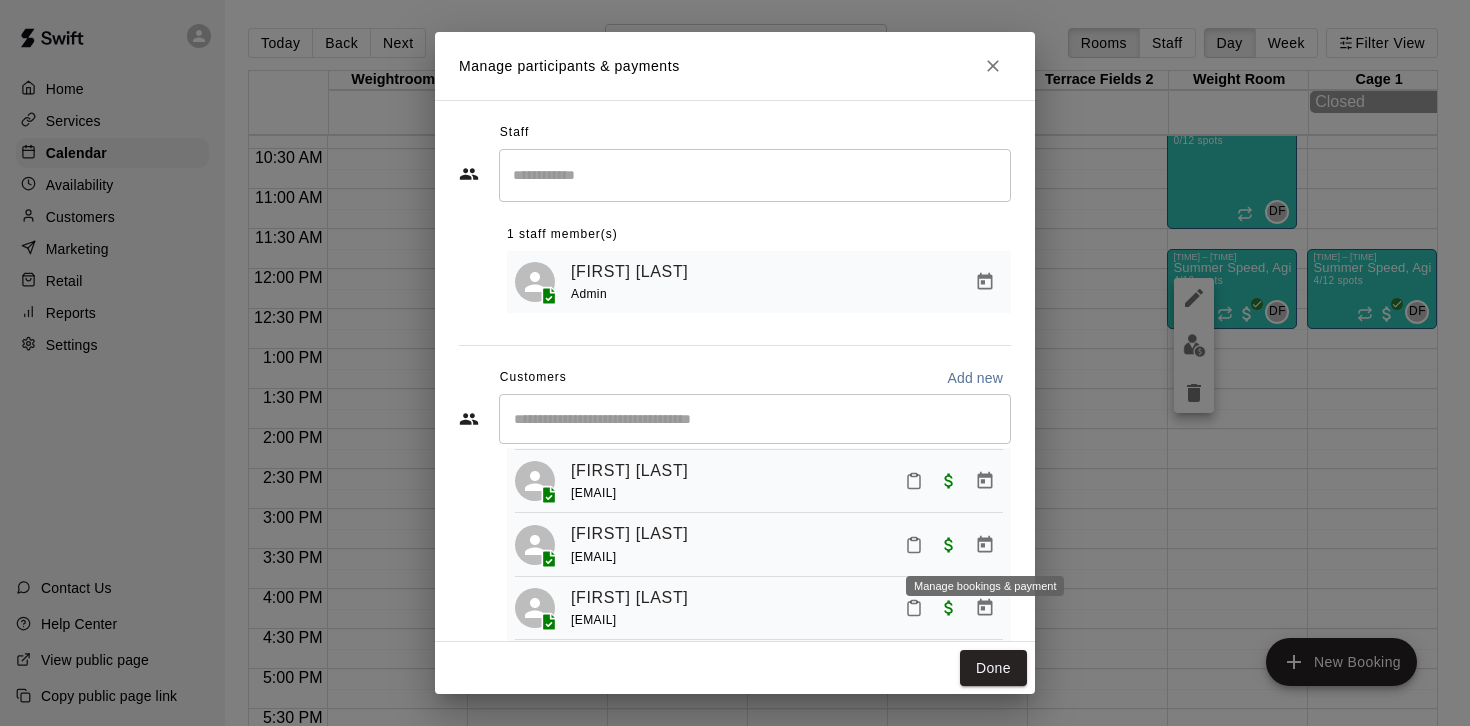 click 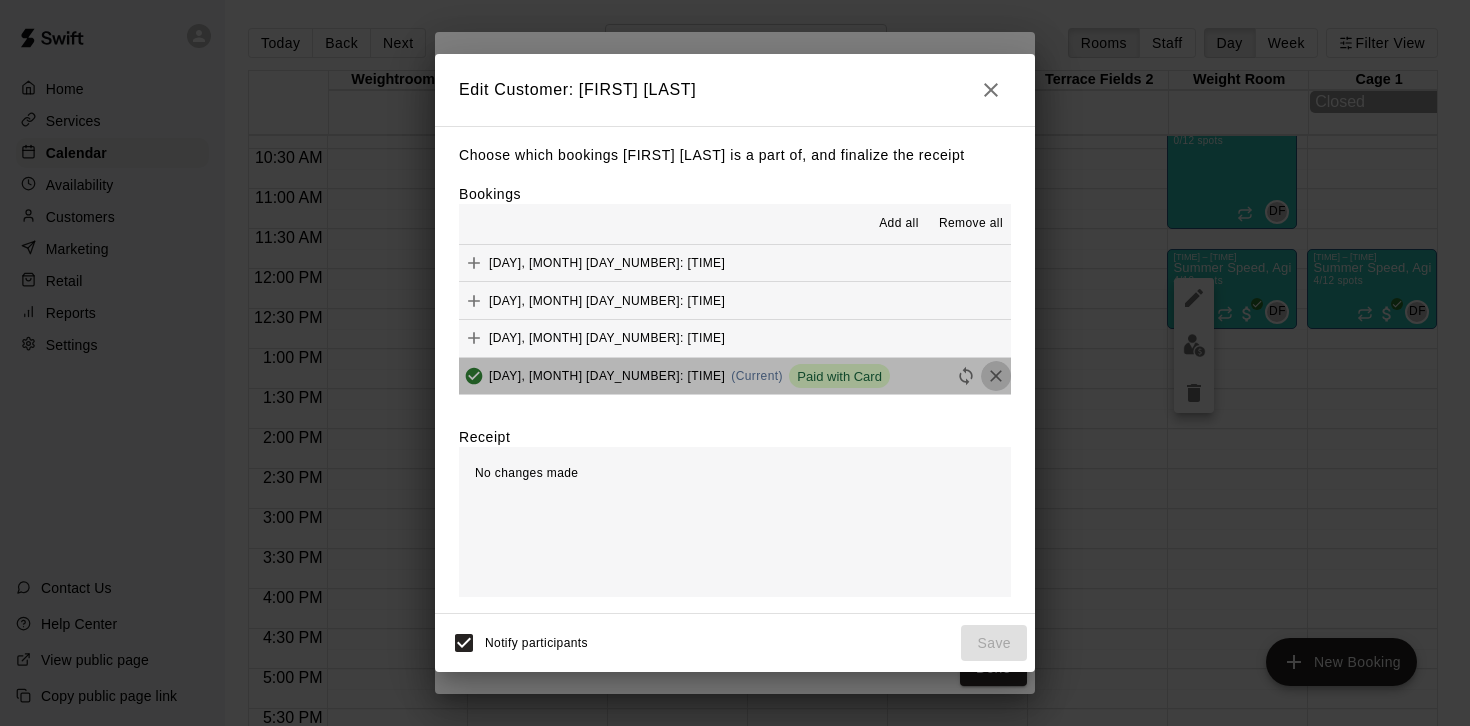 click 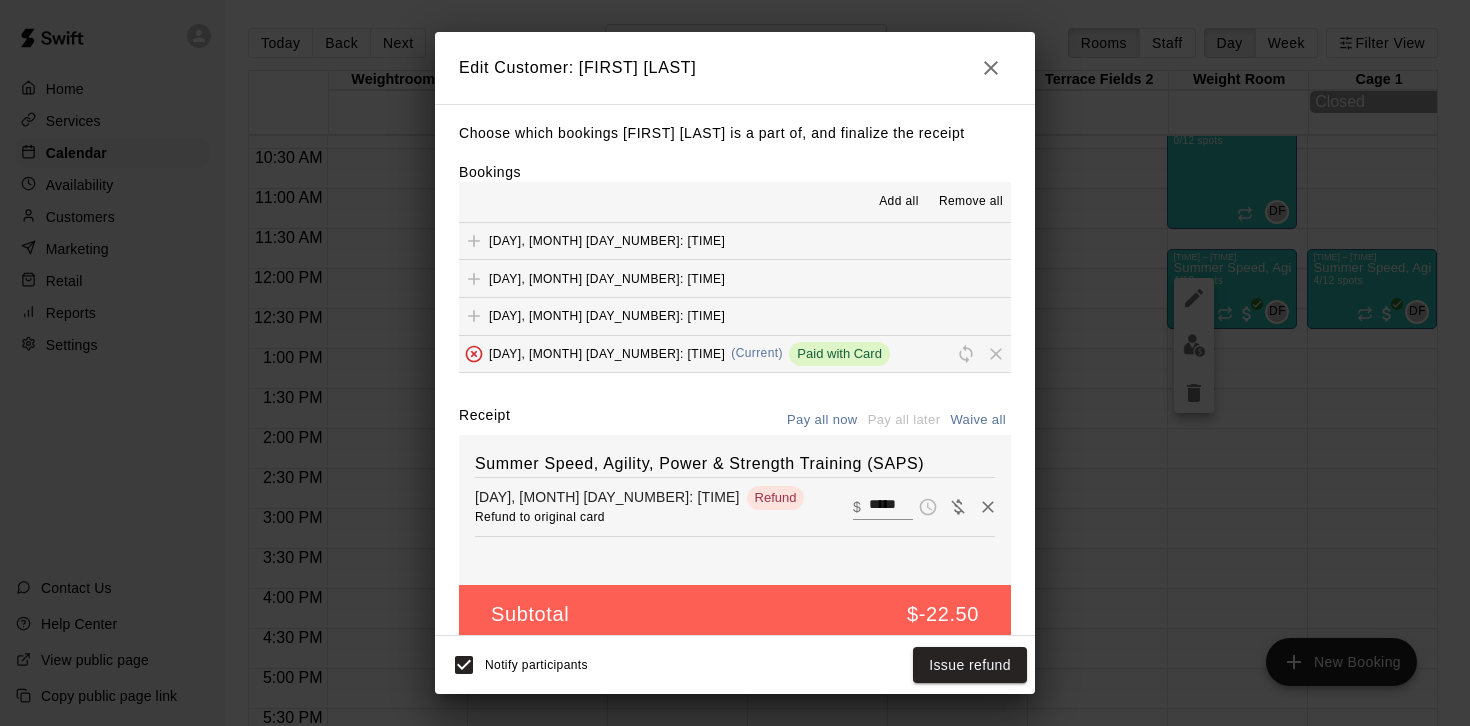 click on "Waive all" at bounding box center [978, 420] 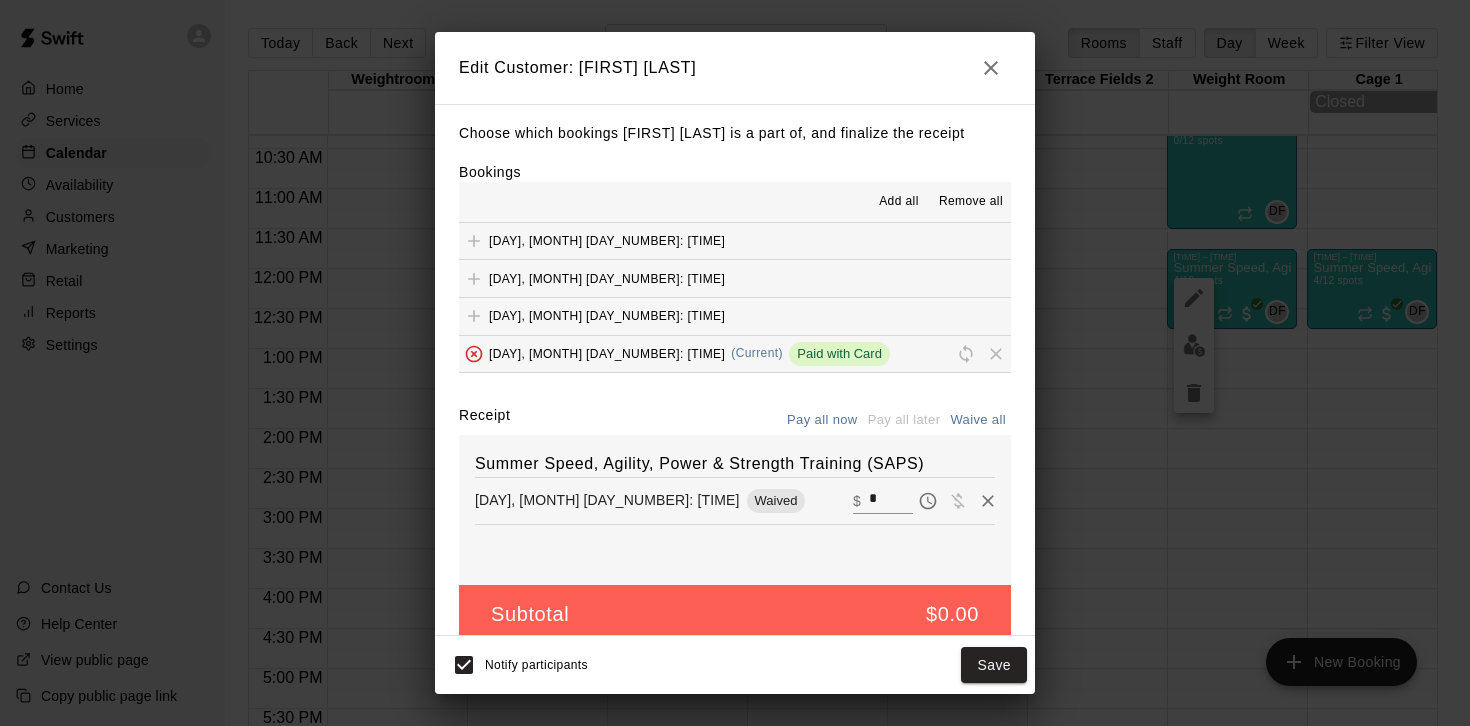 click on "Notify participants" at bounding box center (536, 665) 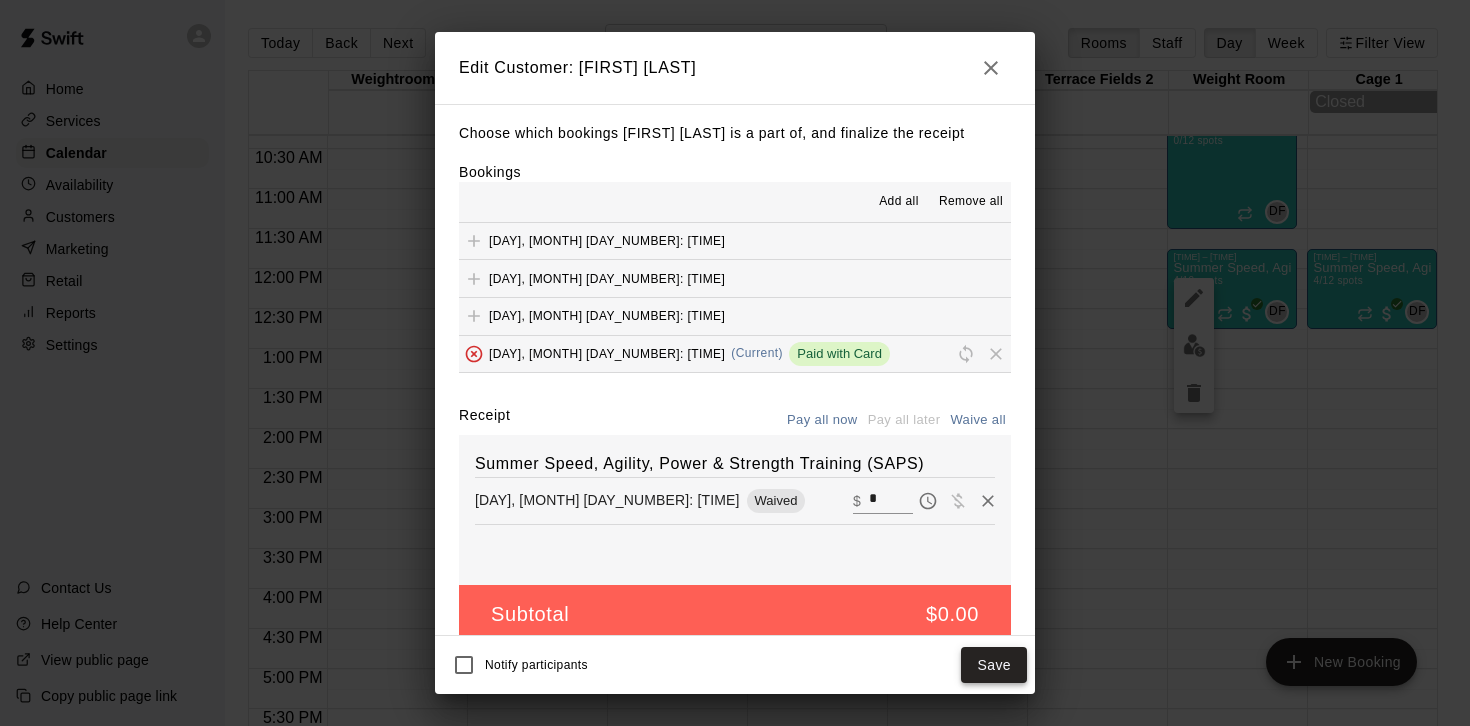 click on "Save" at bounding box center [994, 665] 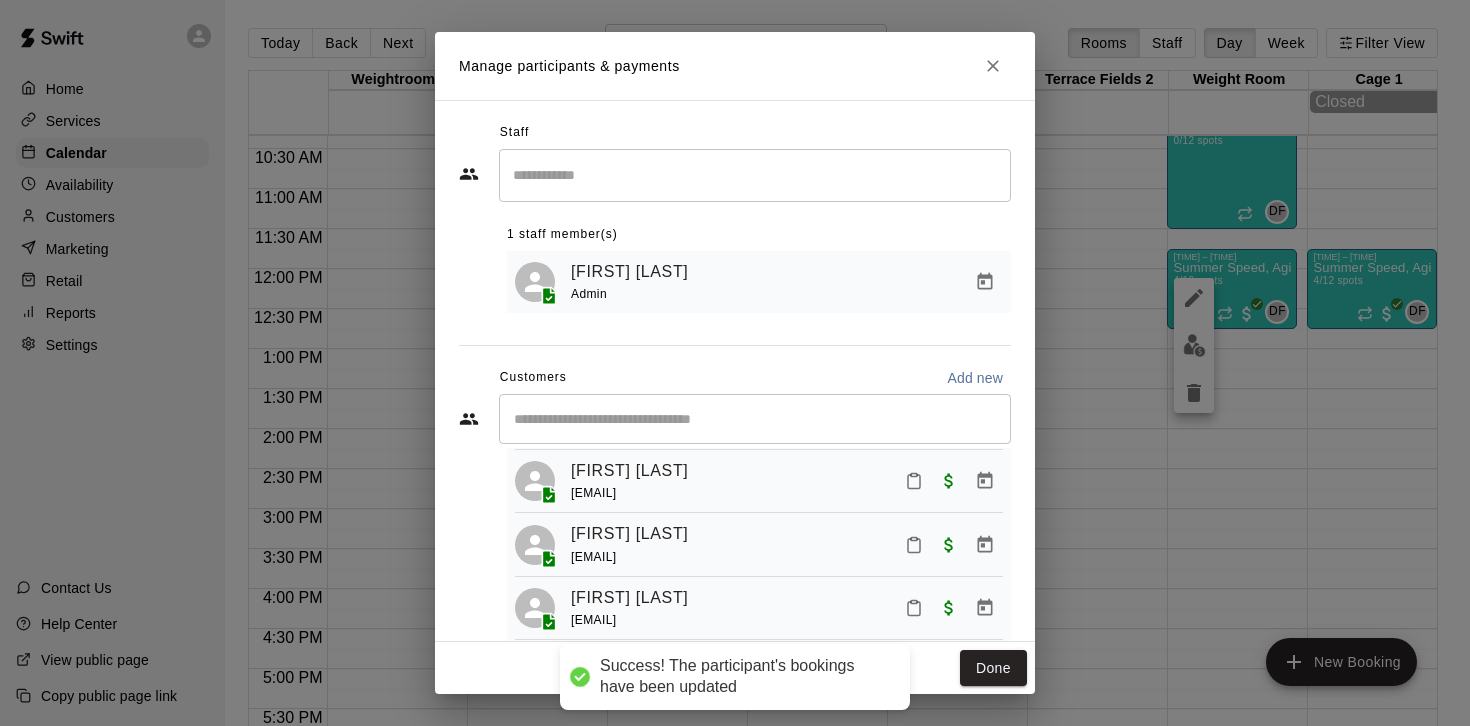 scroll, scrollTop: 49, scrollLeft: 0, axis: vertical 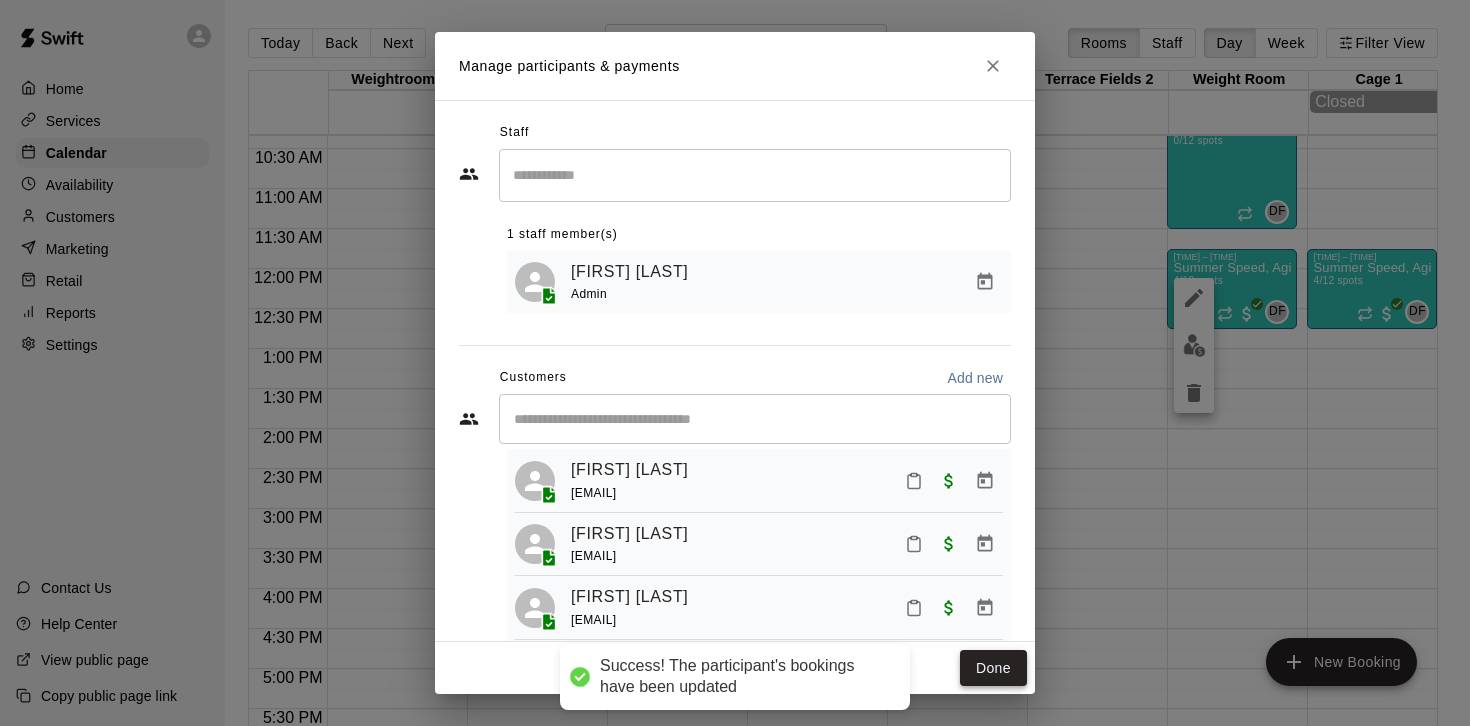 click on "Done" at bounding box center (993, 668) 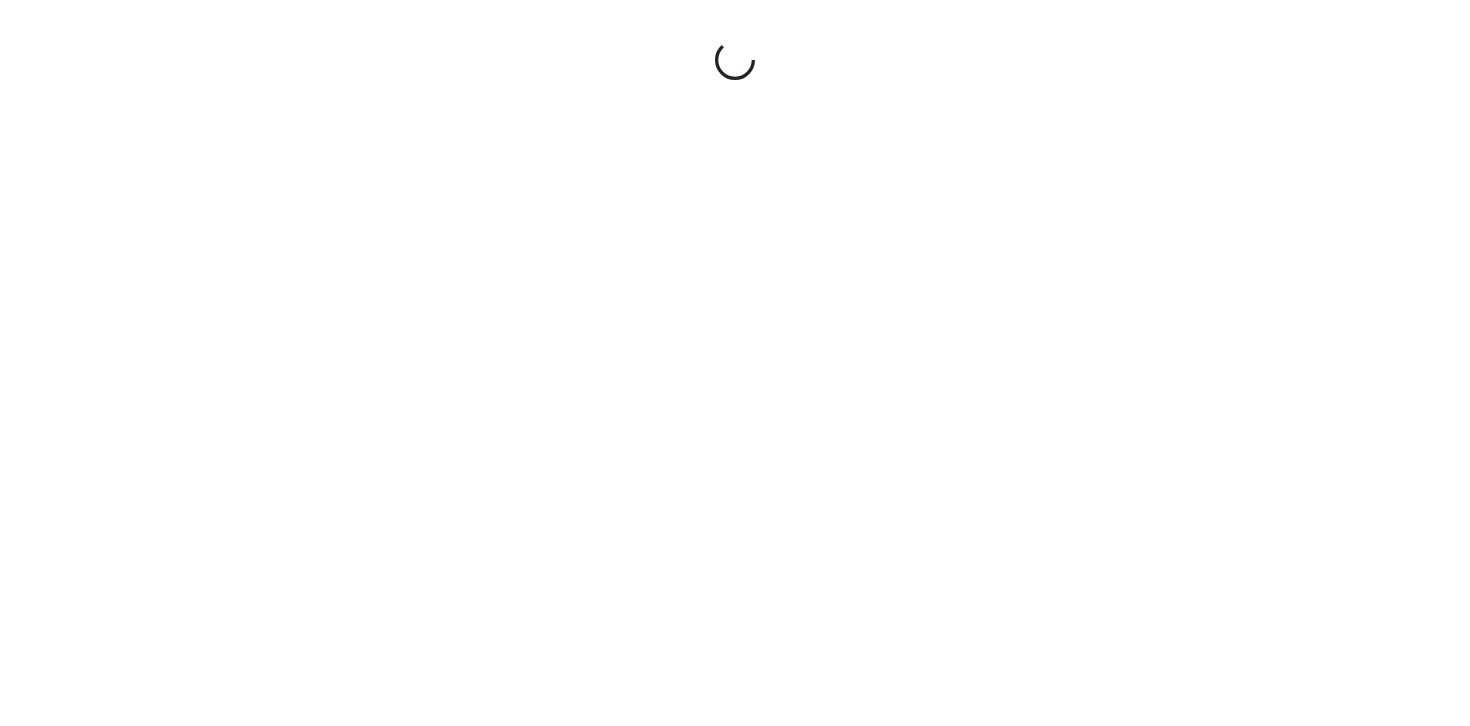 scroll, scrollTop: 0, scrollLeft: 0, axis: both 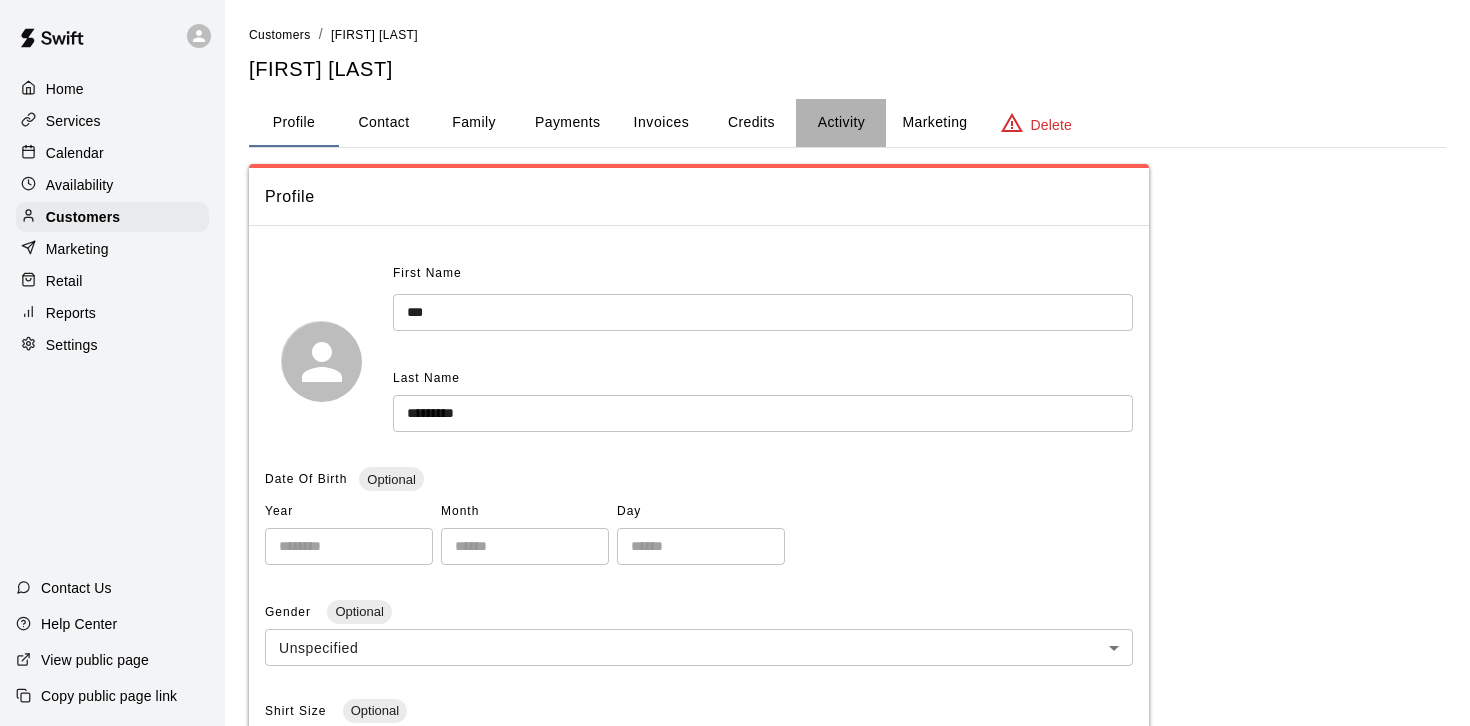 click on "Activity" at bounding box center (841, 123) 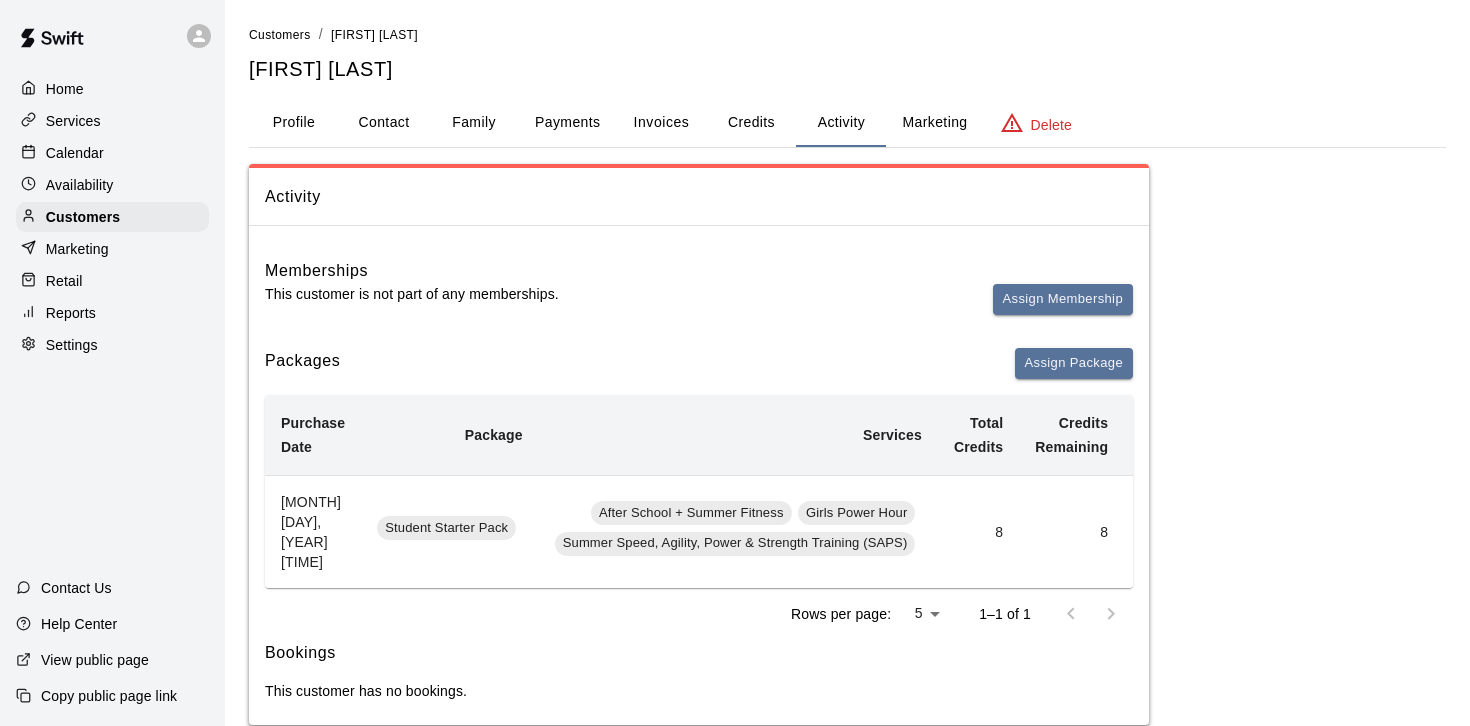 scroll, scrollTop: 20, scrollLeft: 0, axis: vertical 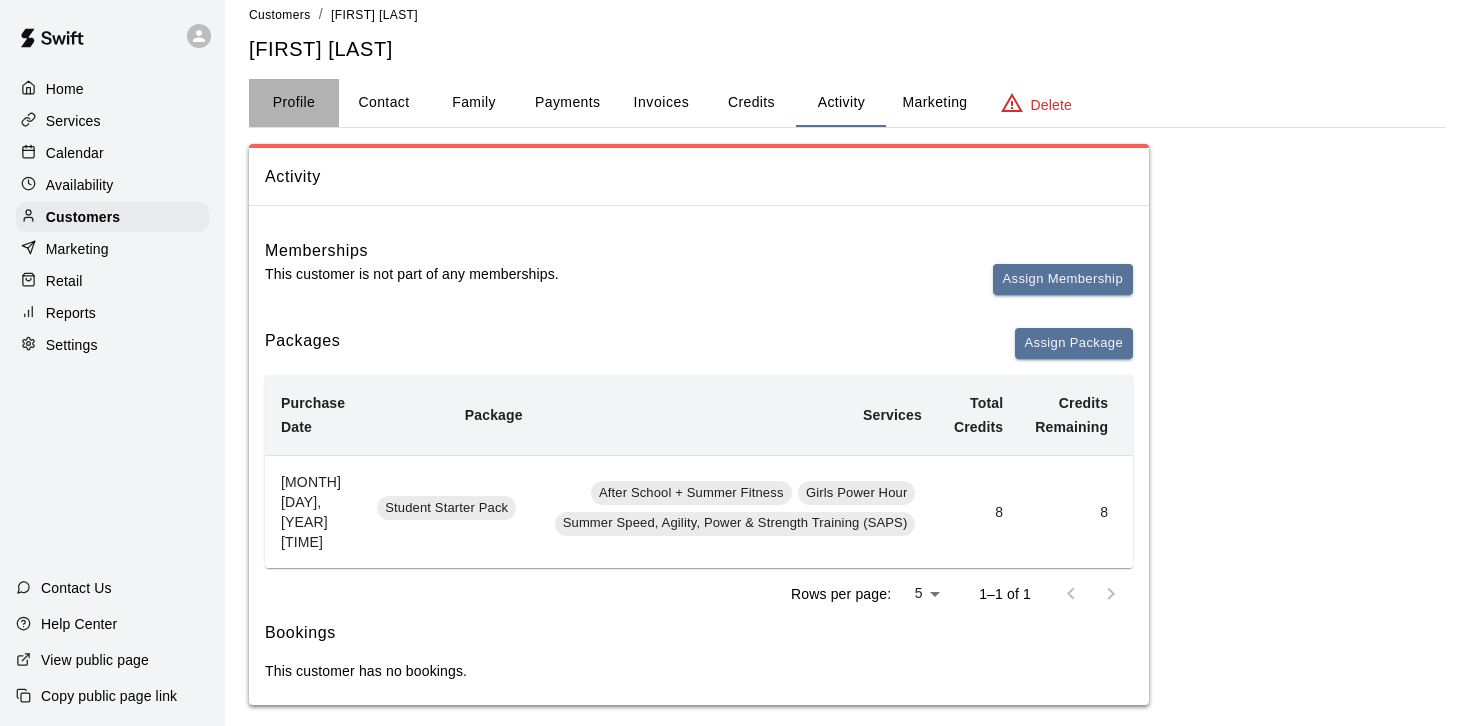 click on "Profile" at bounding box center (294, 103) 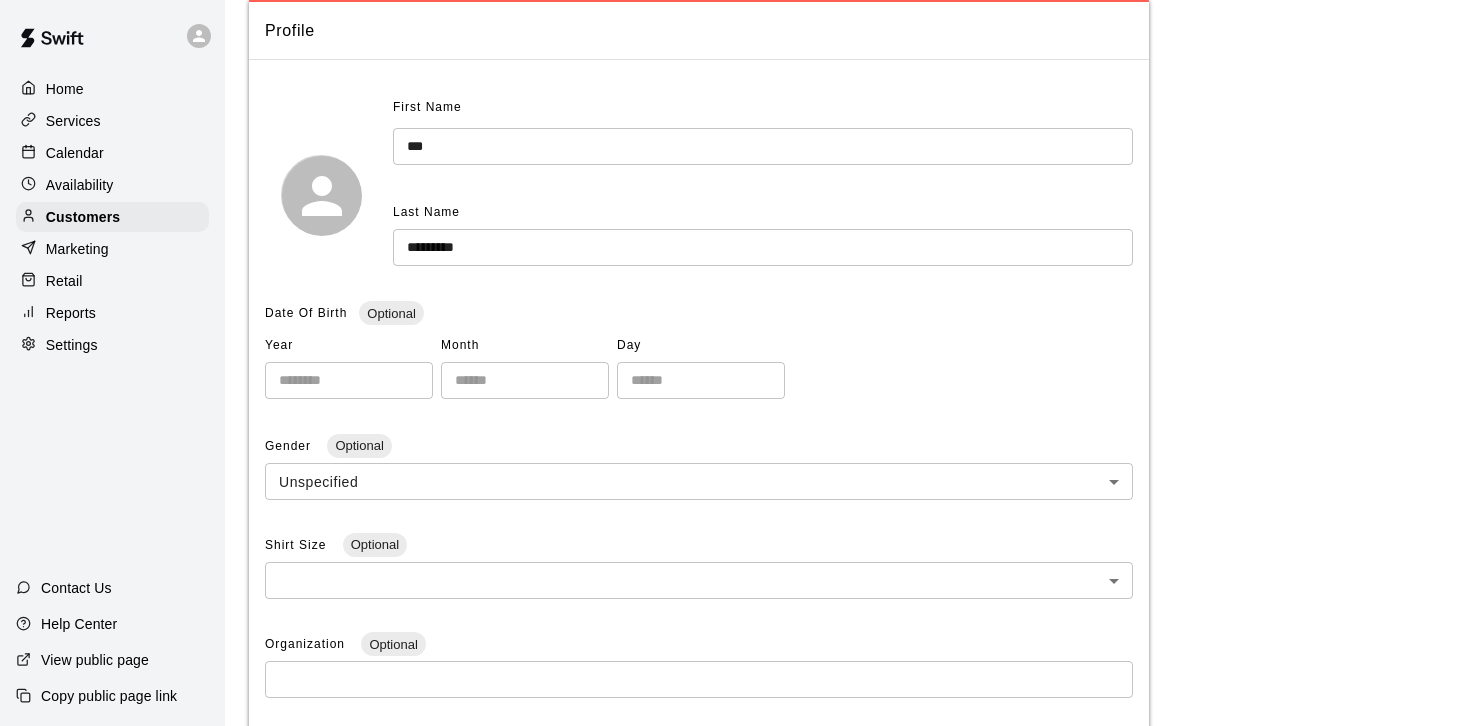 scroll, scrollTop: 78, scrollLeft: 0, axis: vertical 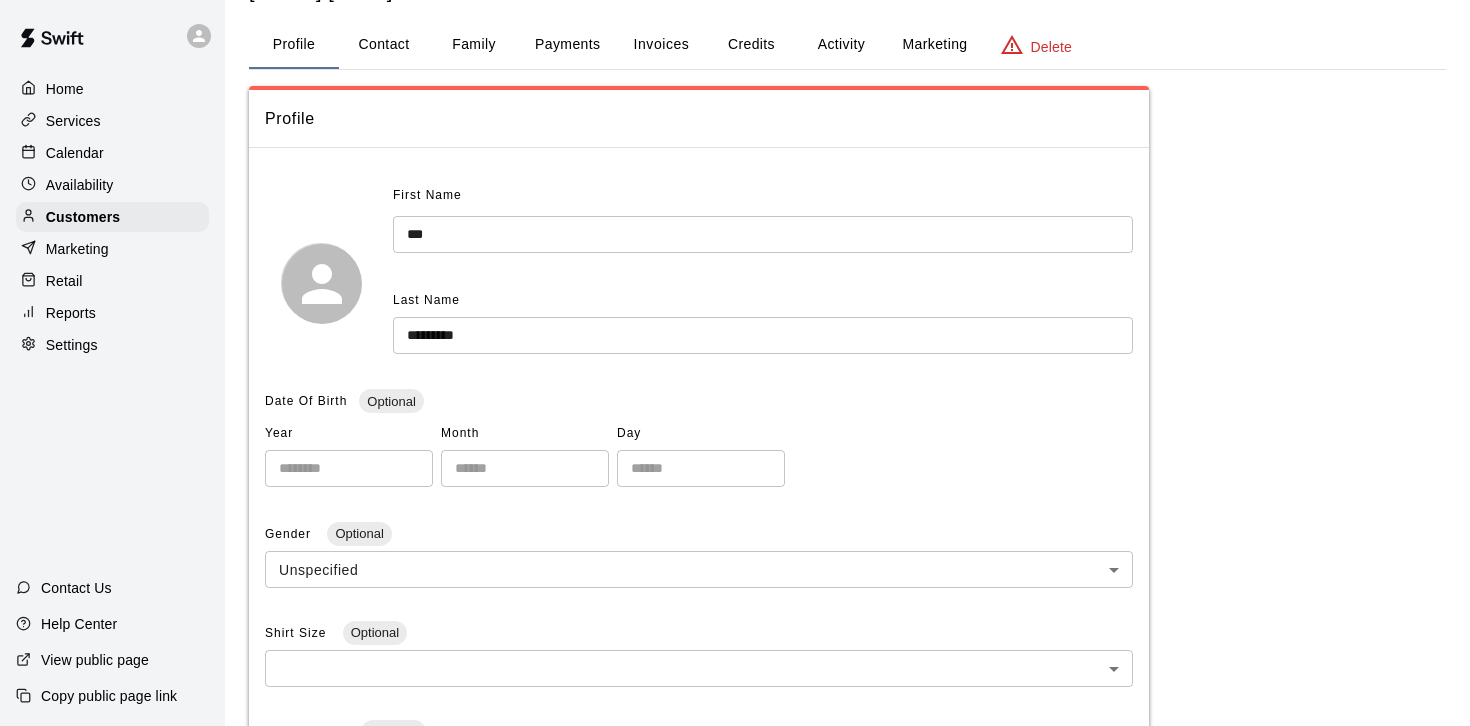 click on "Contact" at bounding box center [384, 45] 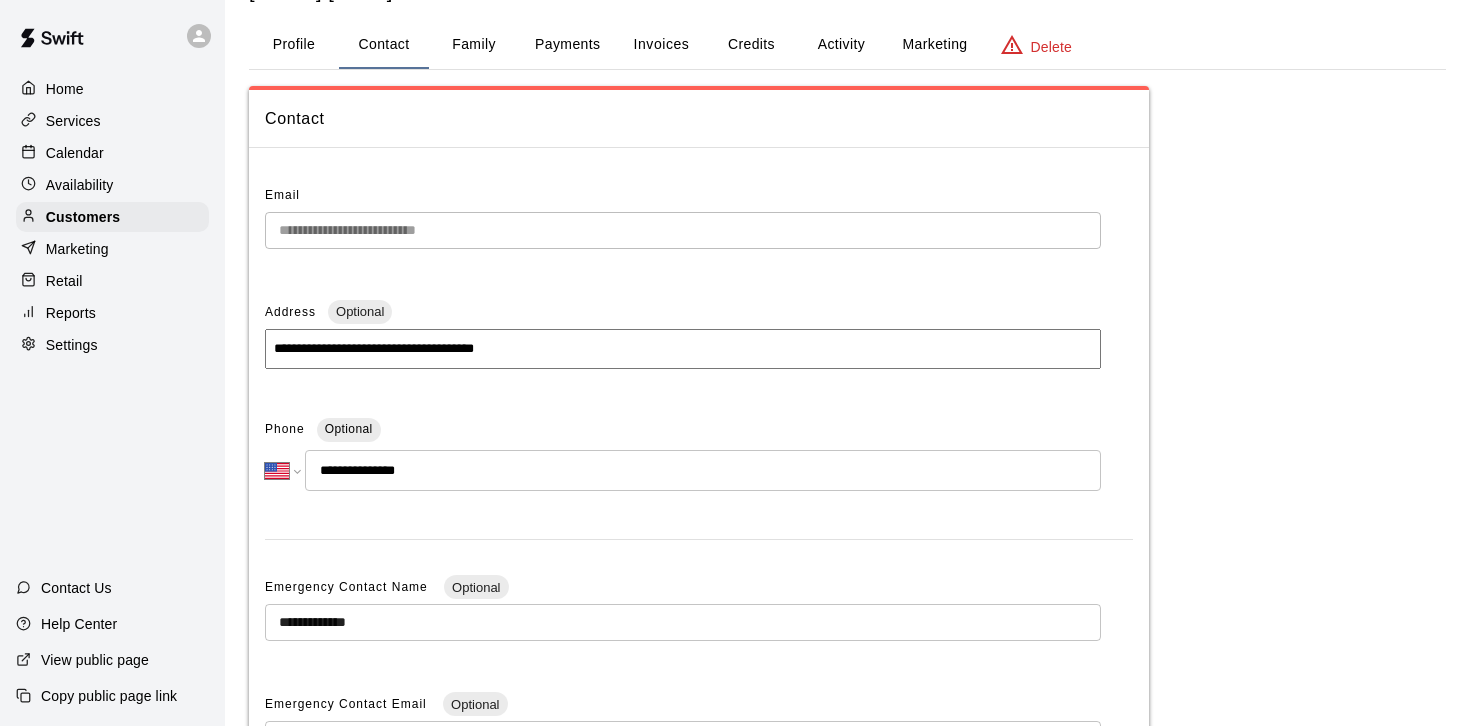 scroll, scrollTop: 419, scrollLeft: 0, axis: vertical 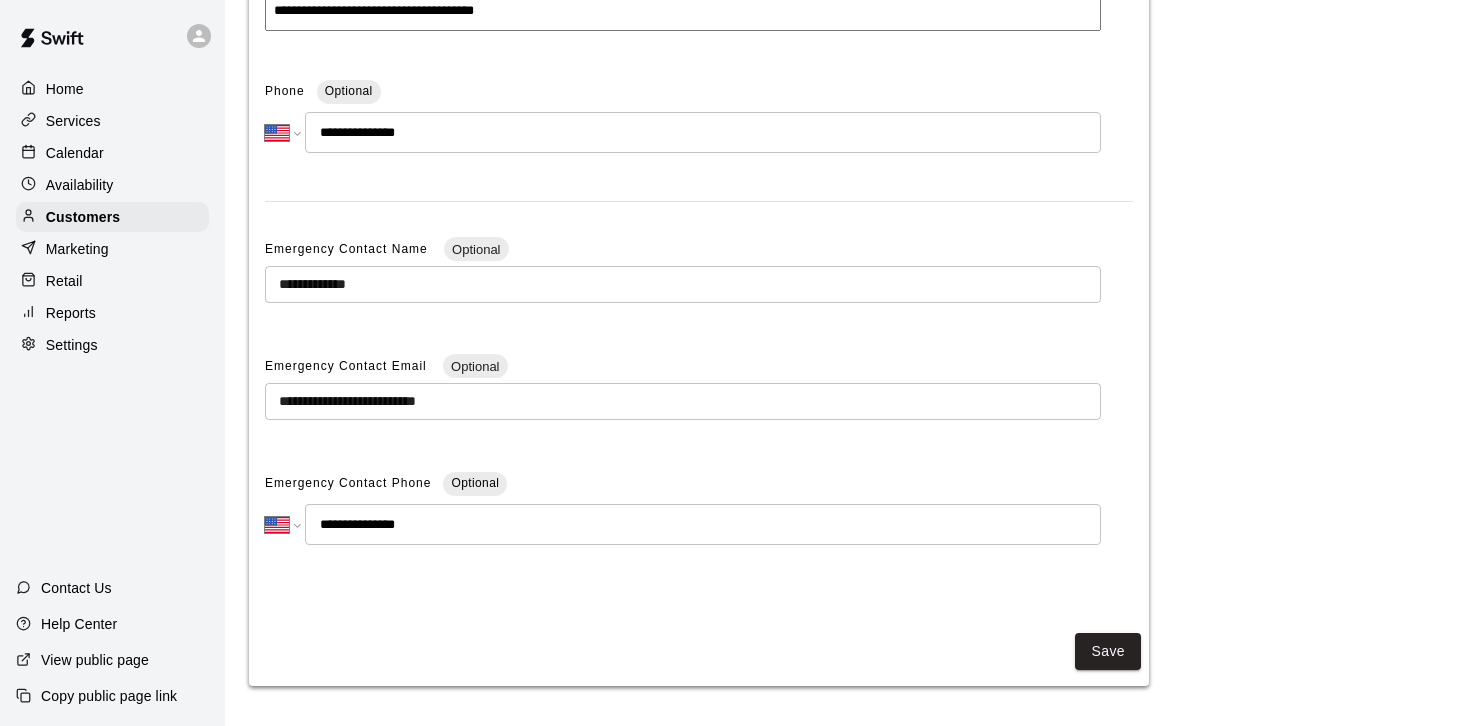 click on "**********" at bounding box center (683, 401) 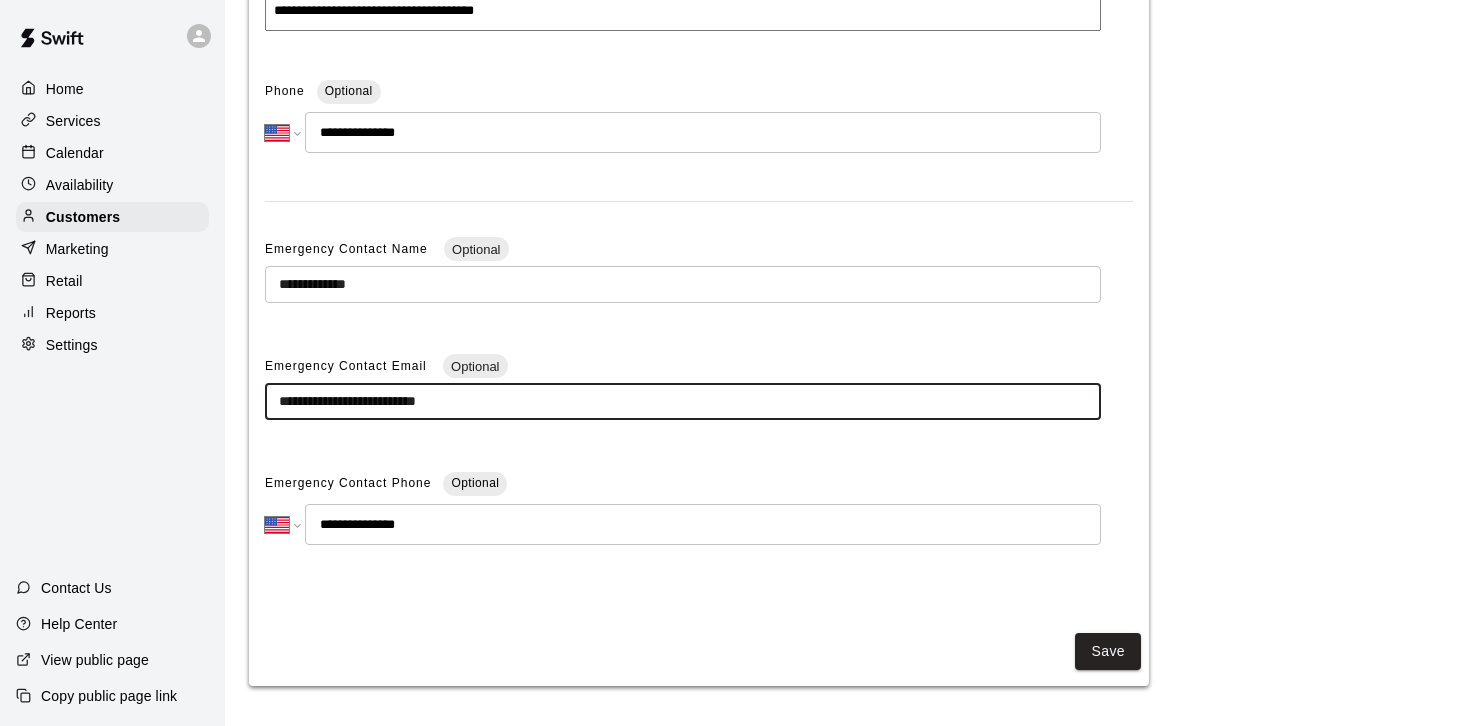 click on "**********" at bounding box center (683, 401) 